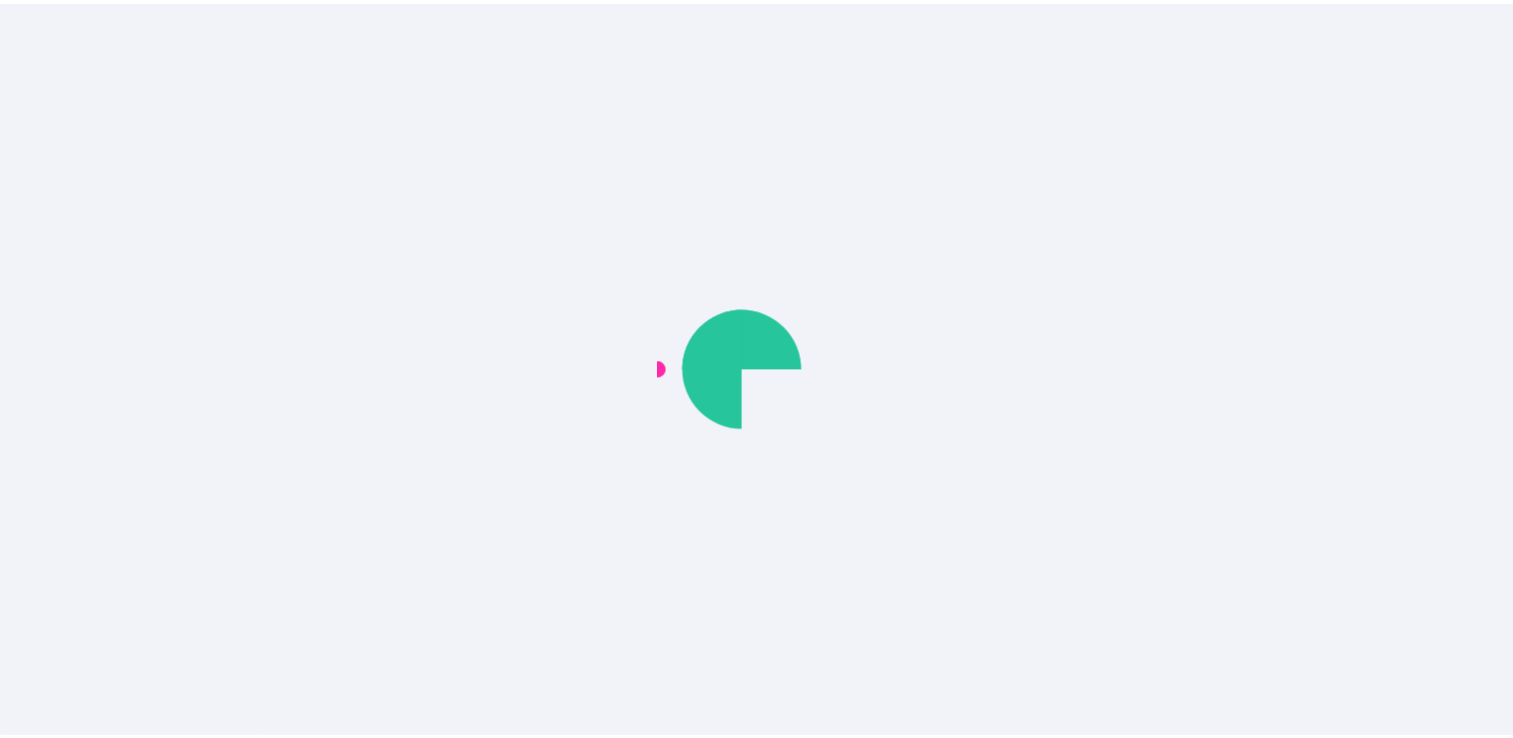 scroll, scrollTop: 0, scrollLeft: 0, axis: both 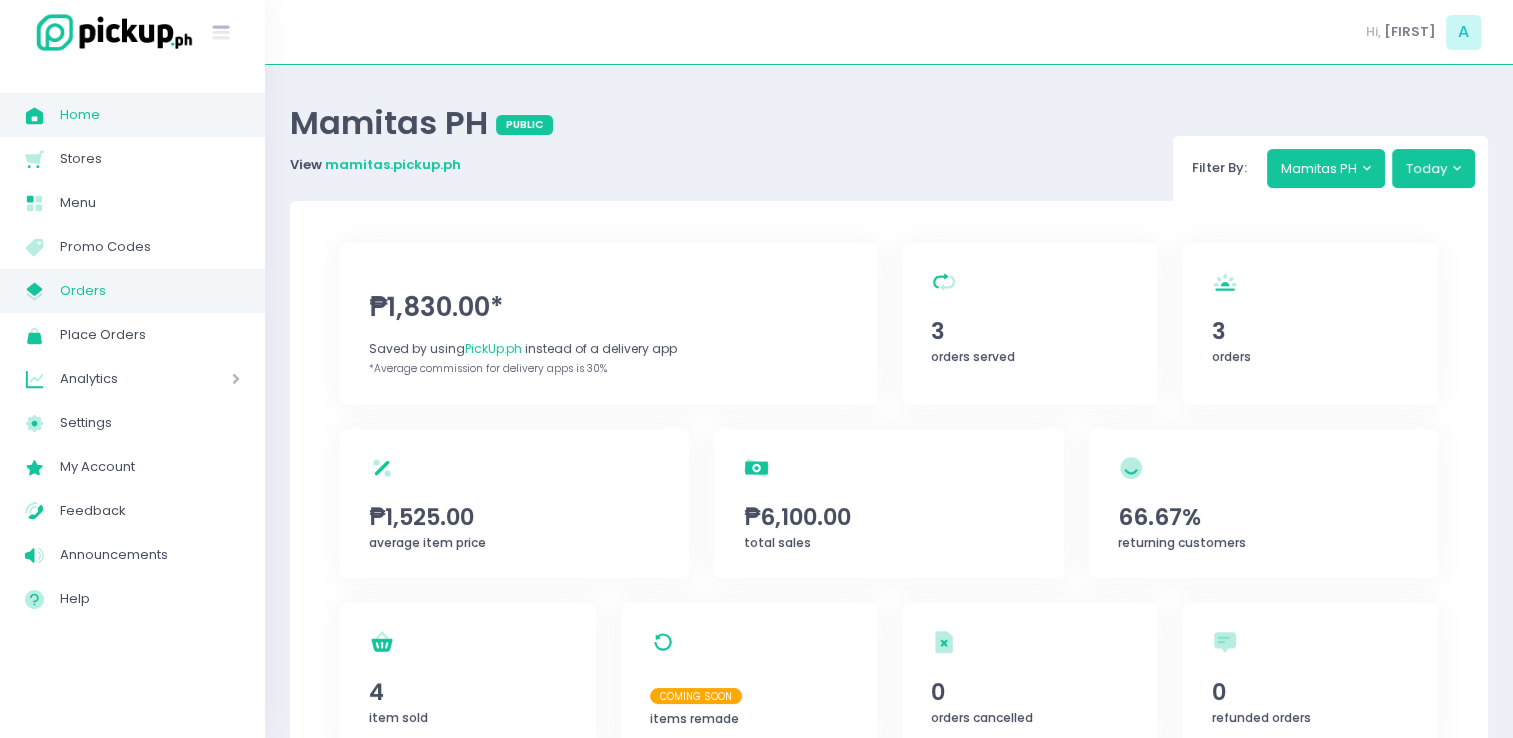 click on "My Store Created with Sketch." 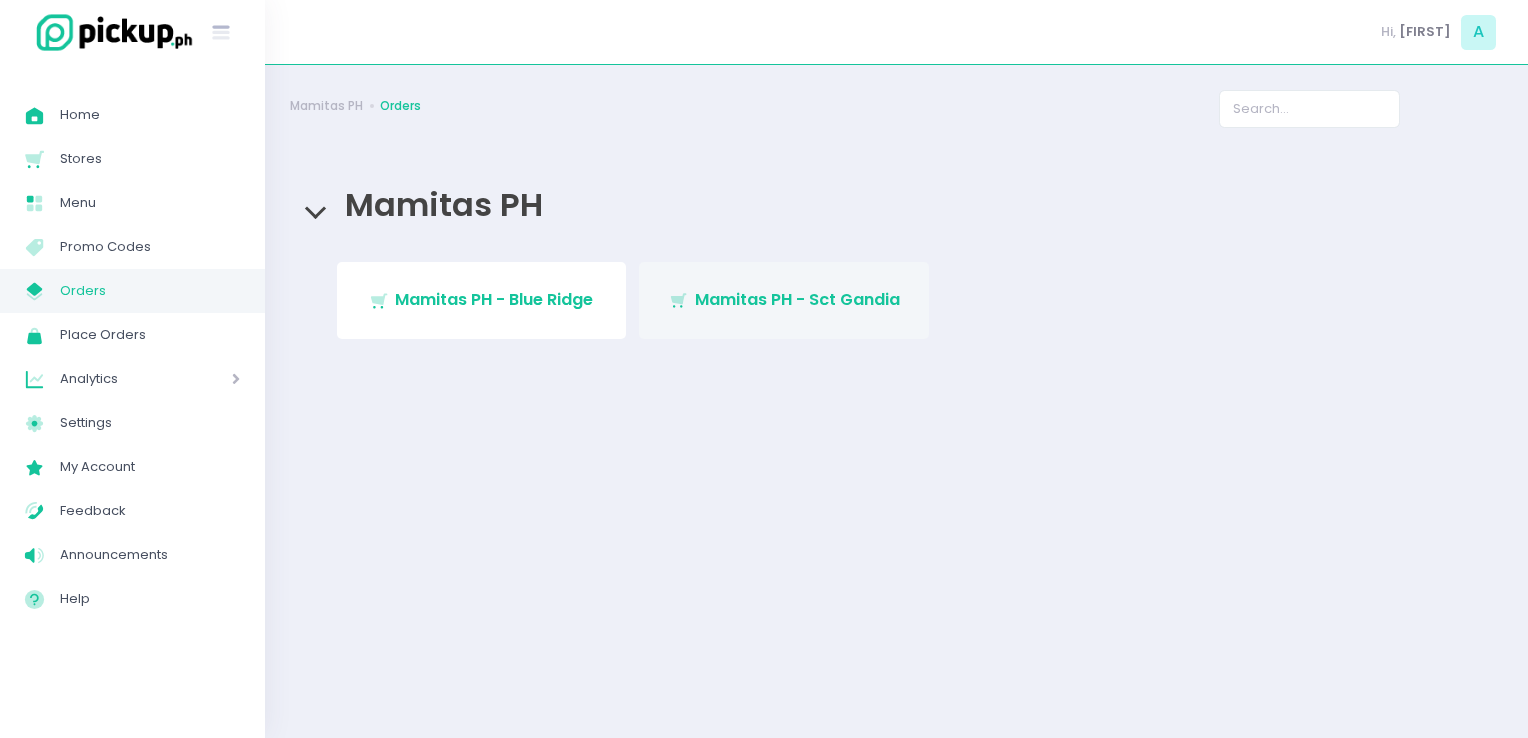 click on "Stockholm-icons / Shopping / Cart1 Created with Sketch. Mamitas PH - Sct Gandia" at bounding box center [784, 300] 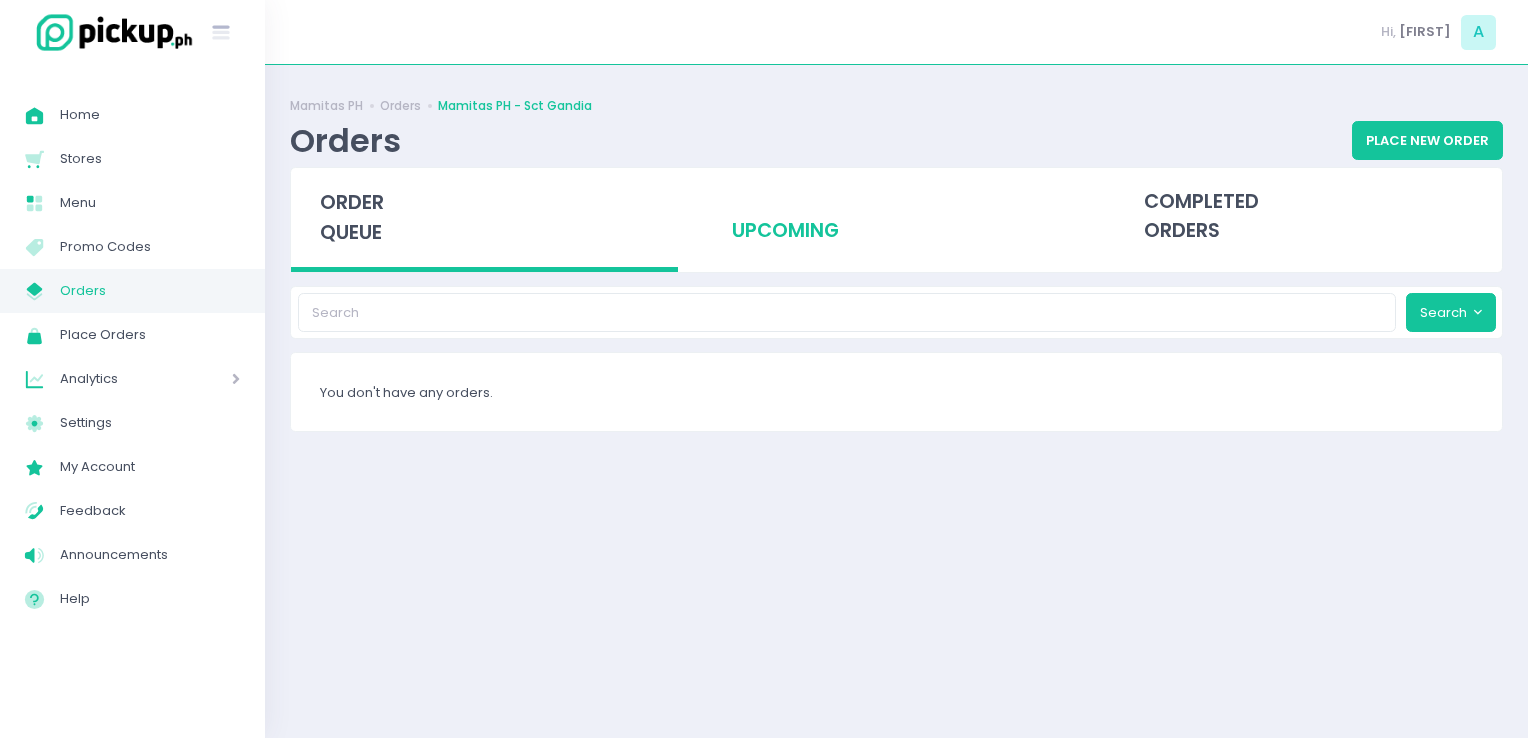 click on "upcoming" at bounding box center [896, 217] 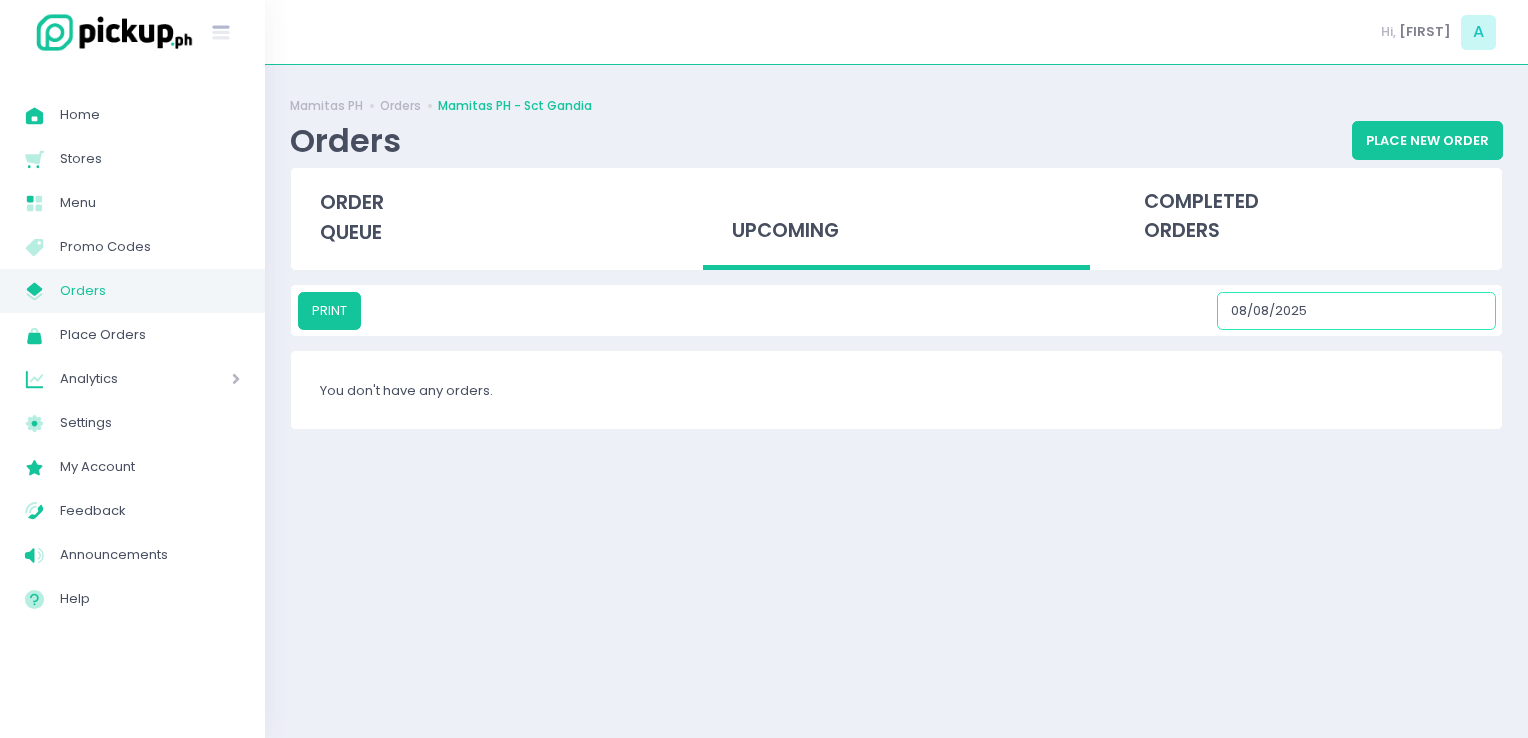 click on "08/08/2025" at bounding box center [1356, 311] 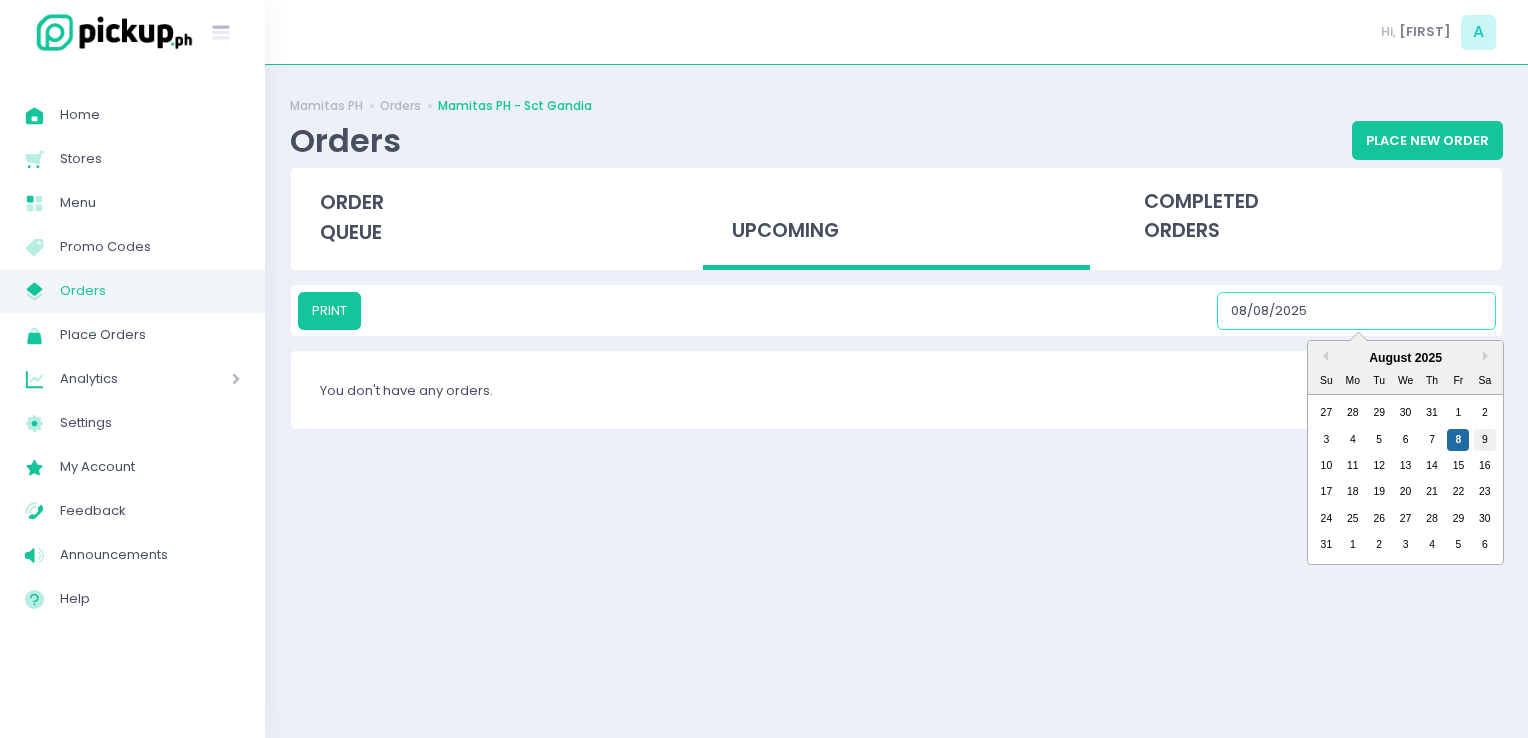 click on "9" at bounding box center [1485, 440] 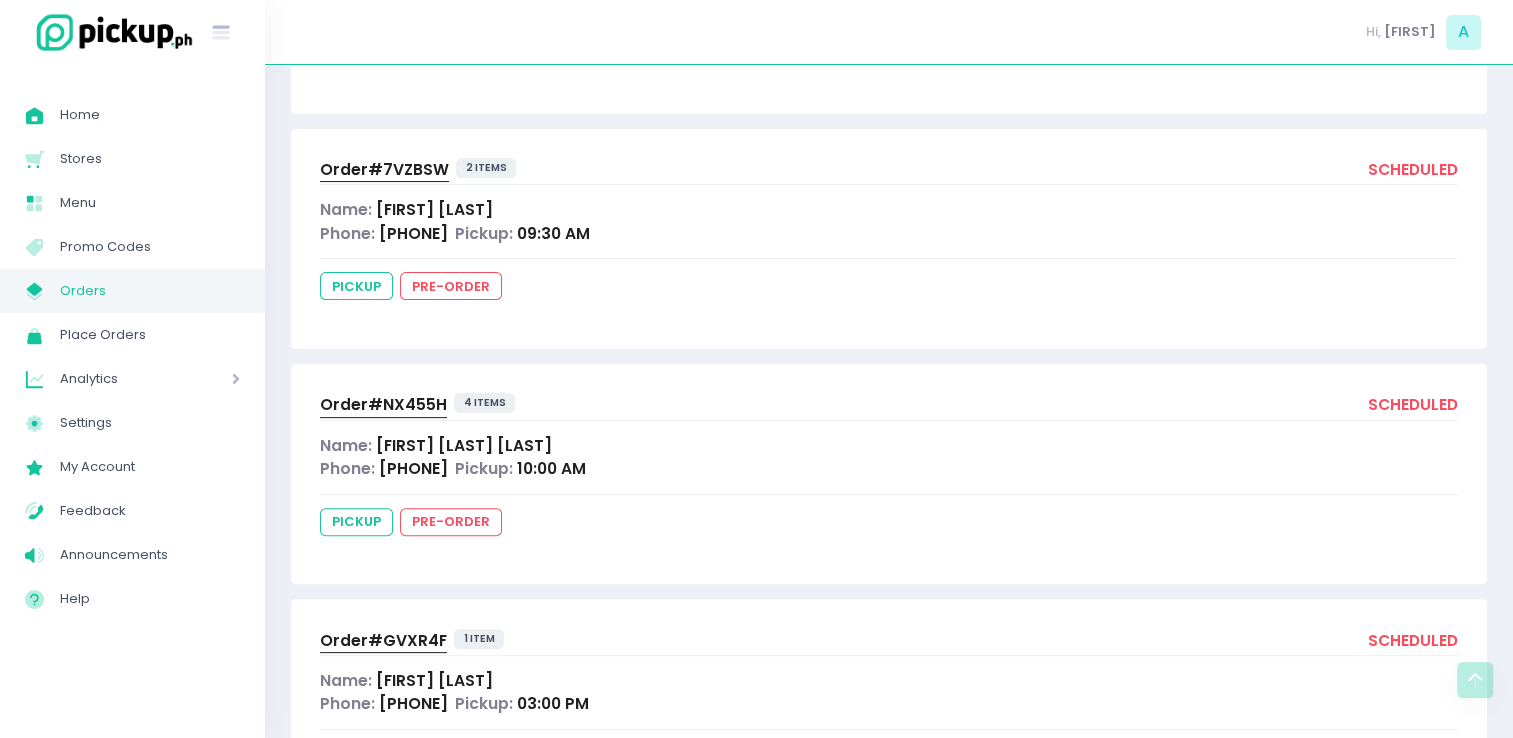 scroll, scrollTop: 460, scrollLeft: 0, axis: vertical 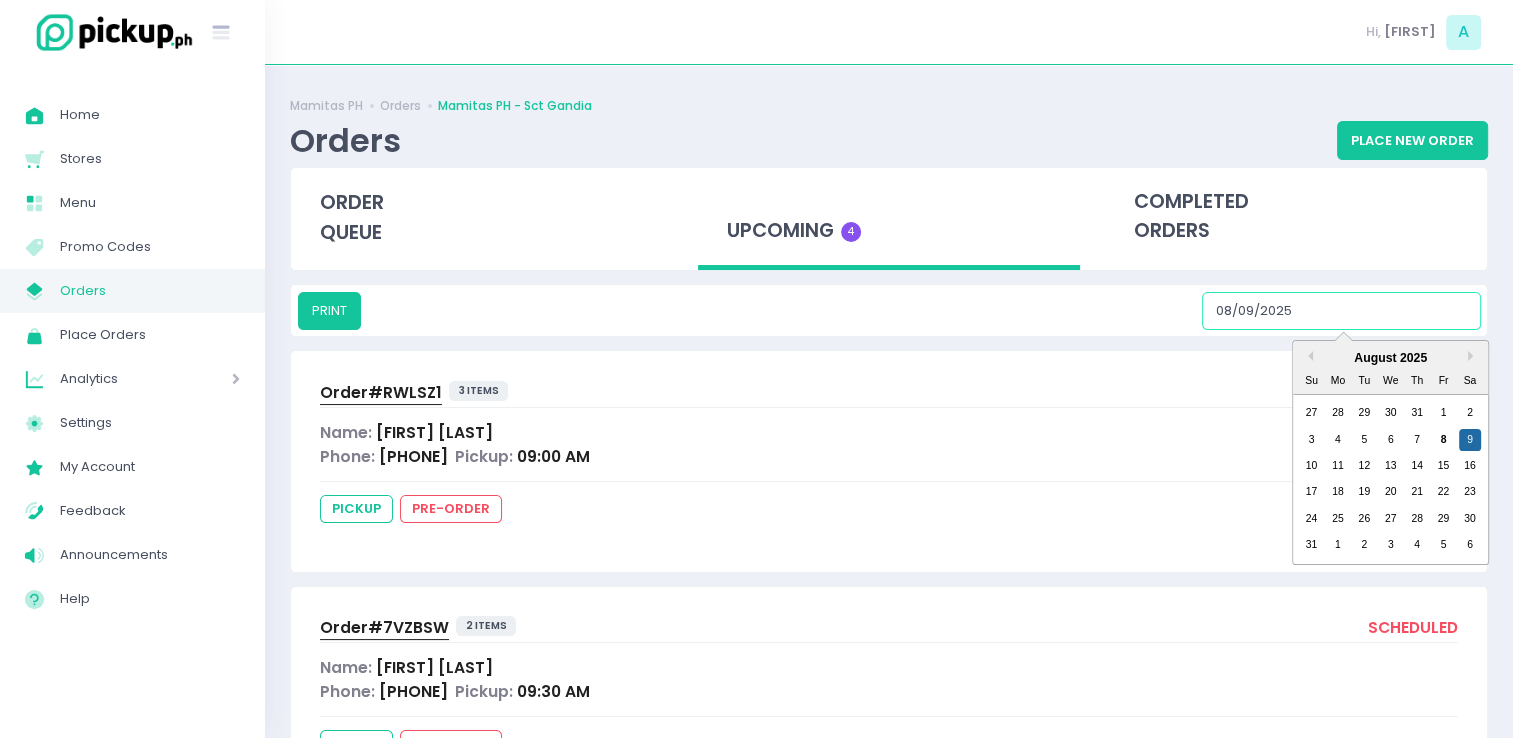 click on "08/09/2025" at bounding box center [1341, 311] 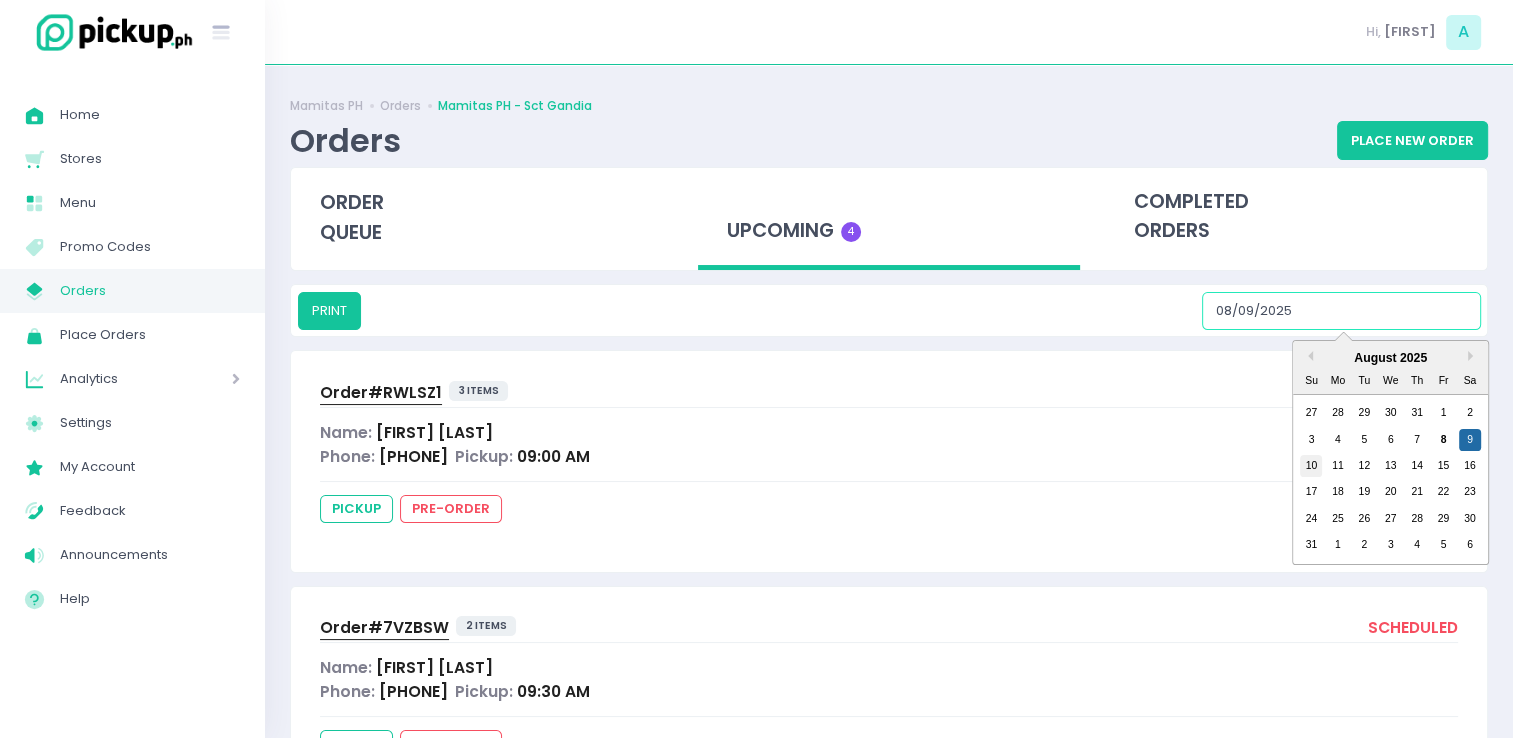 click on "10" at bounding box center (1311, 466) 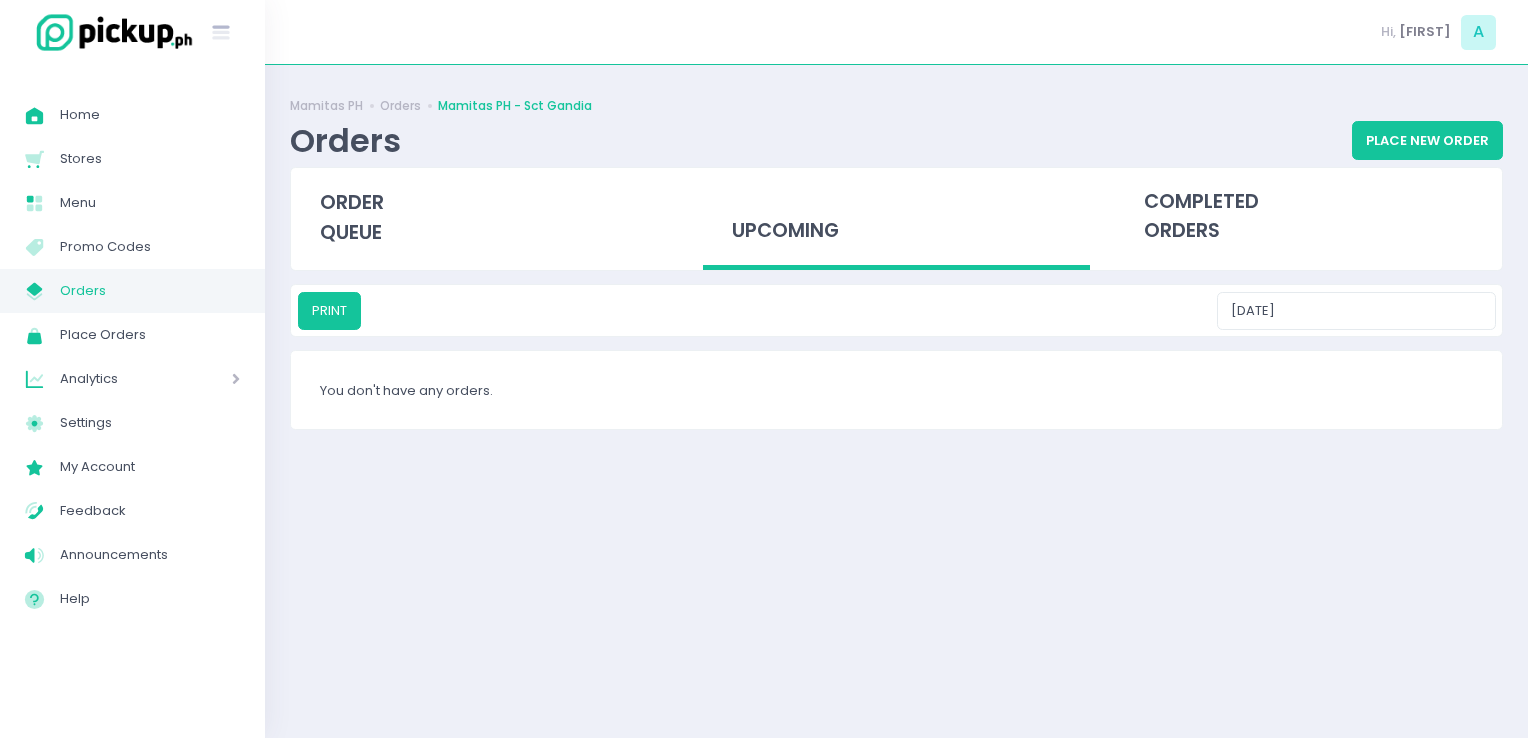 click on "Mamitas PH Orders Mamitas PH - Sct Gandia   Orders Place New Order       order   queue    upcoming completed  orders PRINT 08/10/2025 You don't have any orders." at bounding box center [896, 401] 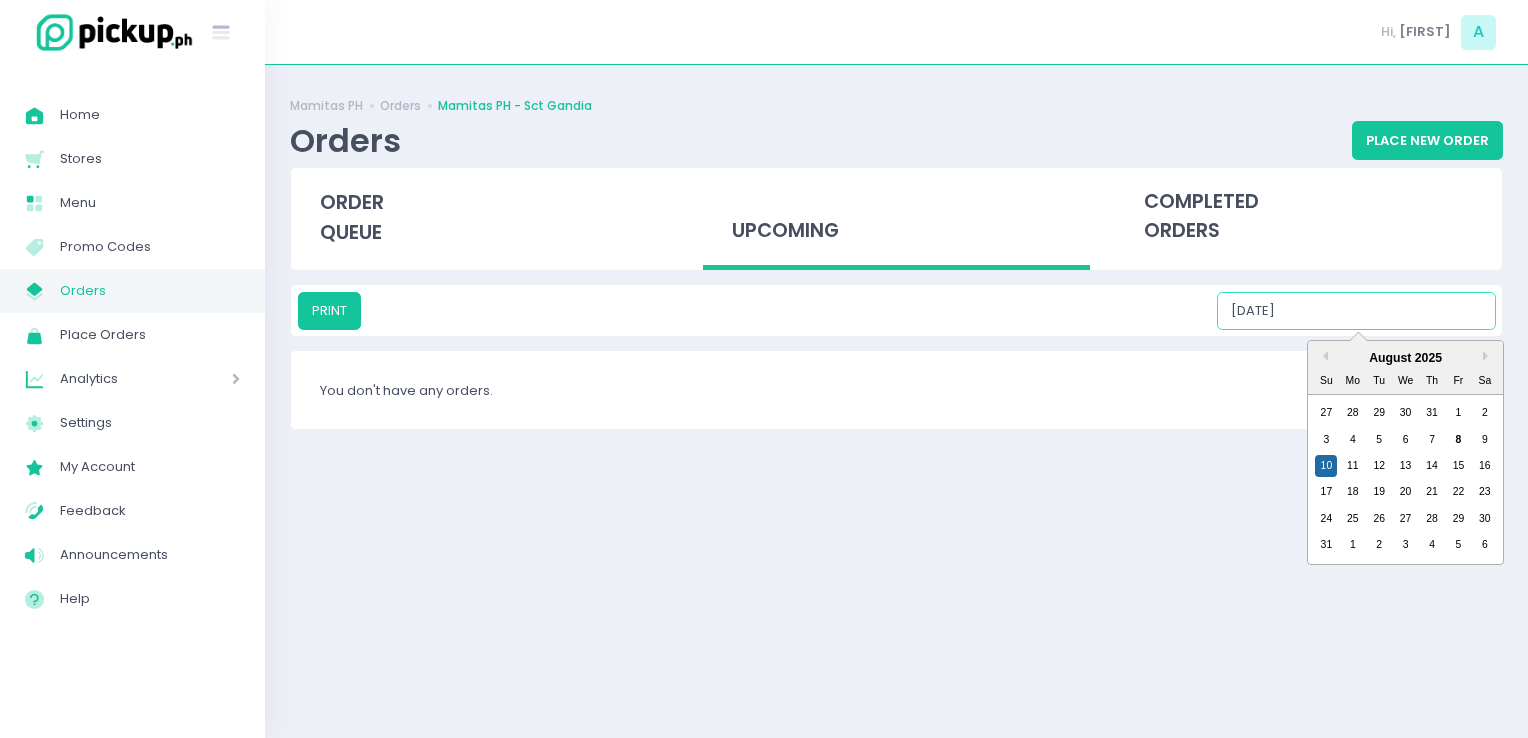 click on "08/10/2025" at bounding box center [1356, 311] 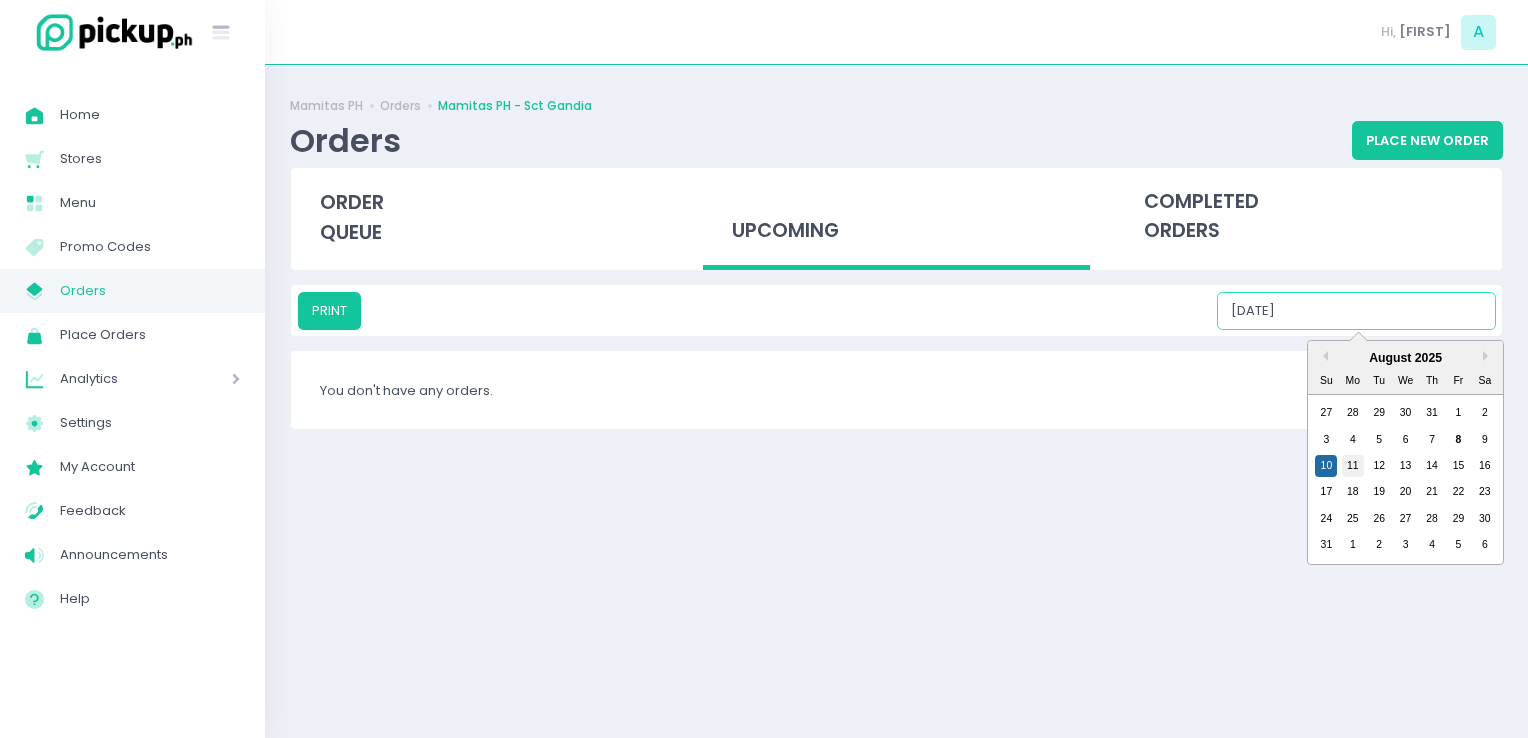 click on "11" at bounding box center (1353, 466) 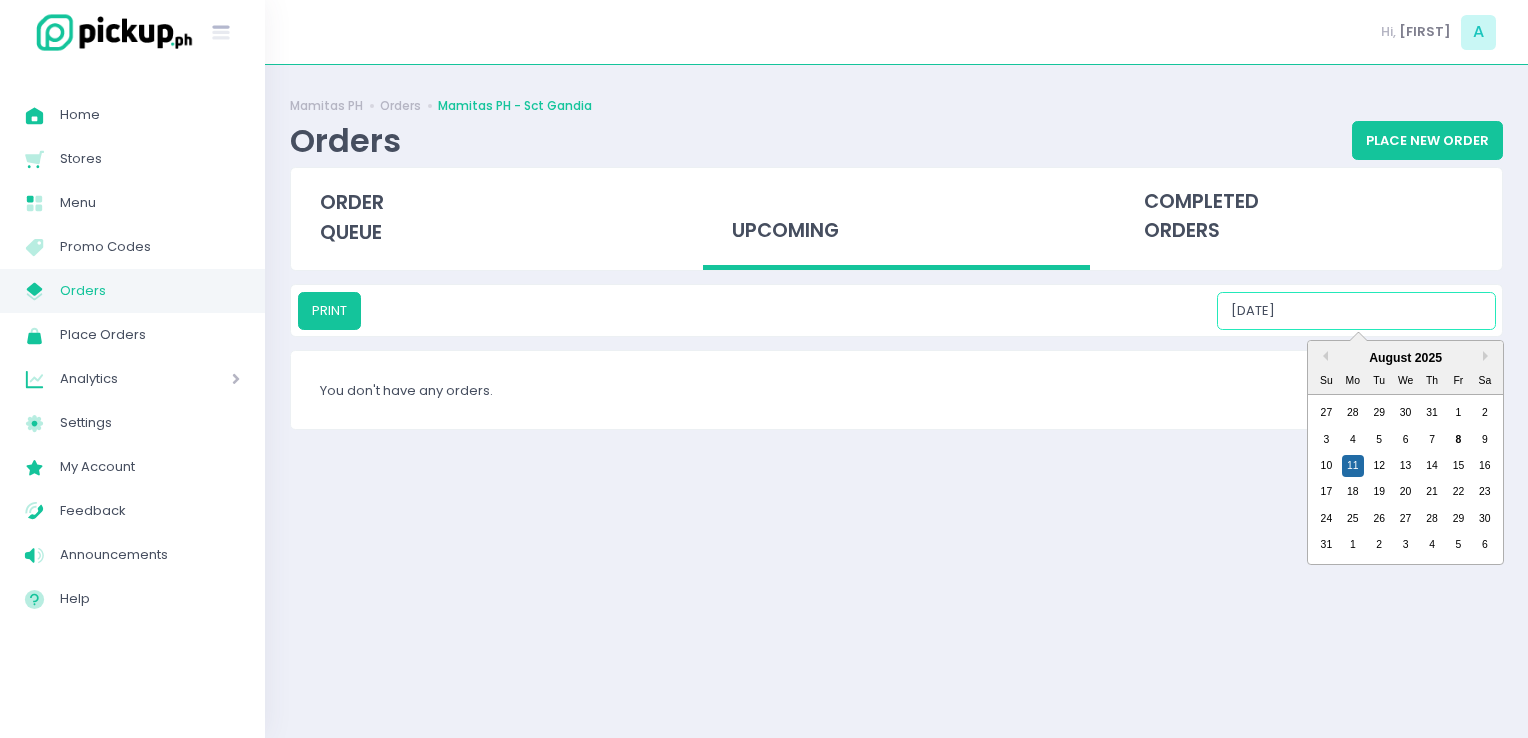 click on "08/11/2025" at bounding box center (1356, 311) 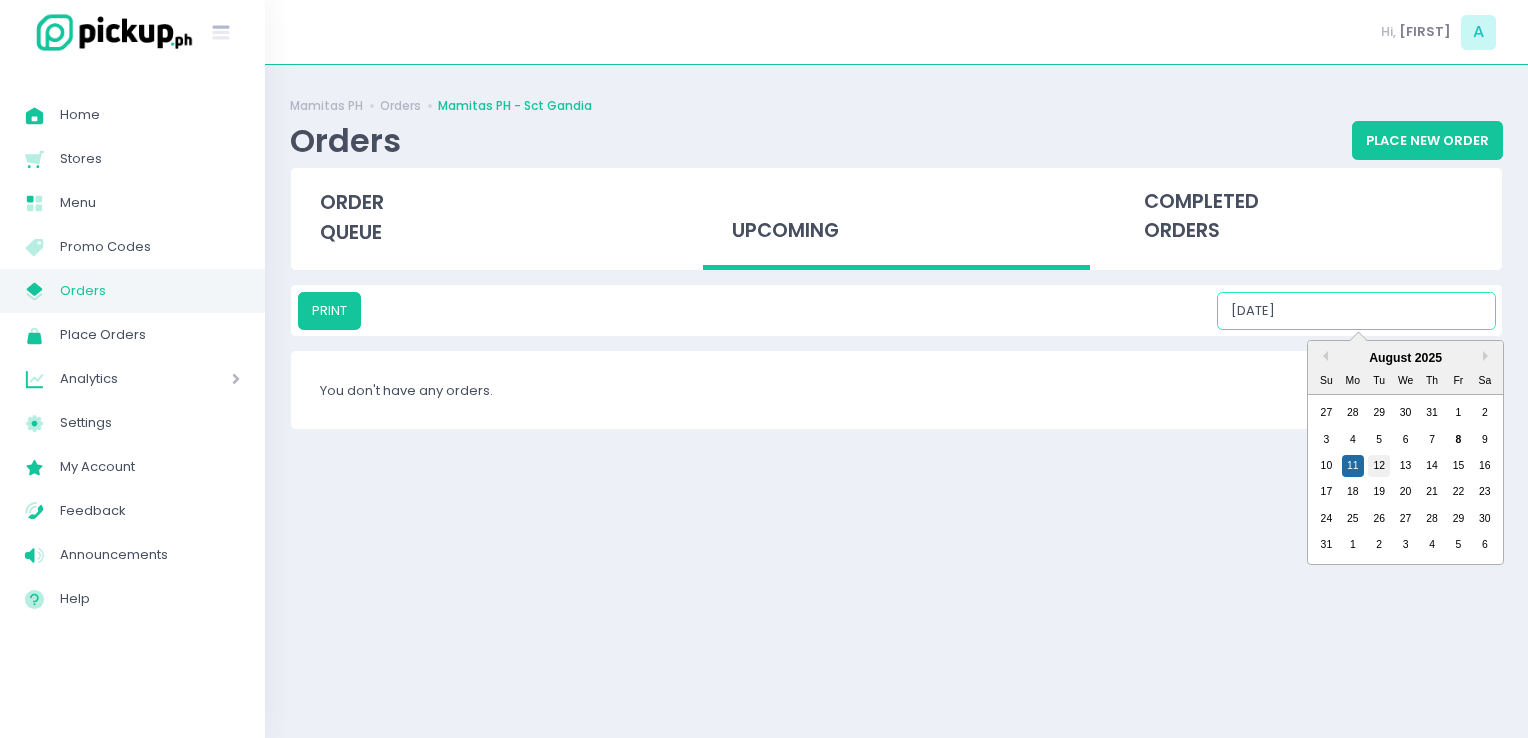 click on "12" at bounding box center [1379, 466] 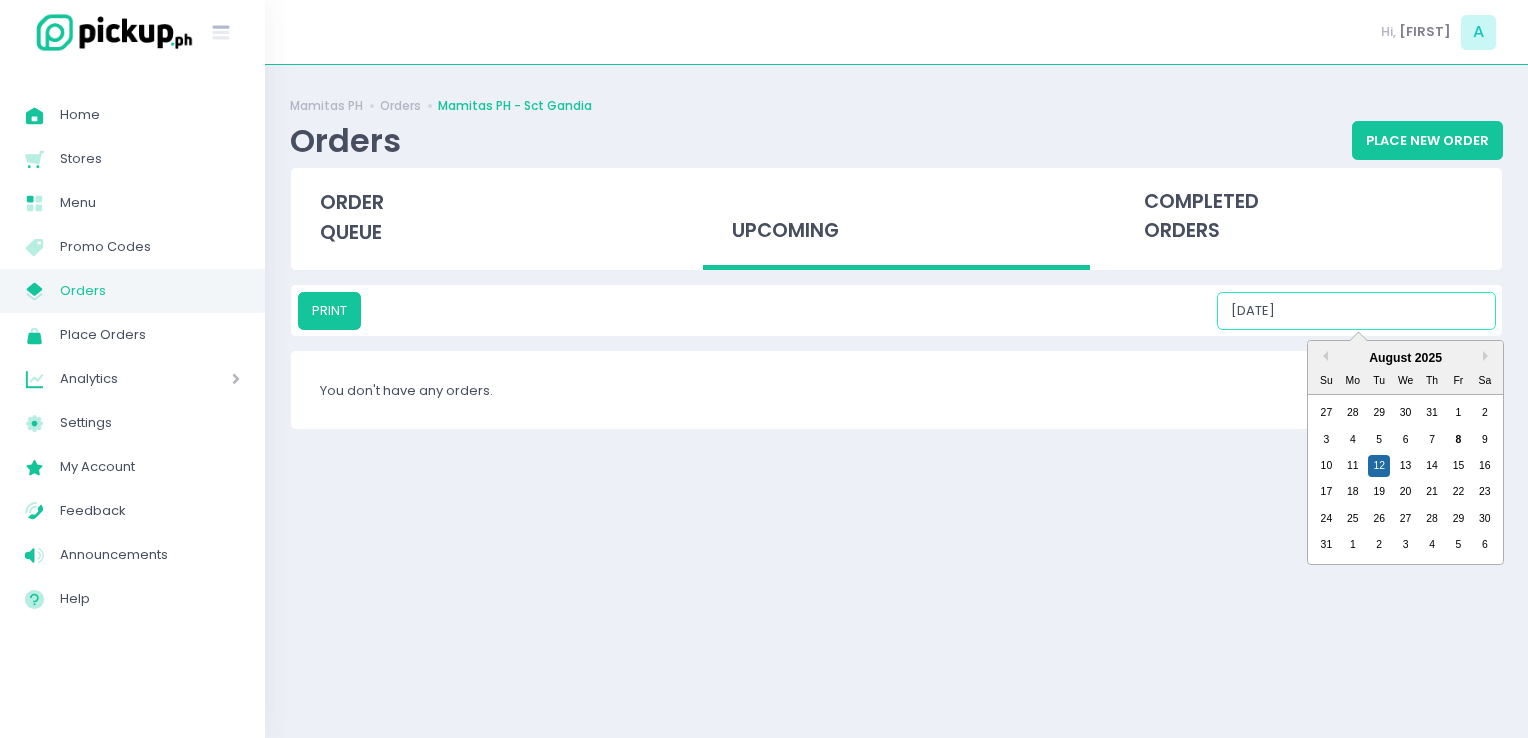 click on "08/12/2025" at bounding box center [1356, 311] 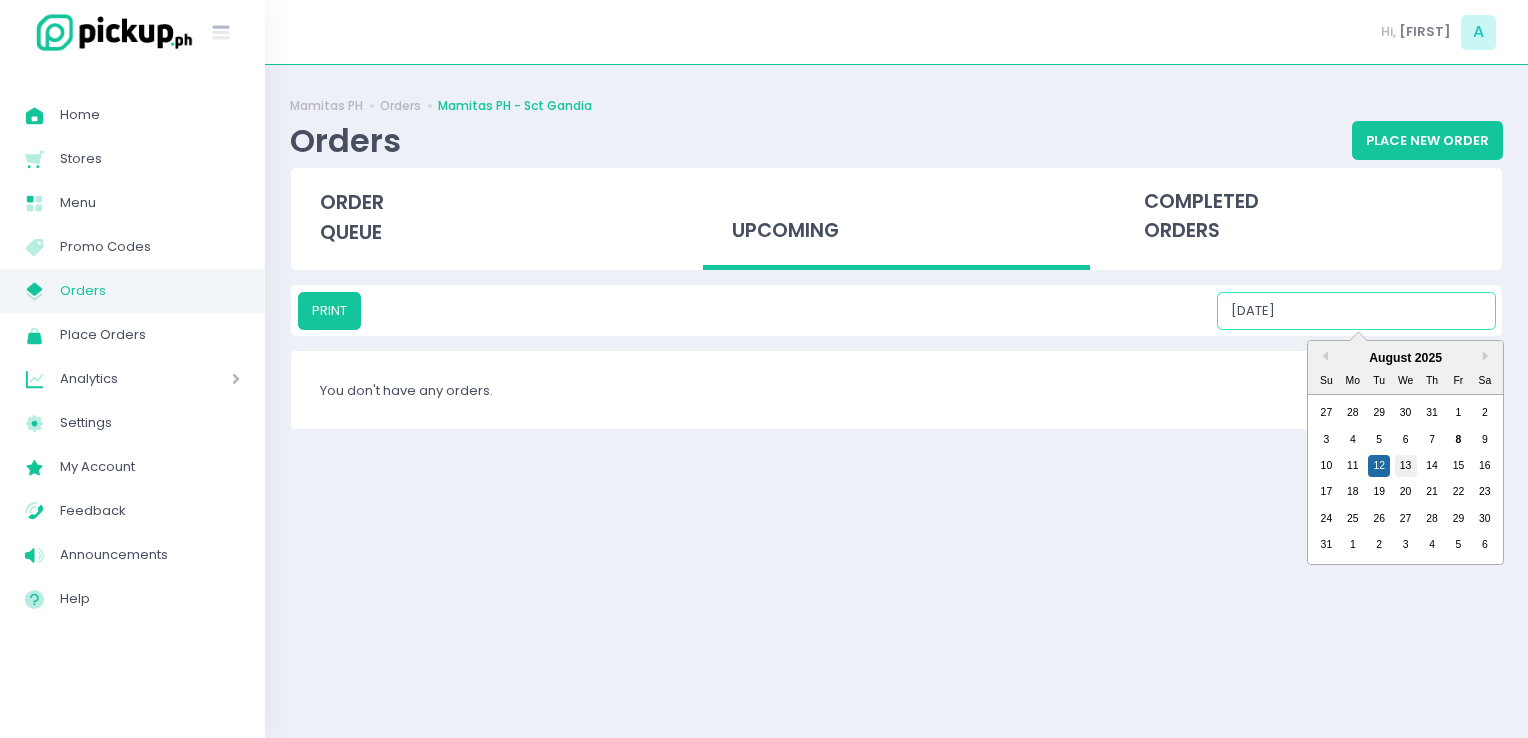 click on "13" at bounding box center [1406, 466] 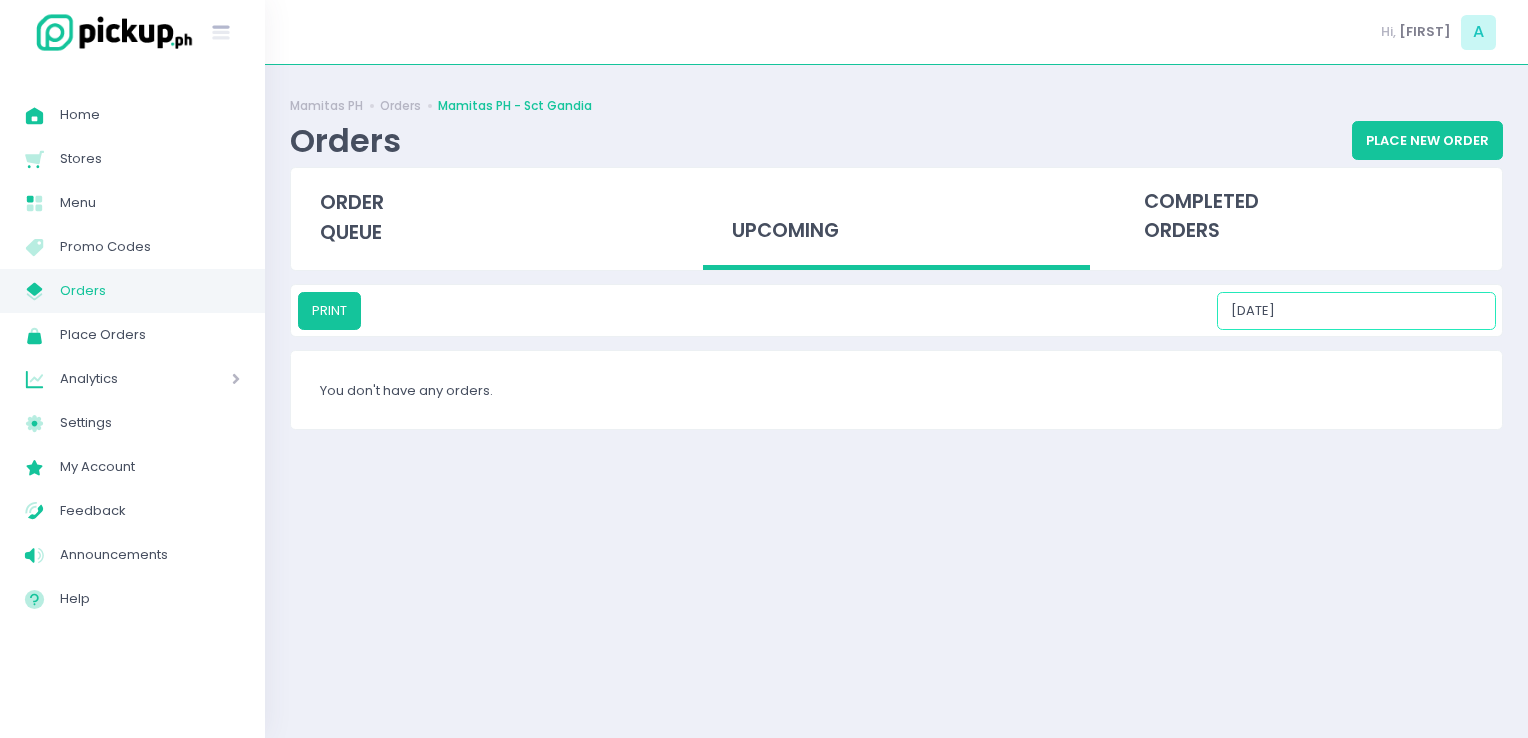 click on "08/13/2025" at bounding box center (1356, 311) 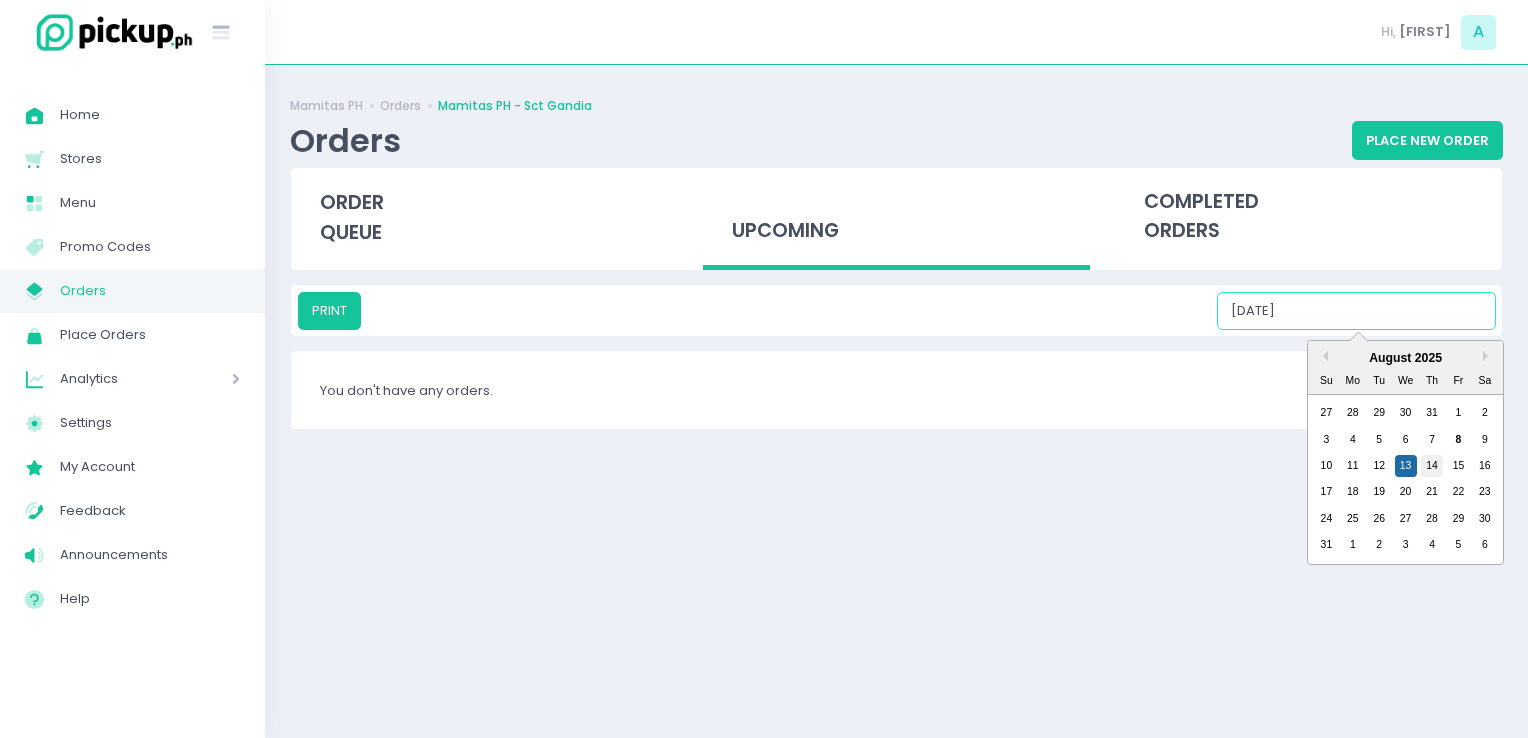 click on "14" at bounding box center [1432, 466] 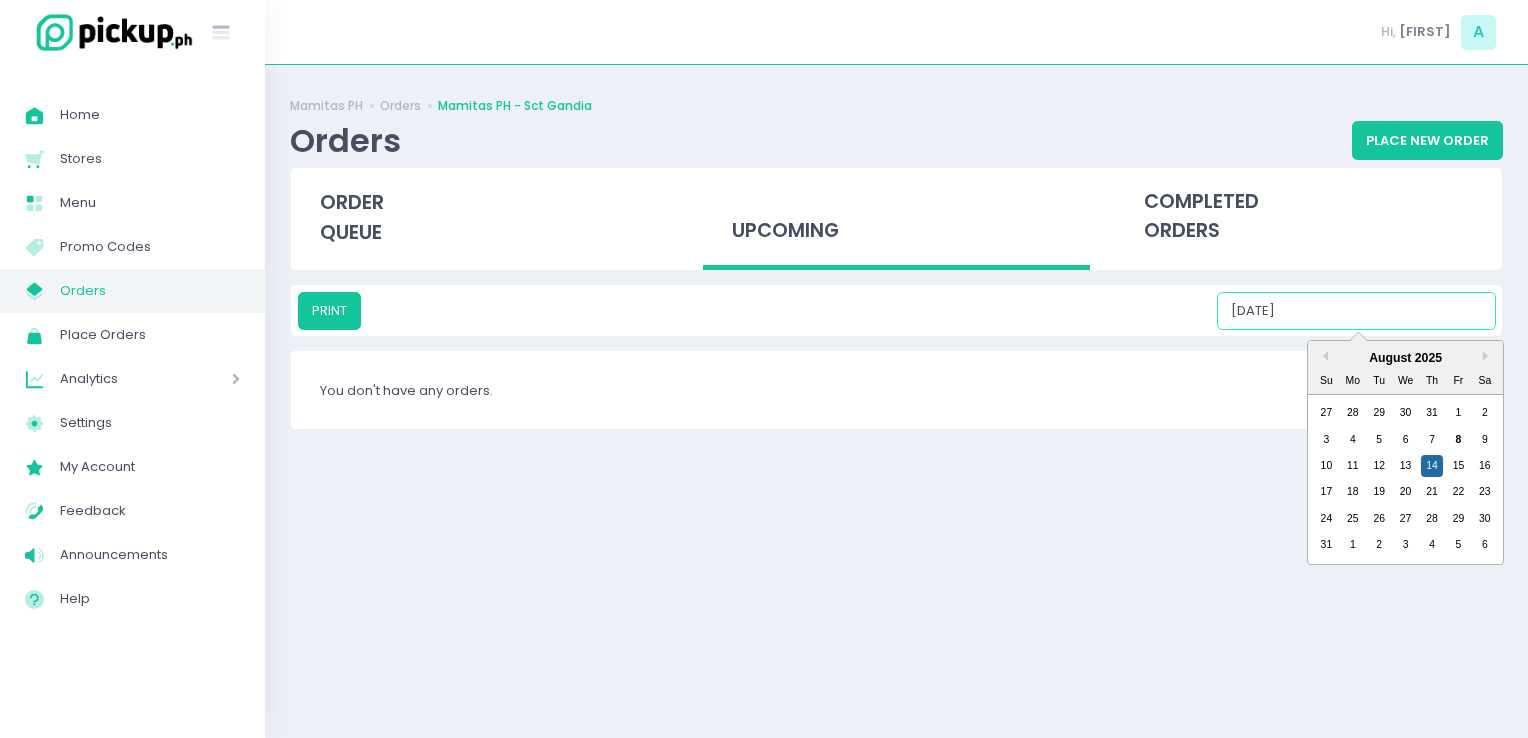 click on "08/14/2025" at bounding box center [1356, 311] 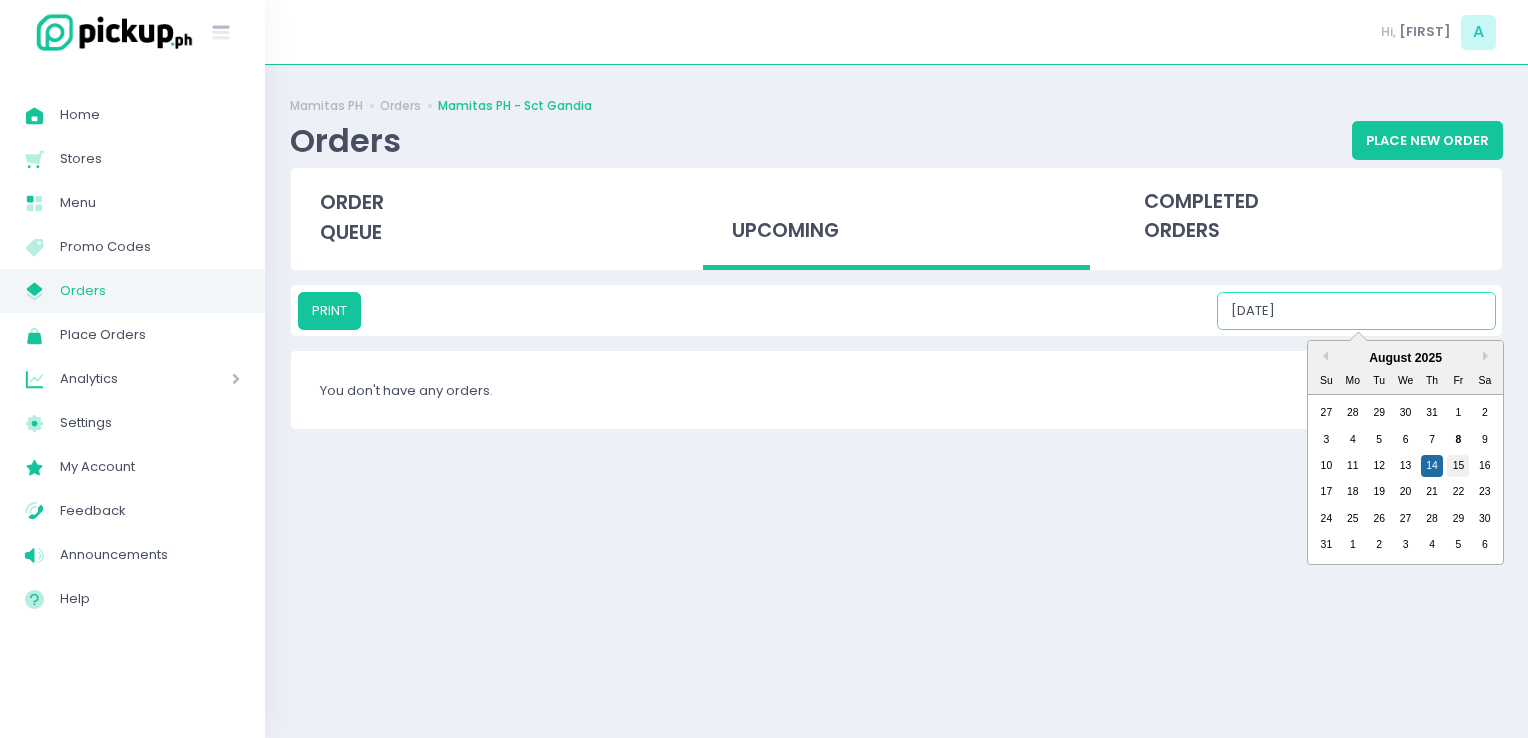 drag, startPoint x: 1402, startPoint y: 328, endPoint x: 1460, endPoint y: 459, distance: 143.26549 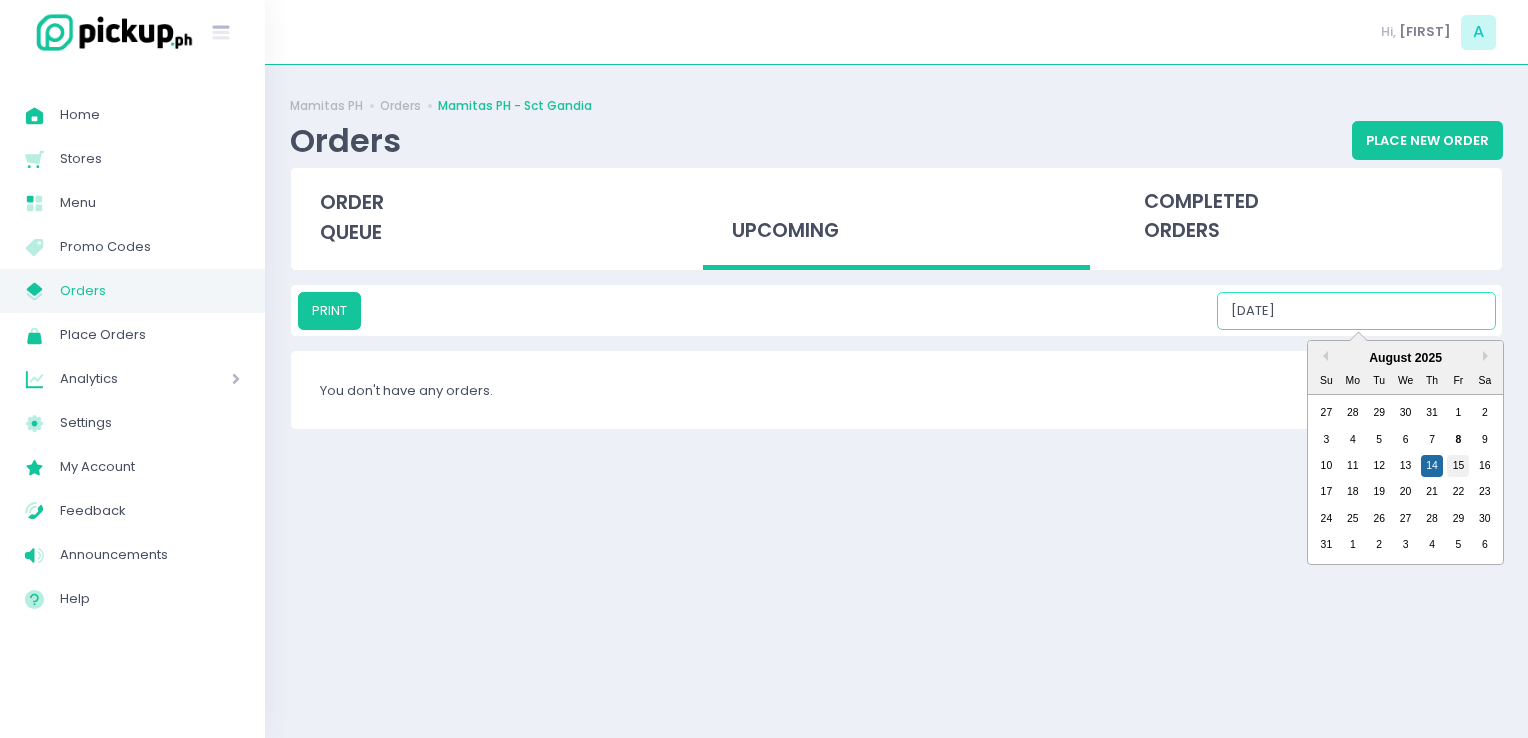click on "15" at bounding box center [1458, 466] 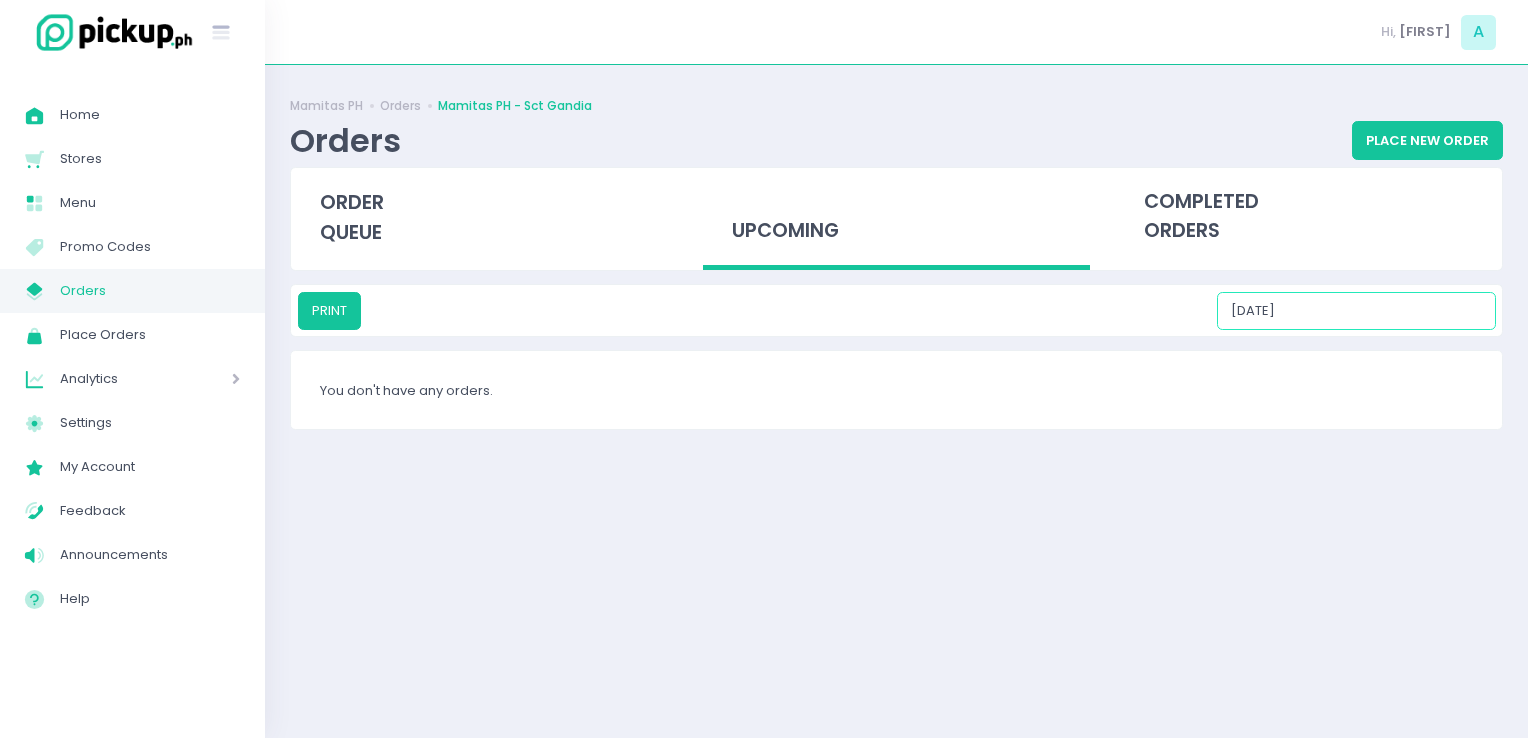 click on "08/15/2025" at bounding box center (1356, 311) 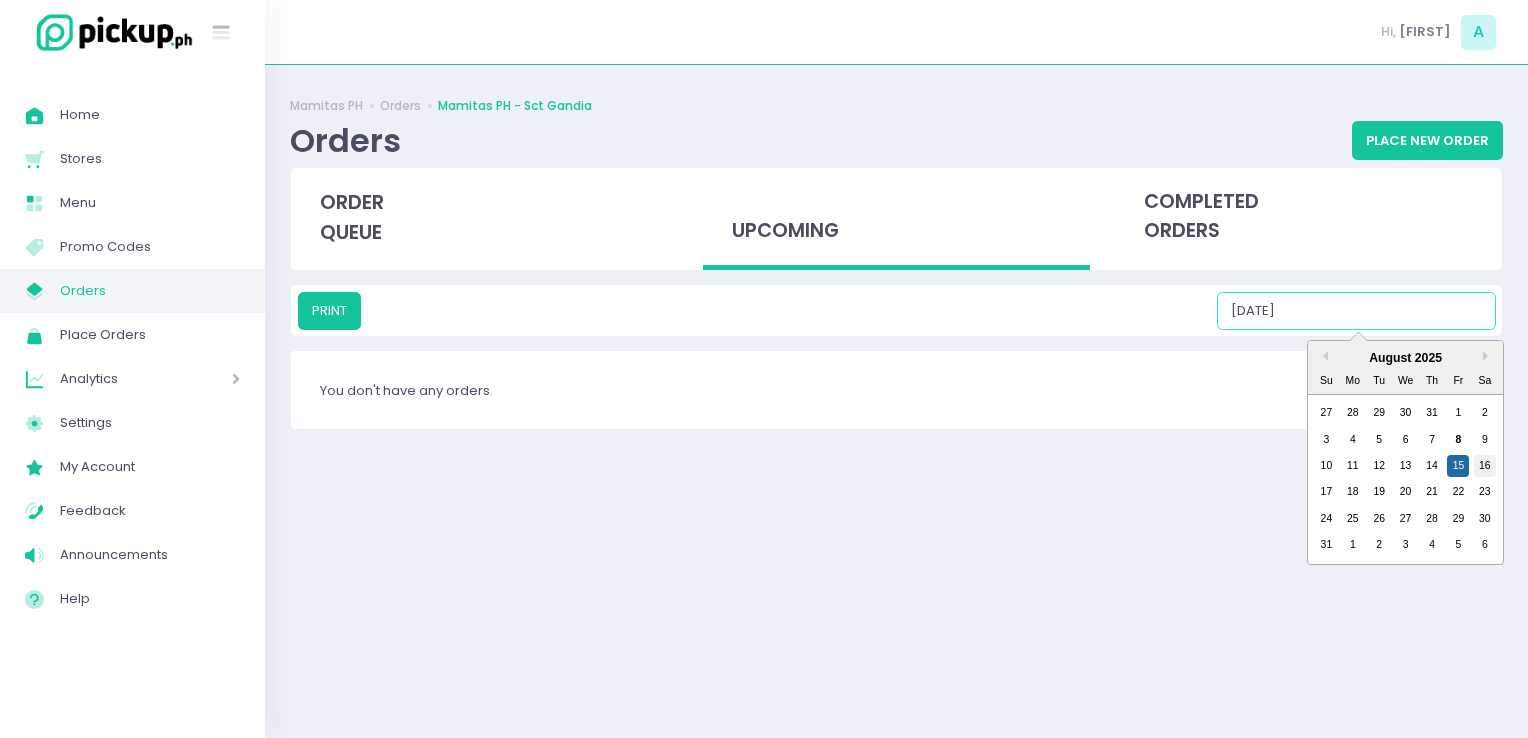click on "16" at bounding box center (1485, 466) 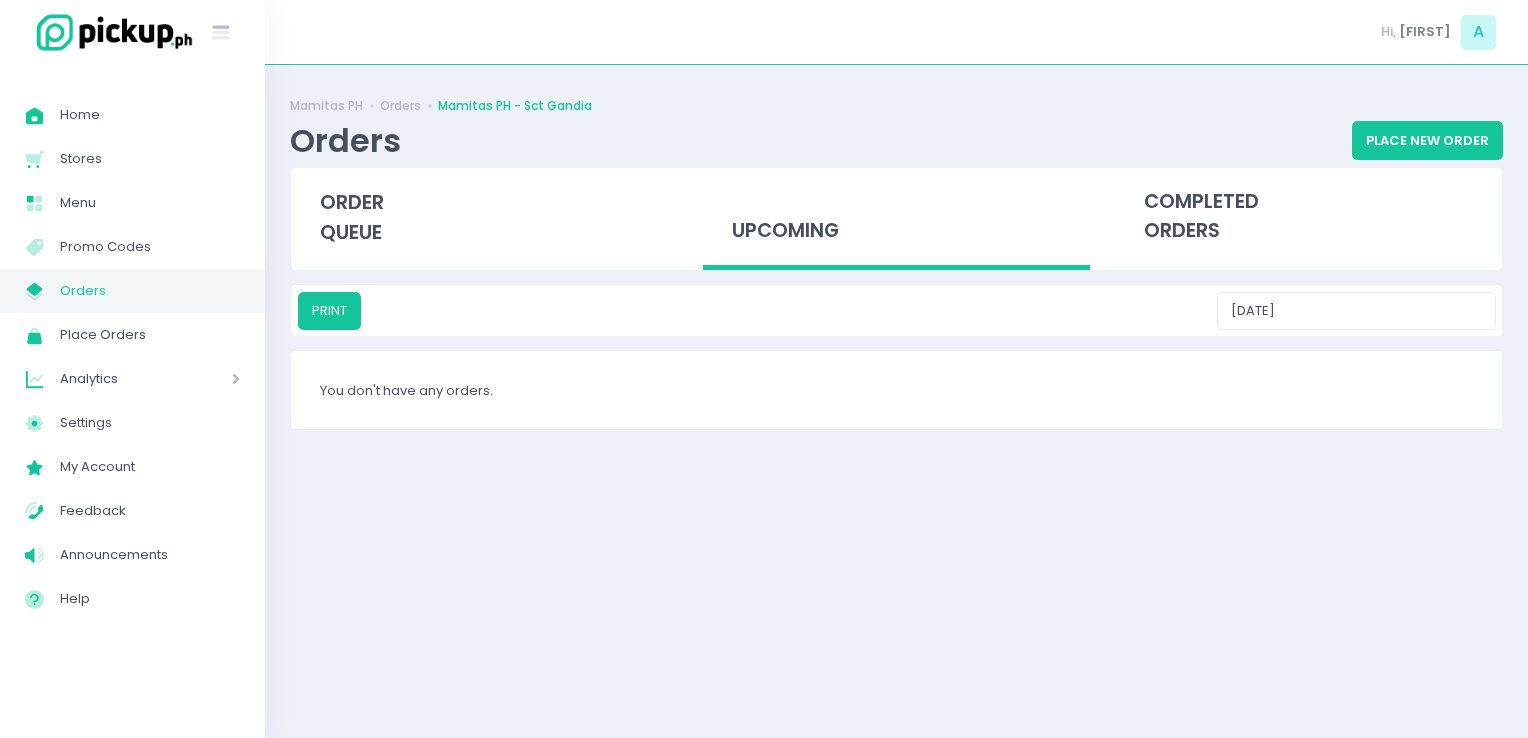 drag, startPoint x: 1333, startPoint y: 285, endPoint x: 1353, endPoint y: 324, distance: 43.829212 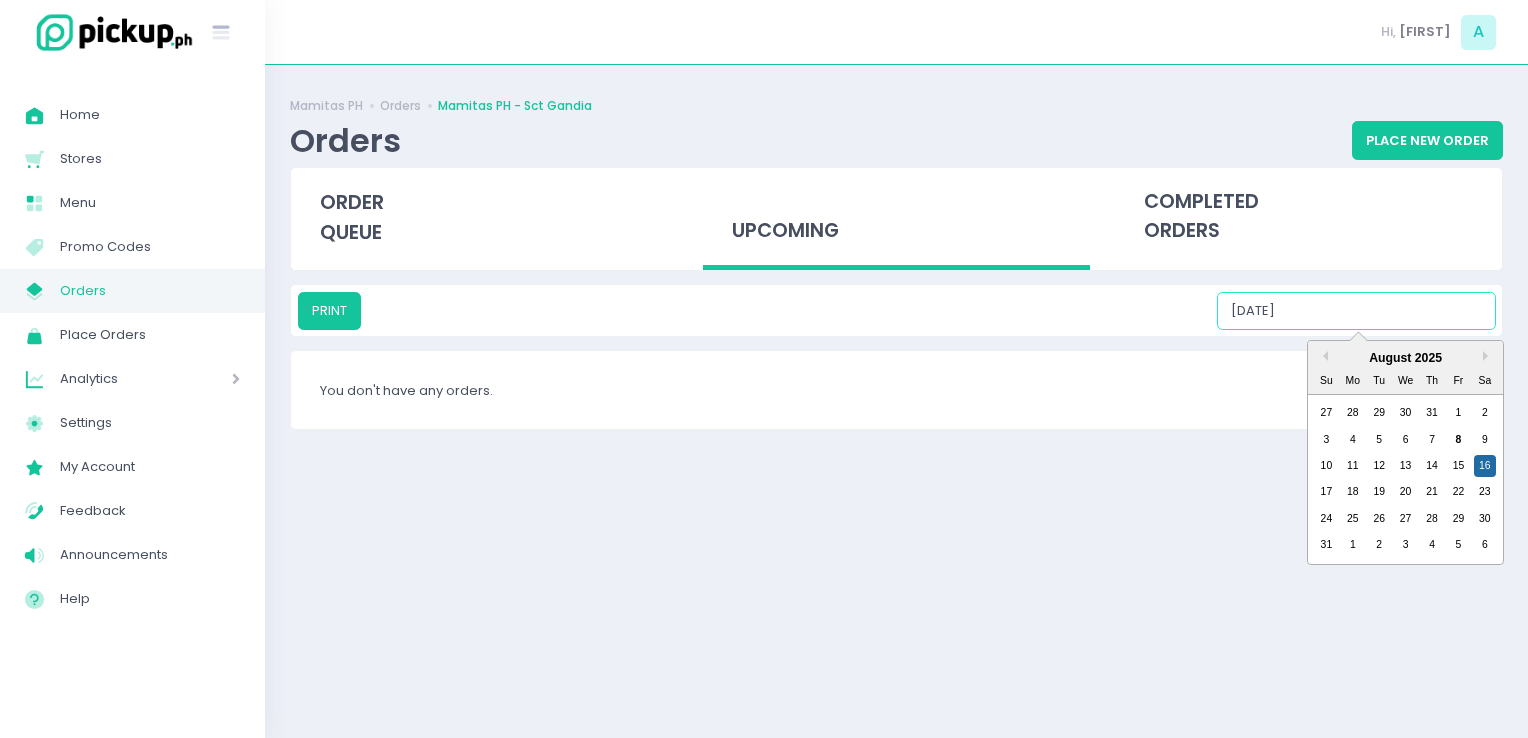click on "08/16/2025" at bounding box center [1356, 311] 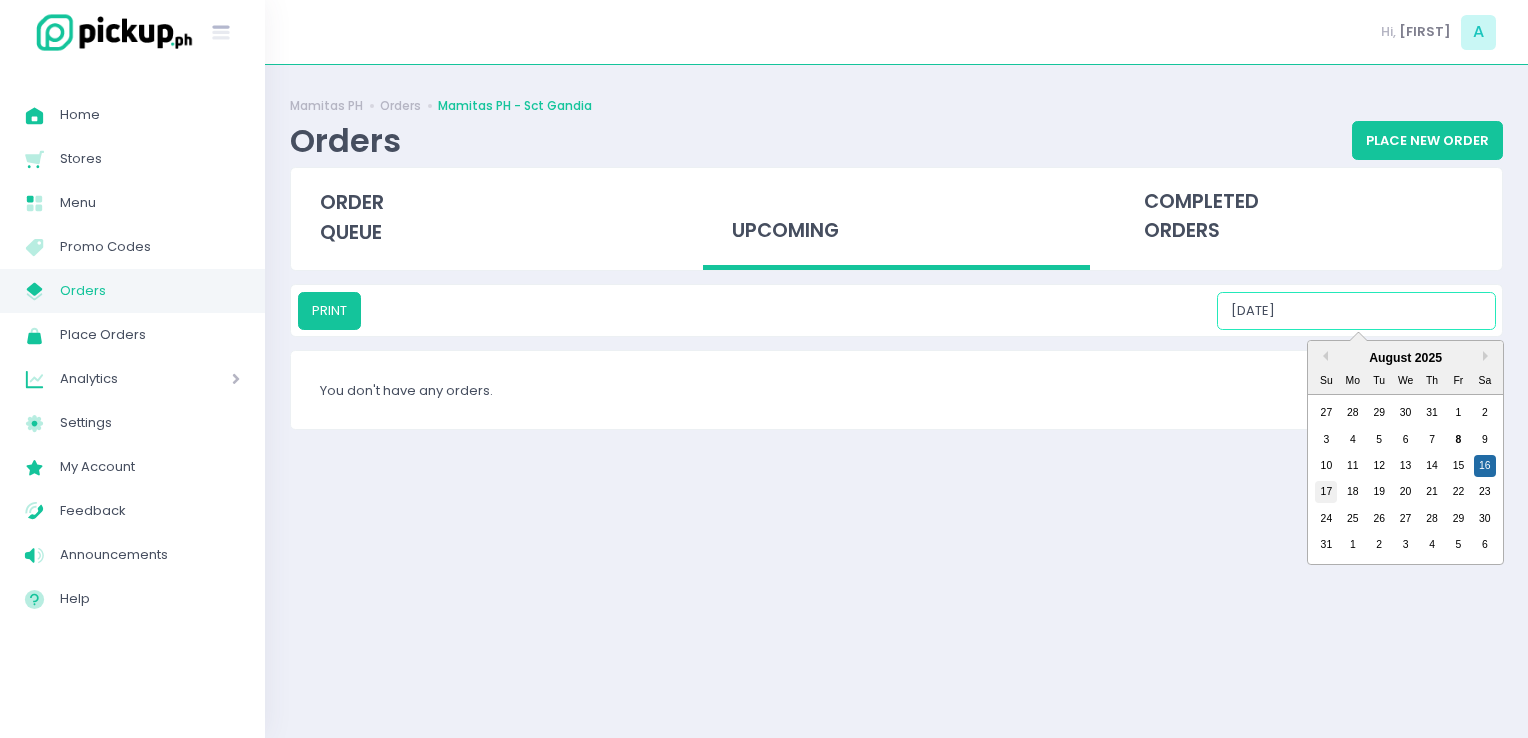 click on "17" at bounding box center [1326, 492] 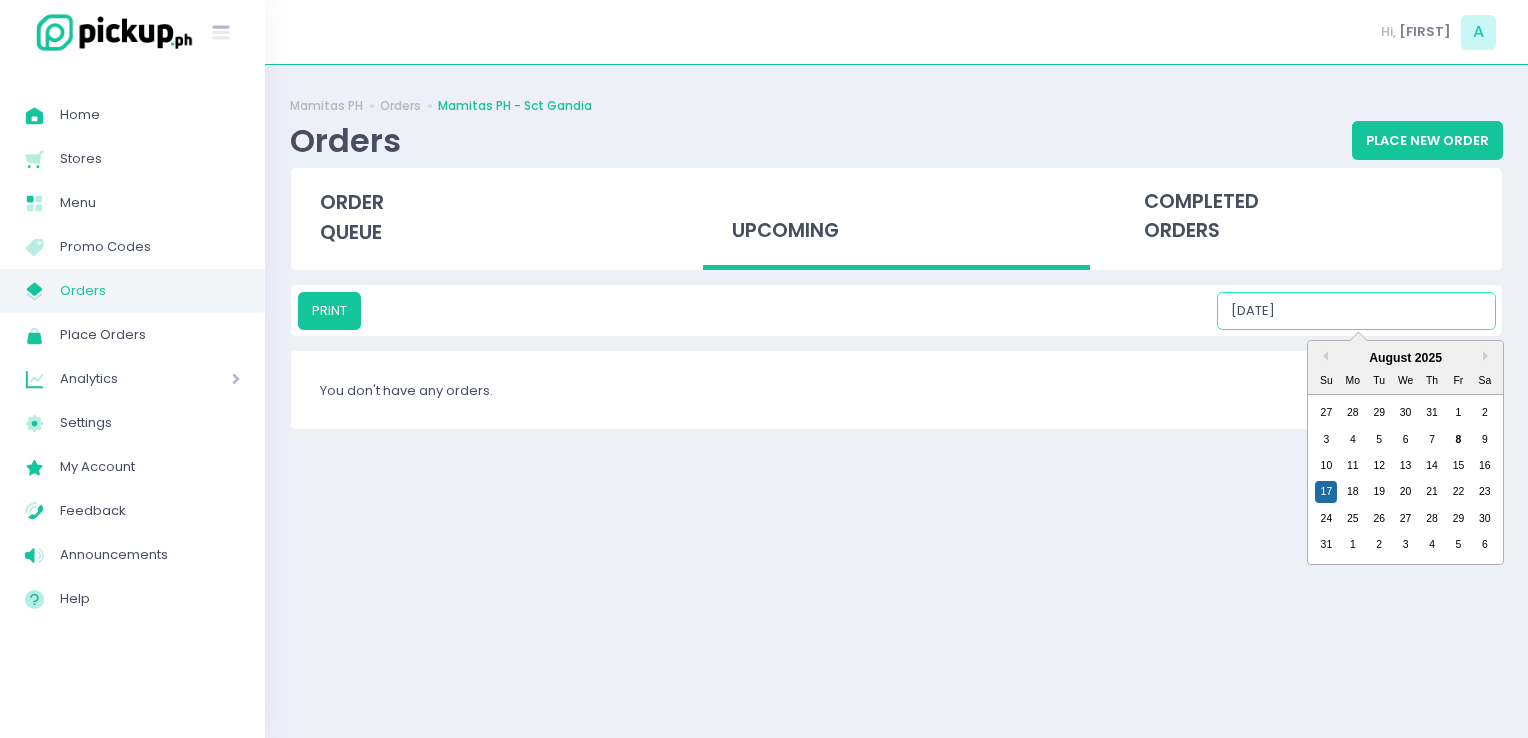click on "08/17/2025" at bounding box center [1356, 311] 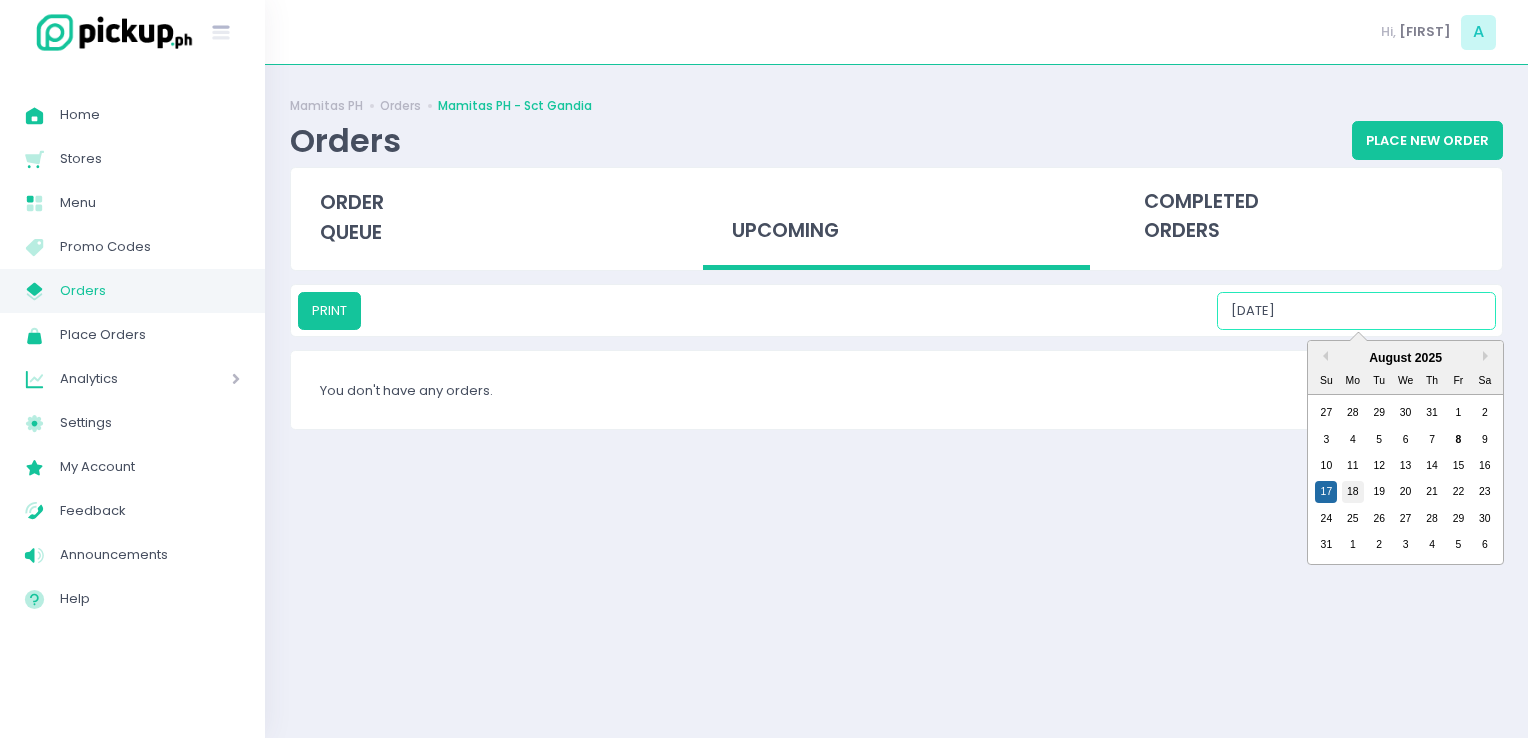 click on "18" at bounding box center (1353, 492) 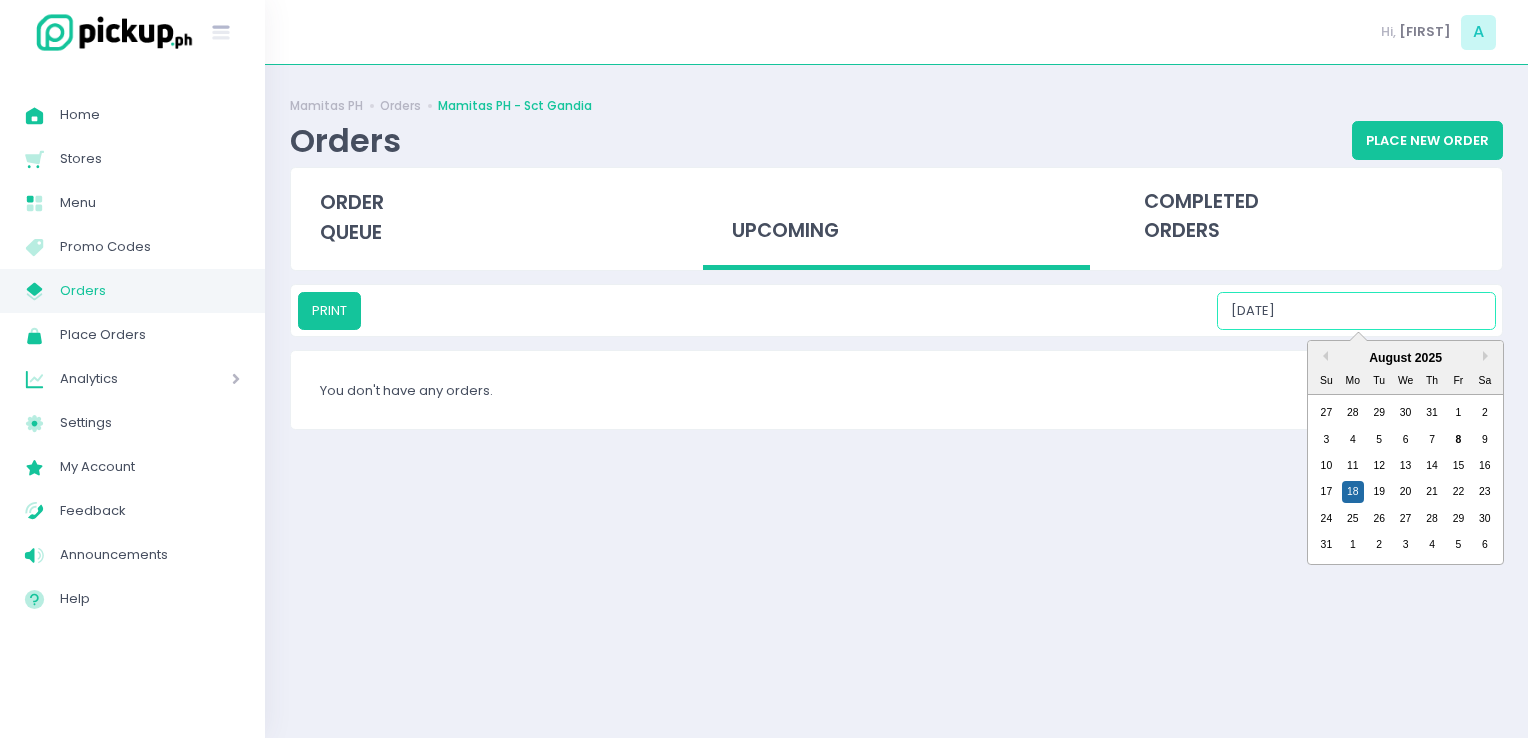 click on "08/18/2025" at bounding box center [1356, 311] 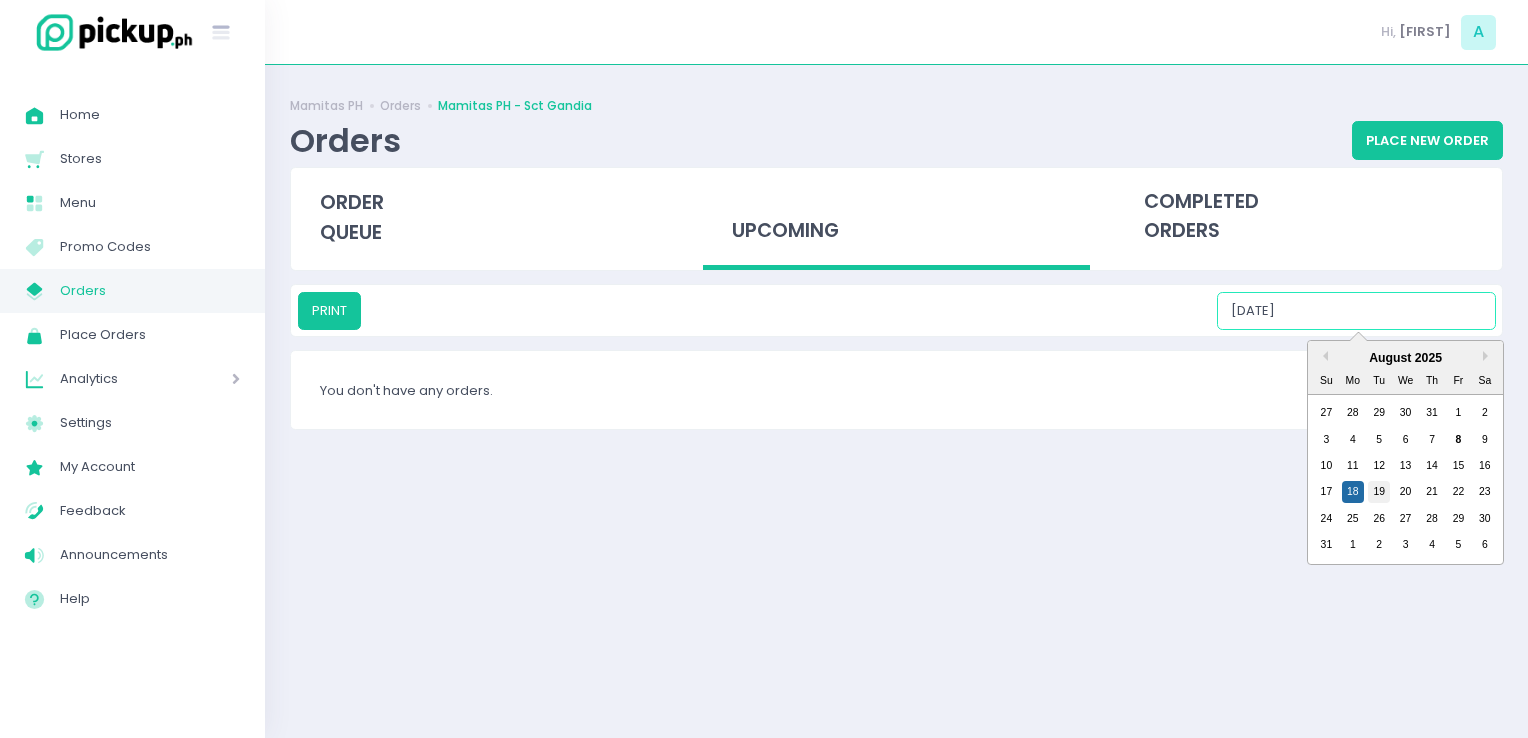 click on "19" at bounding box center (1379, 492) 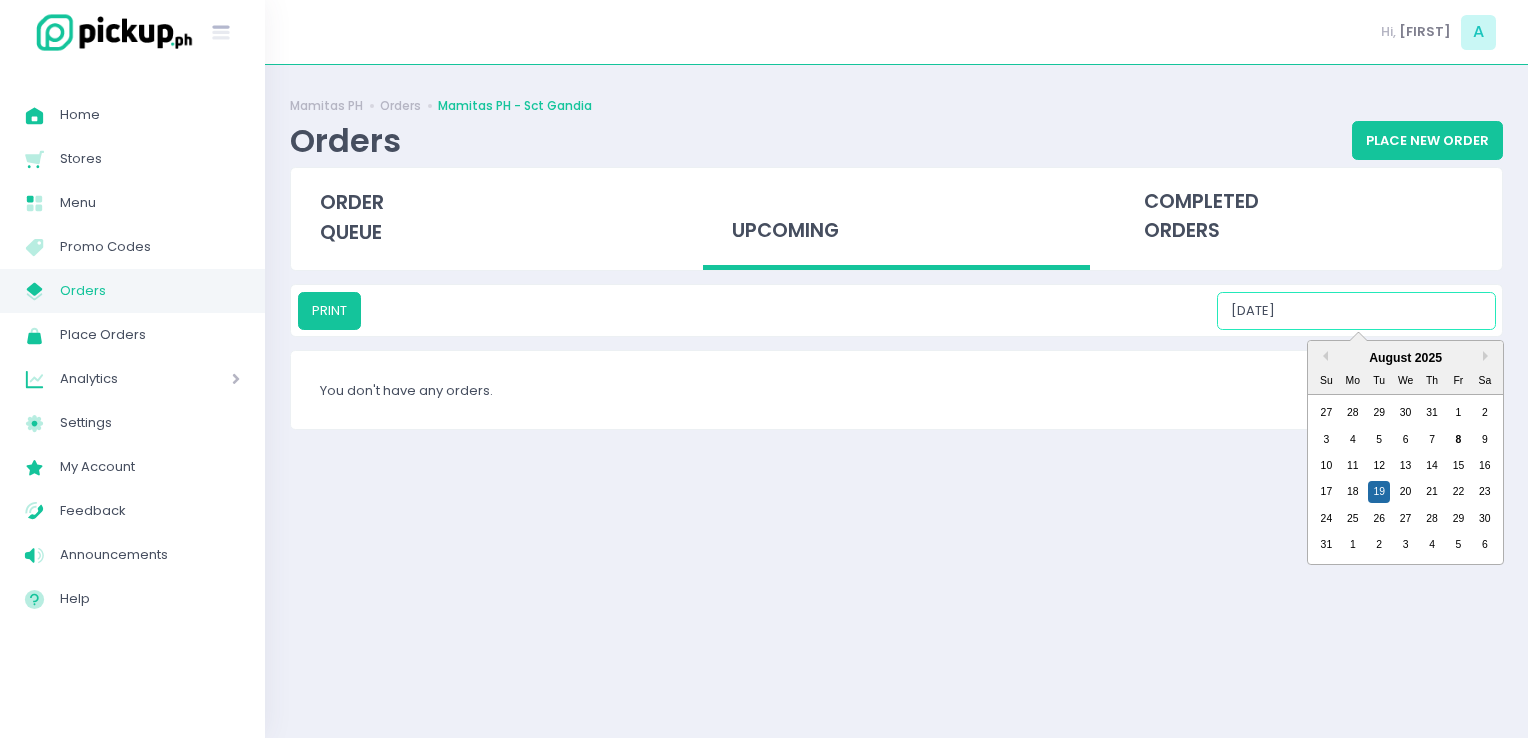 click on "08/19/2025" at bounding box center [1356, 311] 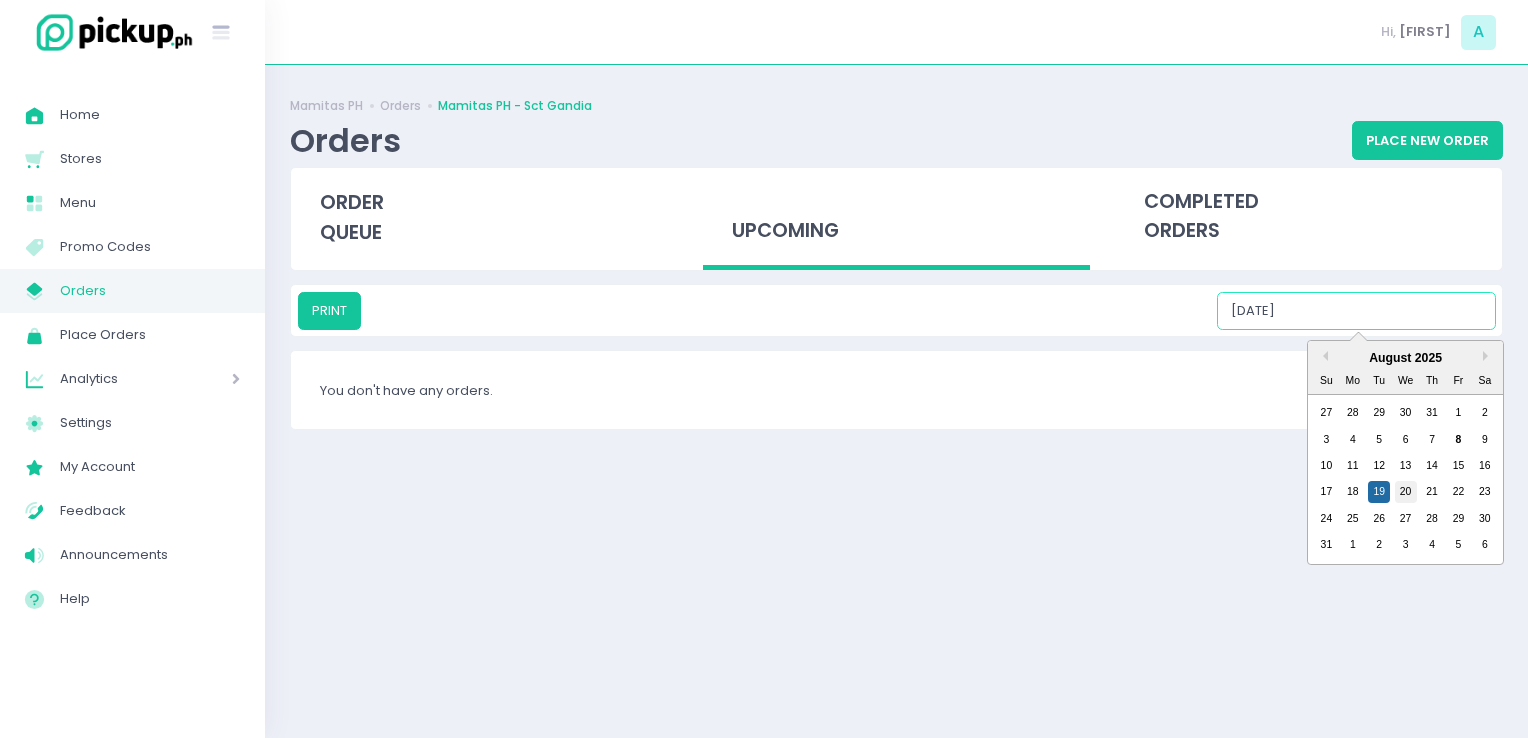 click on "17 18 19 20 21 22 23" at bounding box center (1405, 492) 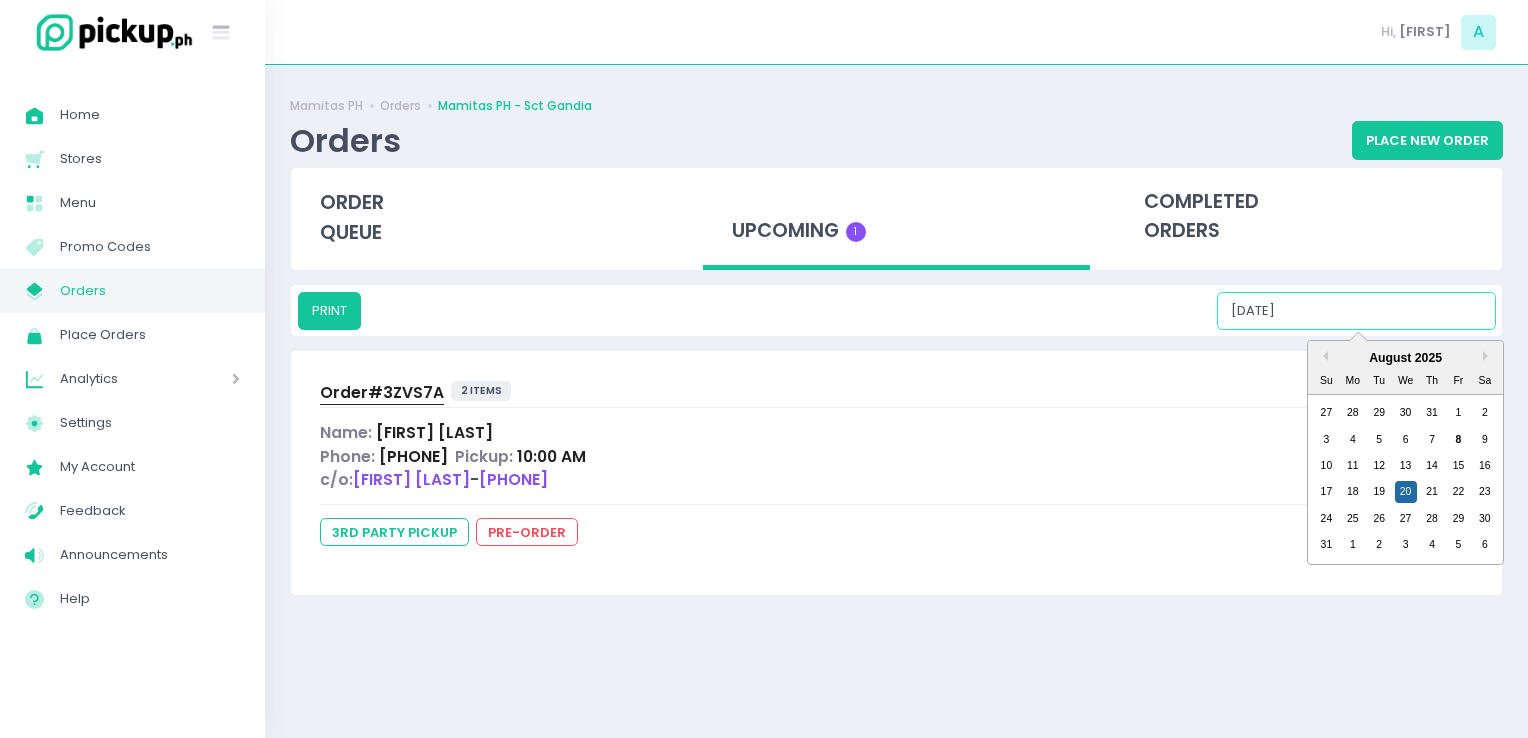click on "08/20/2025" at bounding box center (1356, 311) 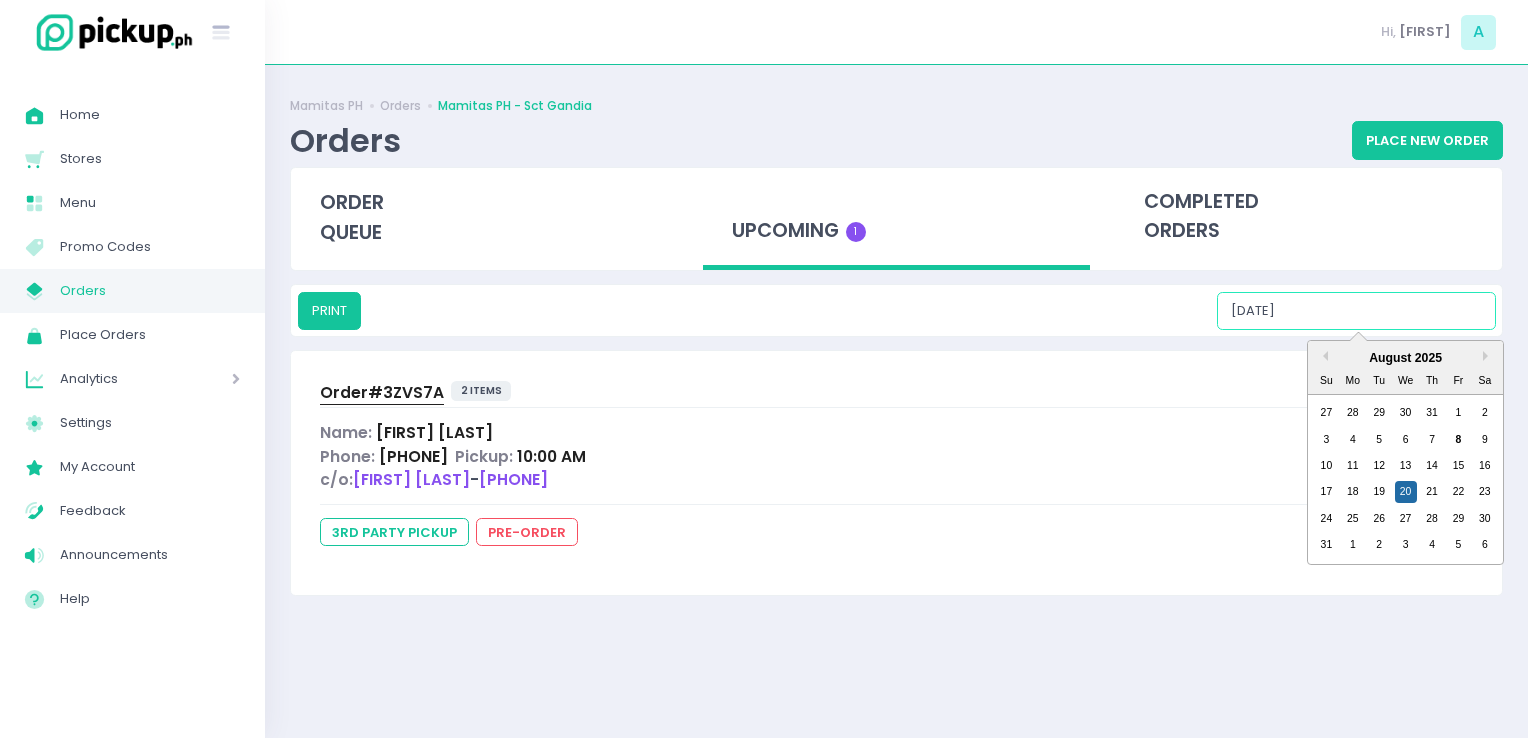 click on "08/20/2025" at bounding box center (1356, 311) 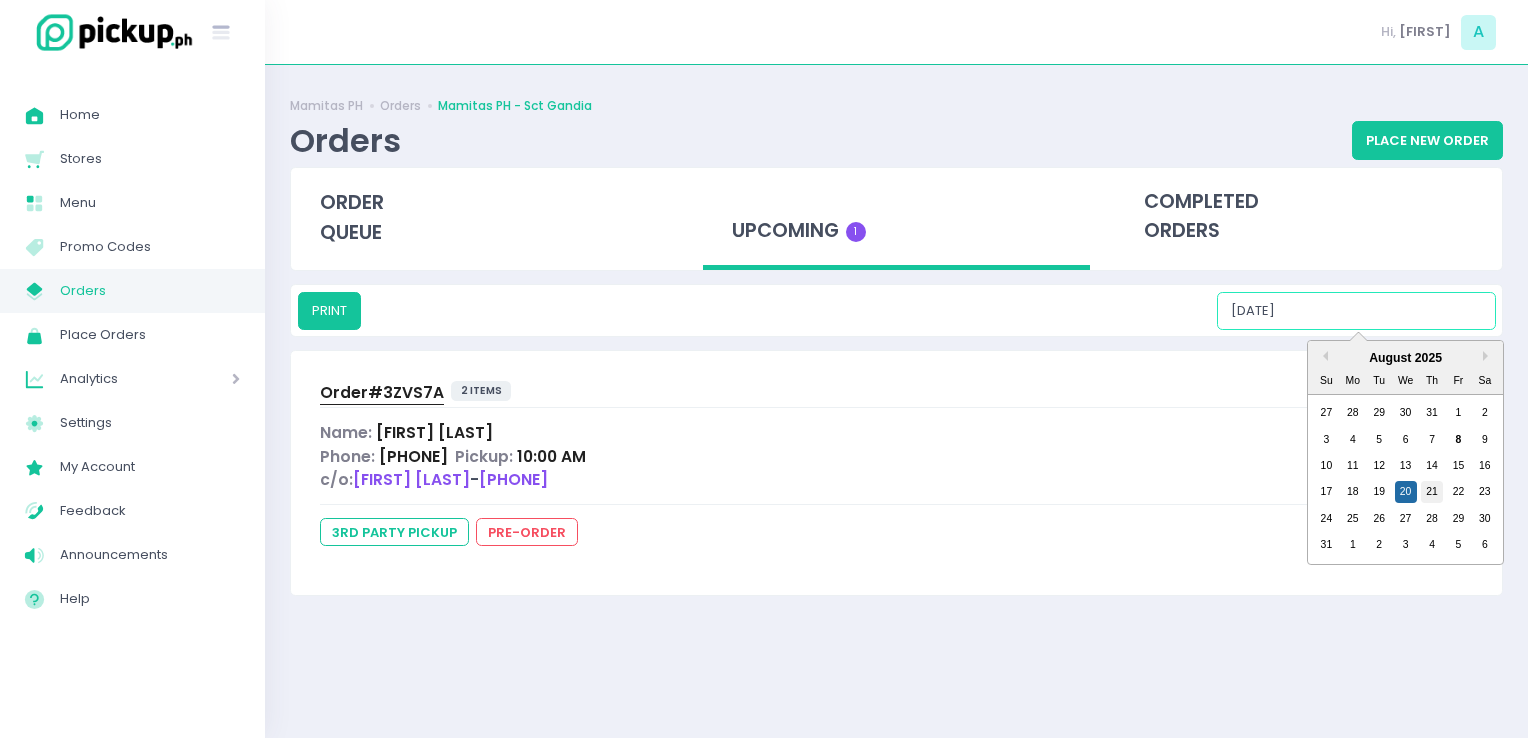click on "21" at bounding box center (1432, 492) 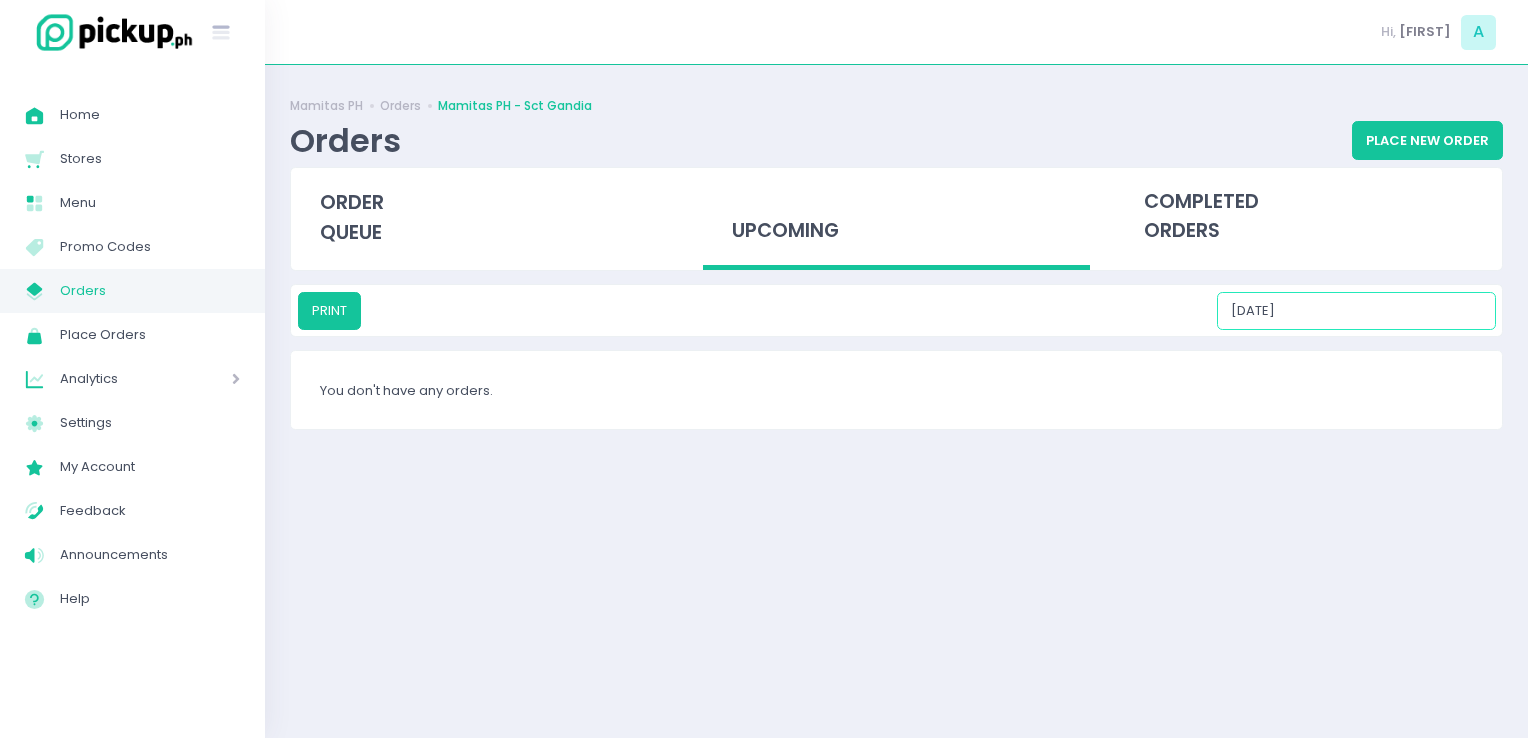 click on "08/21/2025" at bounding box center [1356, 311] 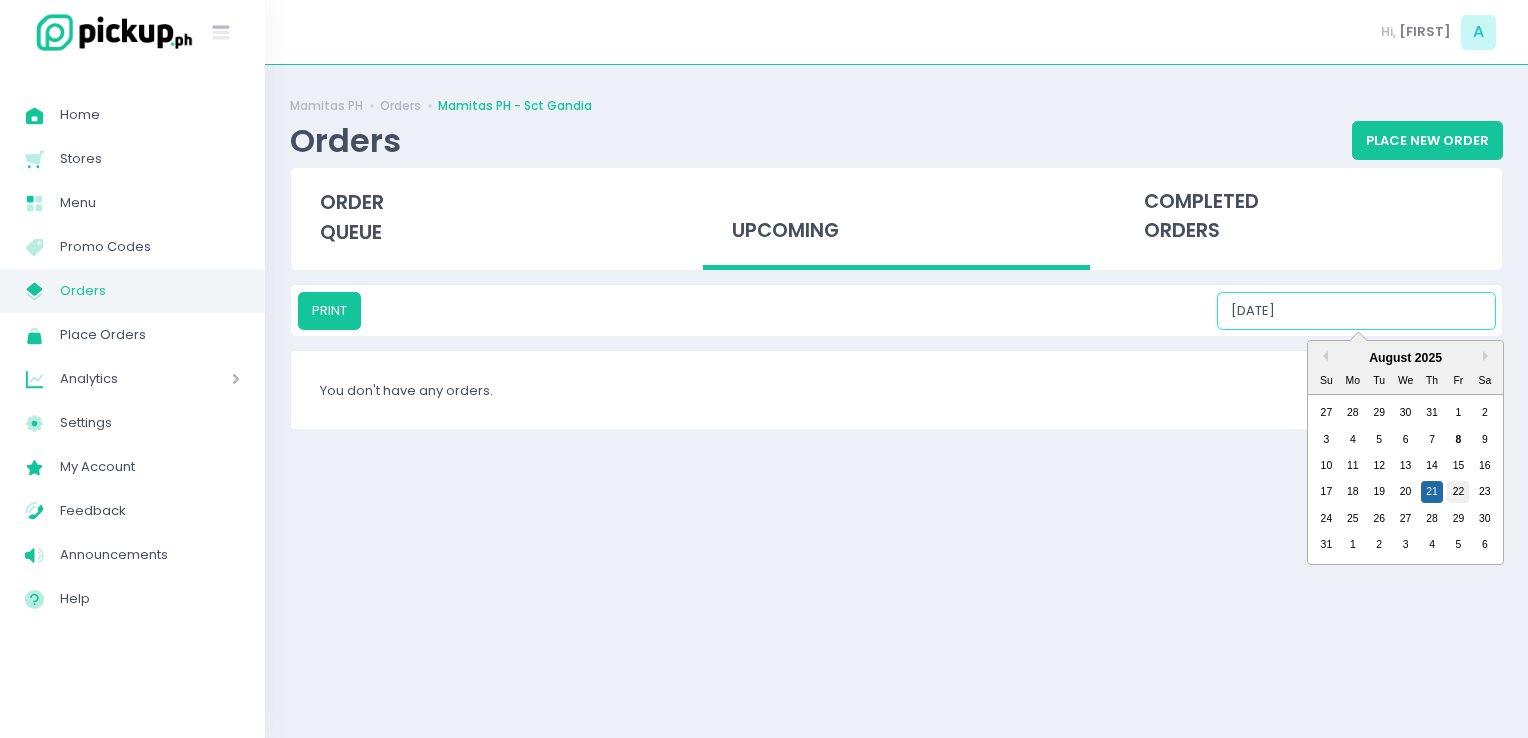 click on "22" at bounding box center [1458, 492] 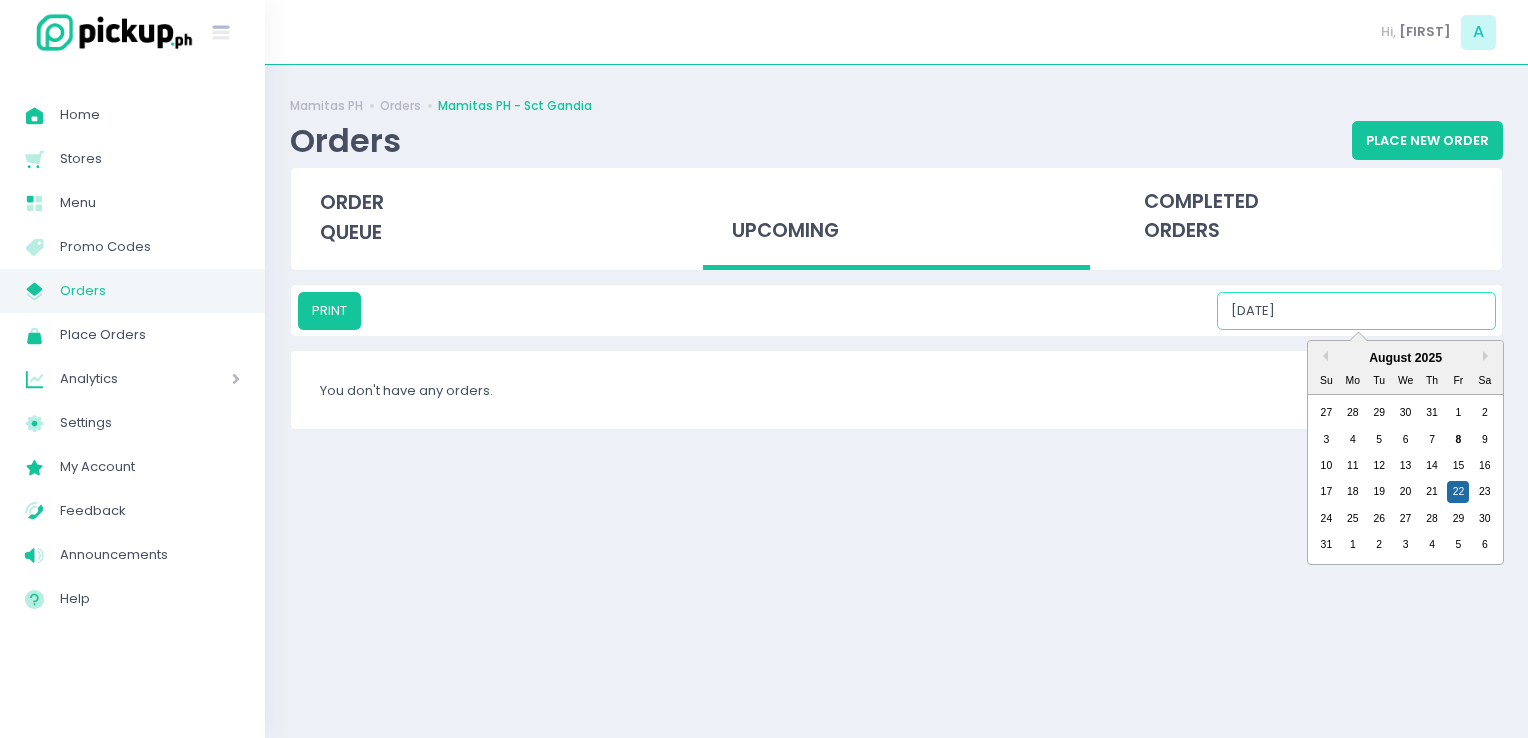 click on "08/22/2025" at bounding box center [1356, 311] 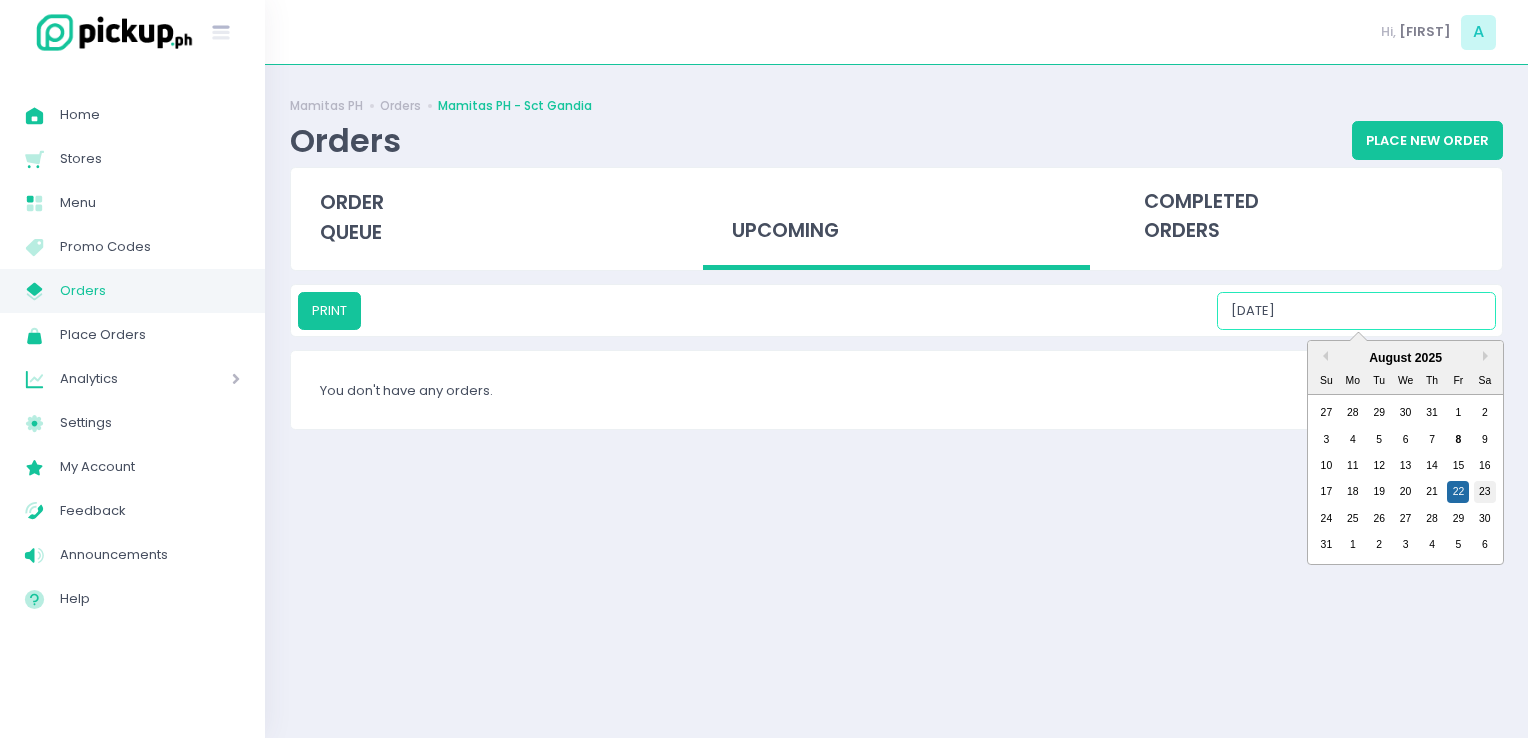 click on "23" at bounding box center [1485, 492] 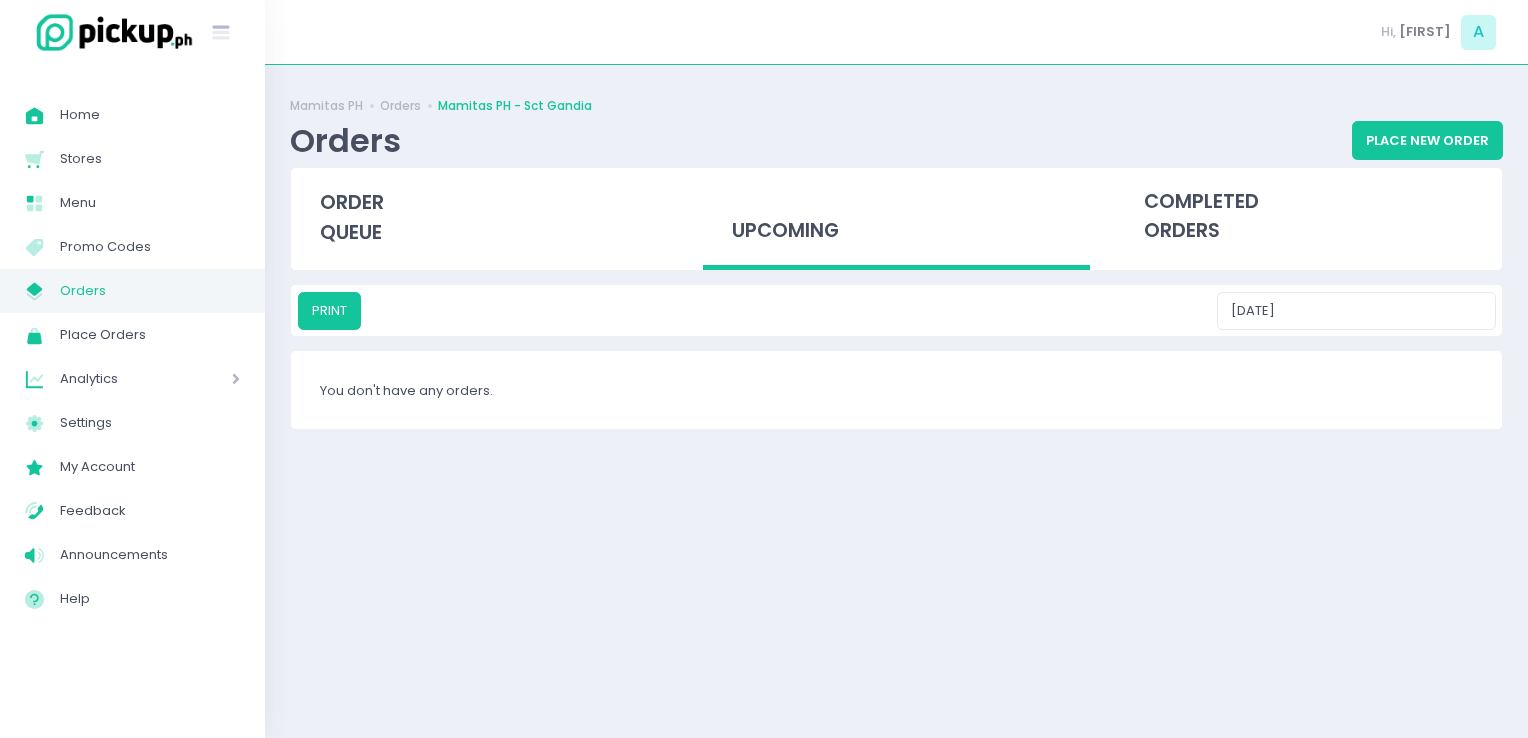 drag, startPoint x: 1366, startPoint y: 283, endPoint x: 1371, endPoint y: 302, distance: 19.646883 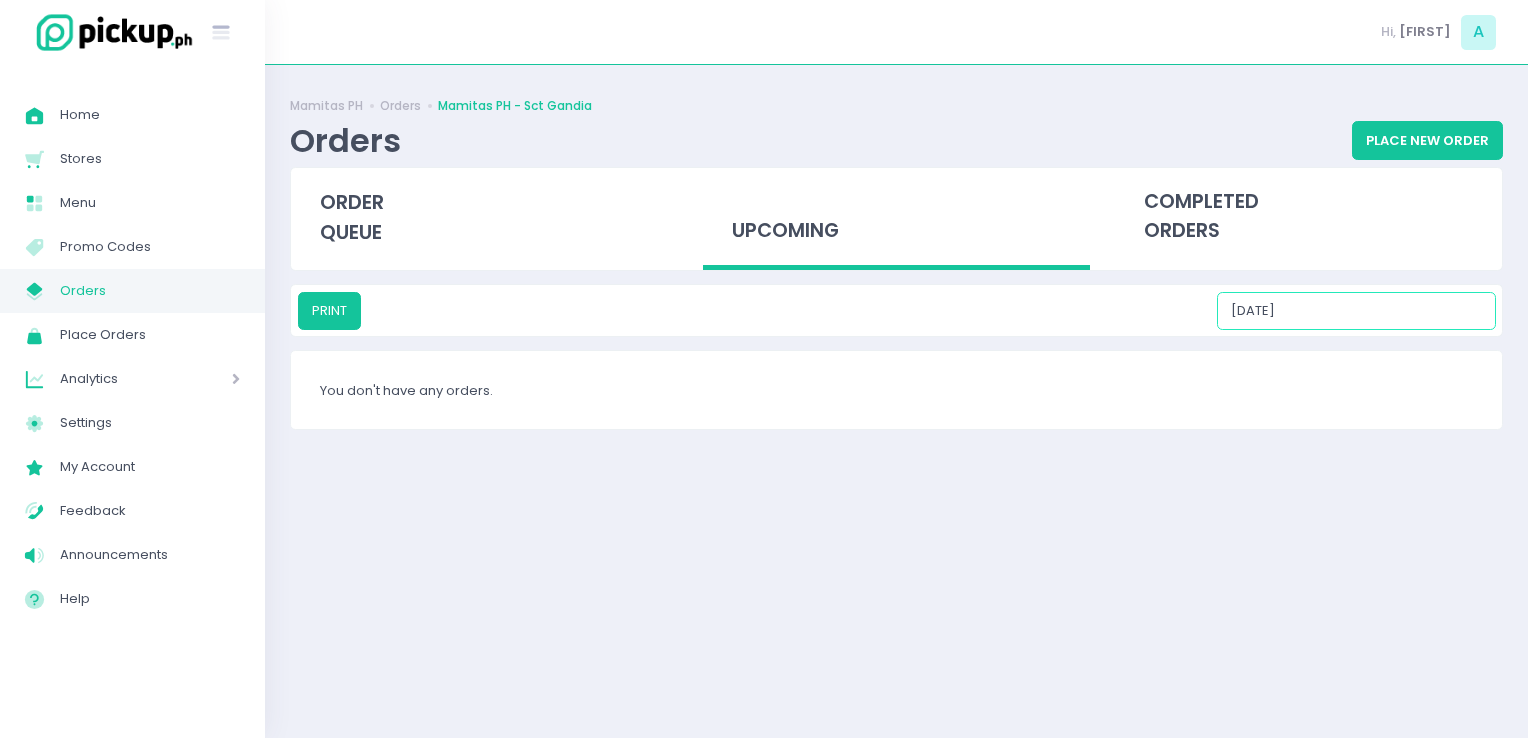 click on "08/23/2025" at bounding box center (1356, 311) 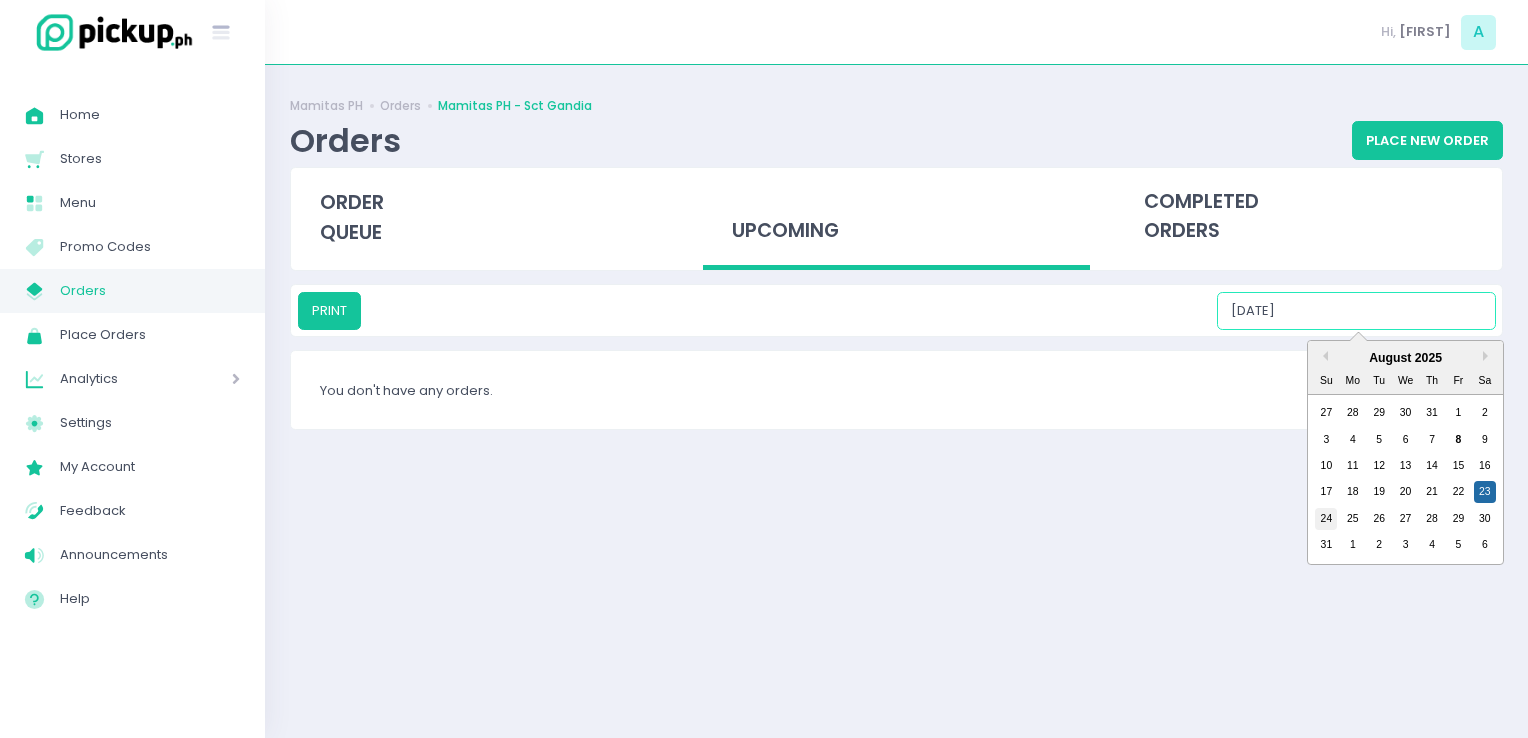 click on "24" at bounding box center [1326, 519] 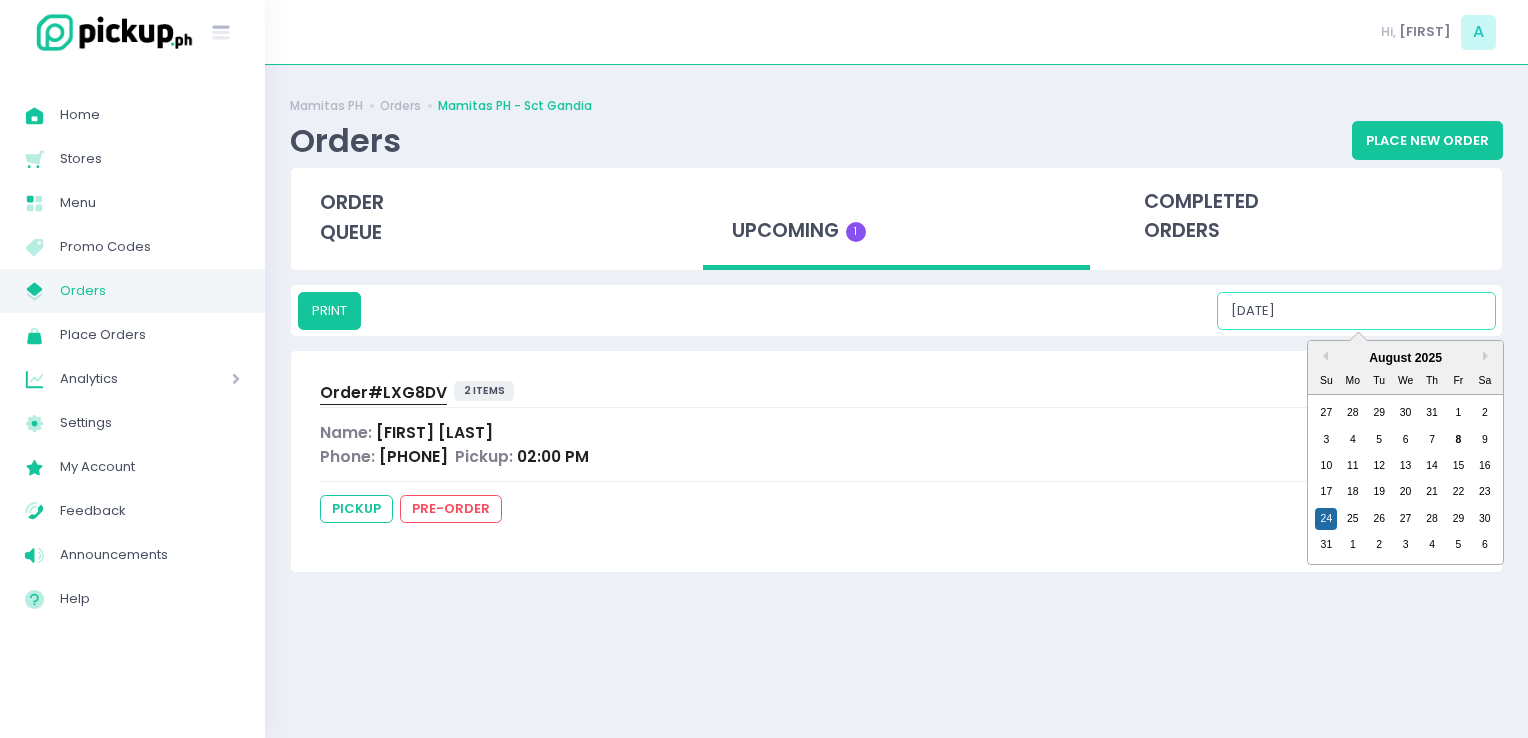 click on "08/24/2025" at bounding box center [1356, 311] 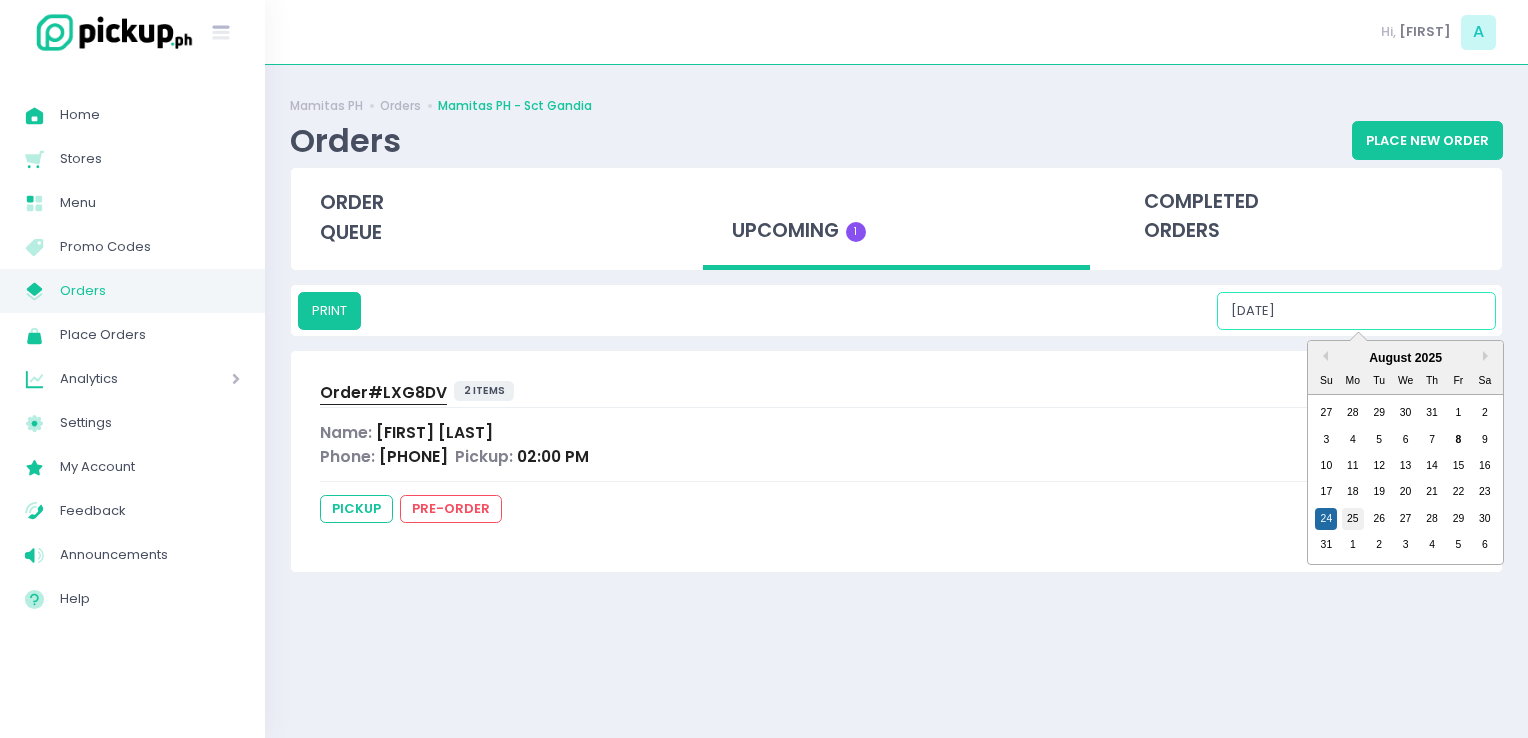 click on "25" at bounding box center (1353, 519) 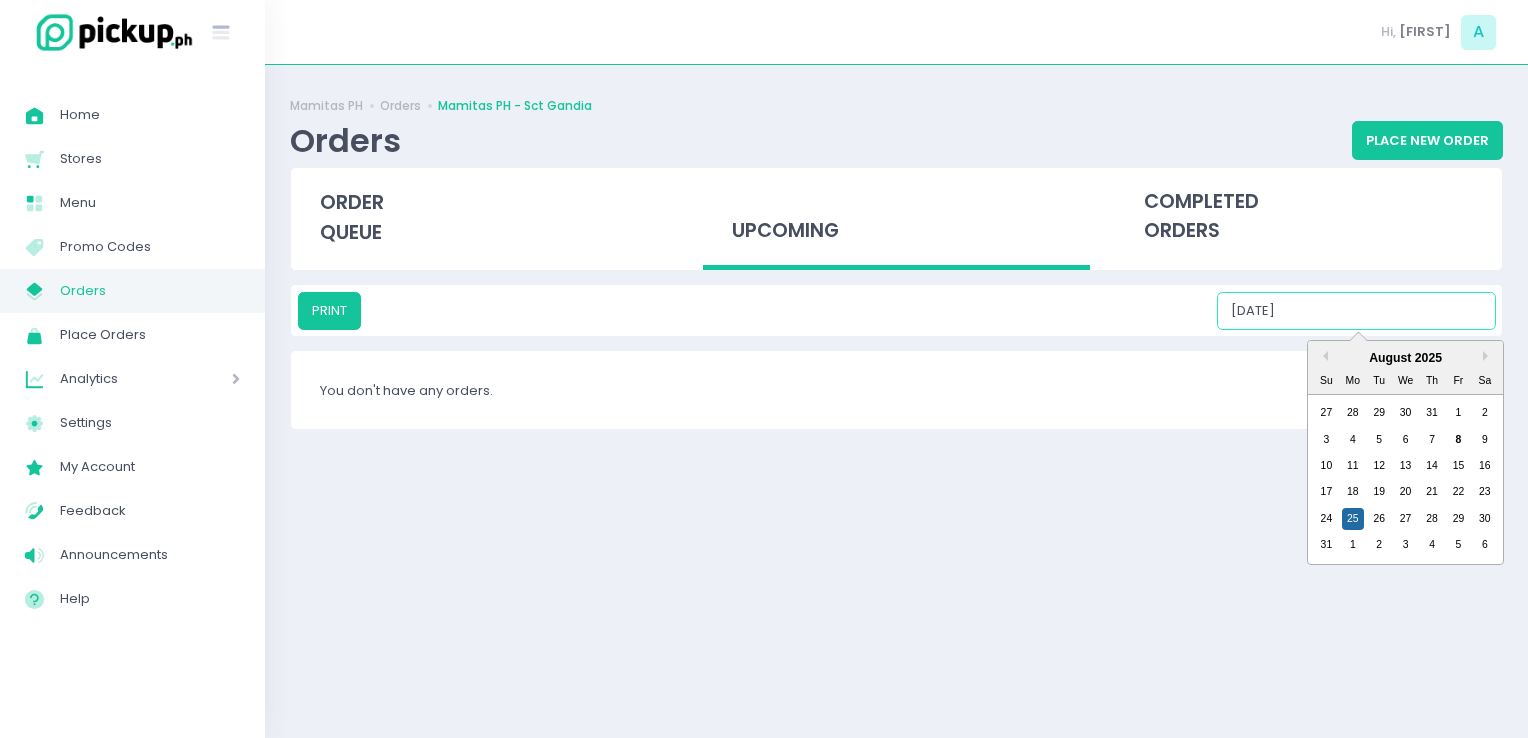 click on "08/25/2025" at bounding box center [1356, 311] 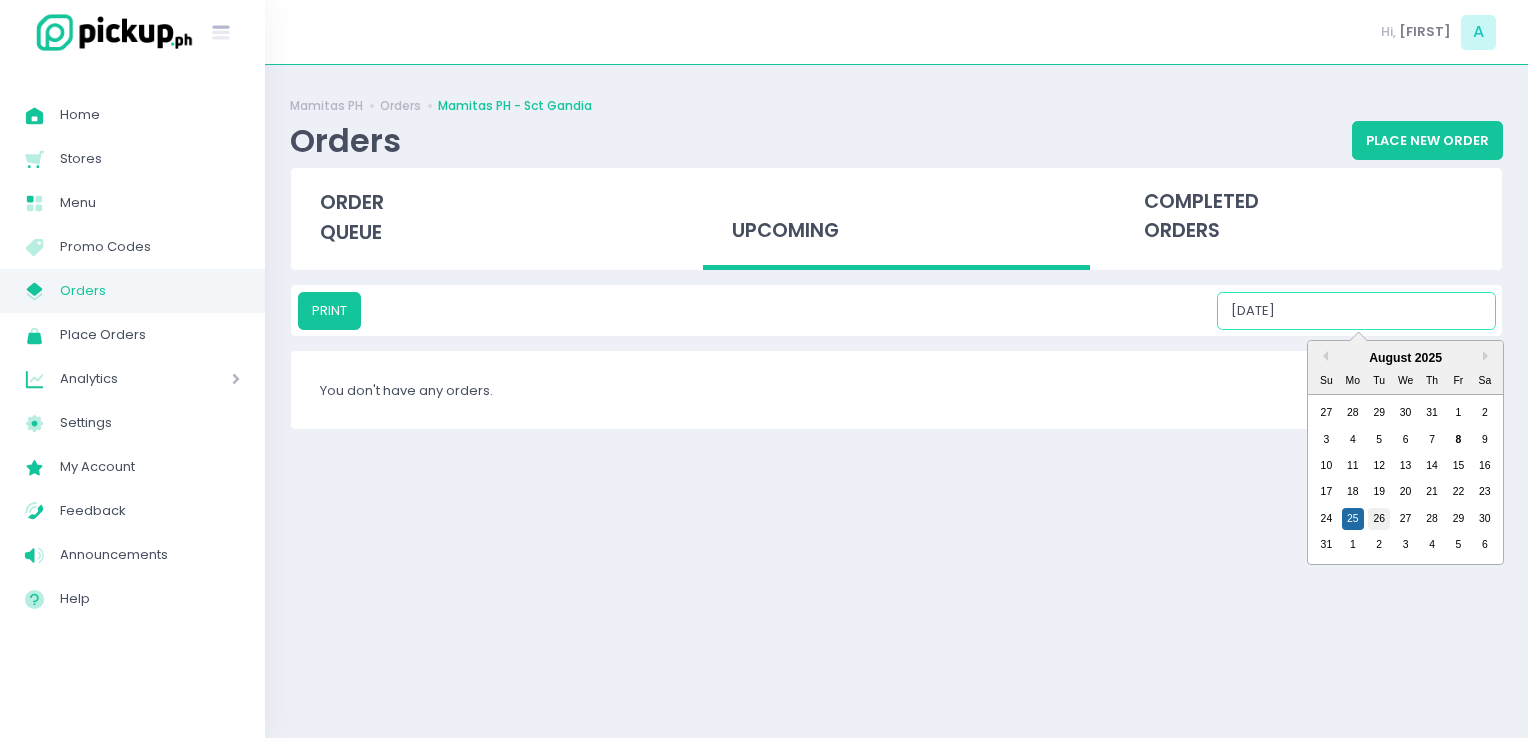 click on "26" at bounding box center [1379, 519] 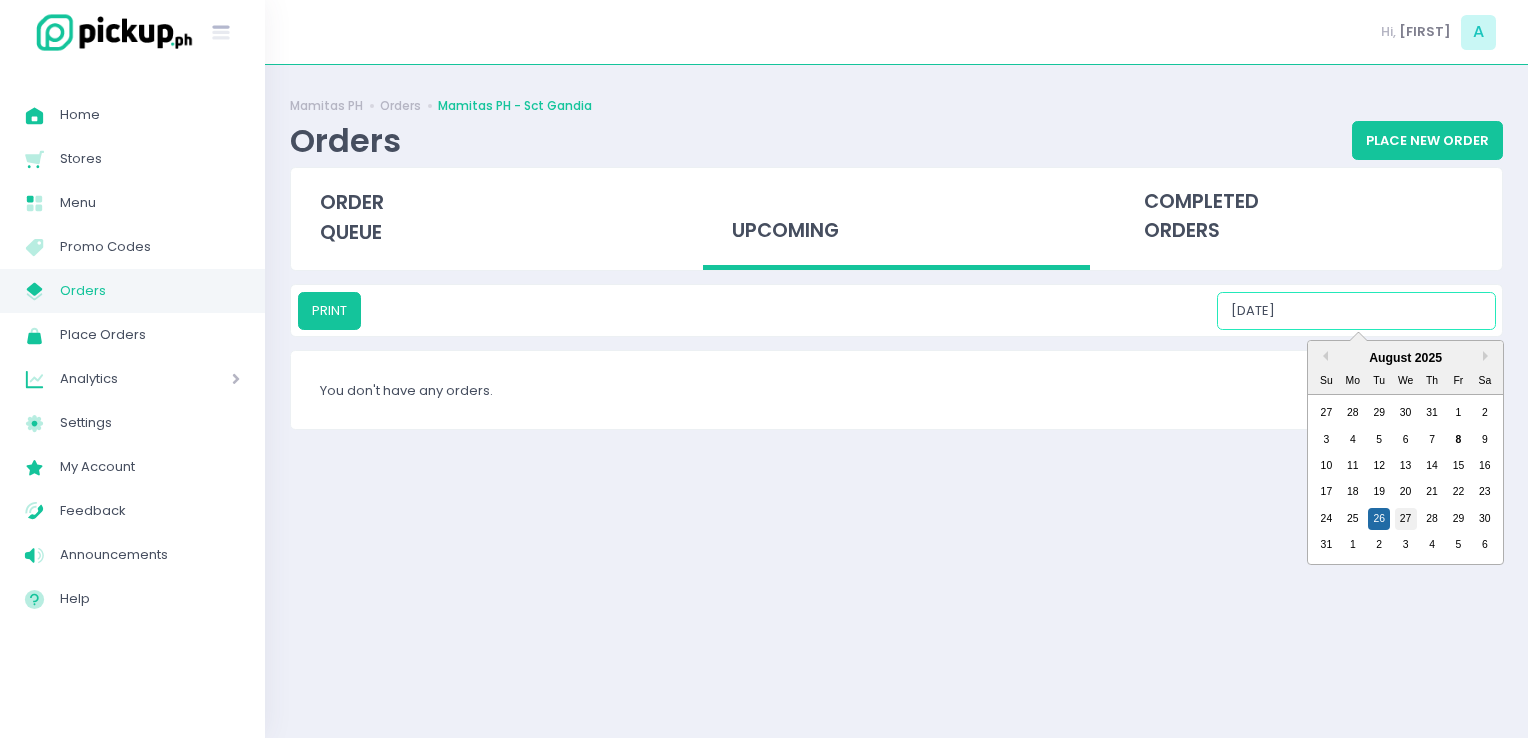 drag, startPoint x: 1374, startPoint y: 297, endPoint x: 1407, endPoint y: 518, distance: 223.45021 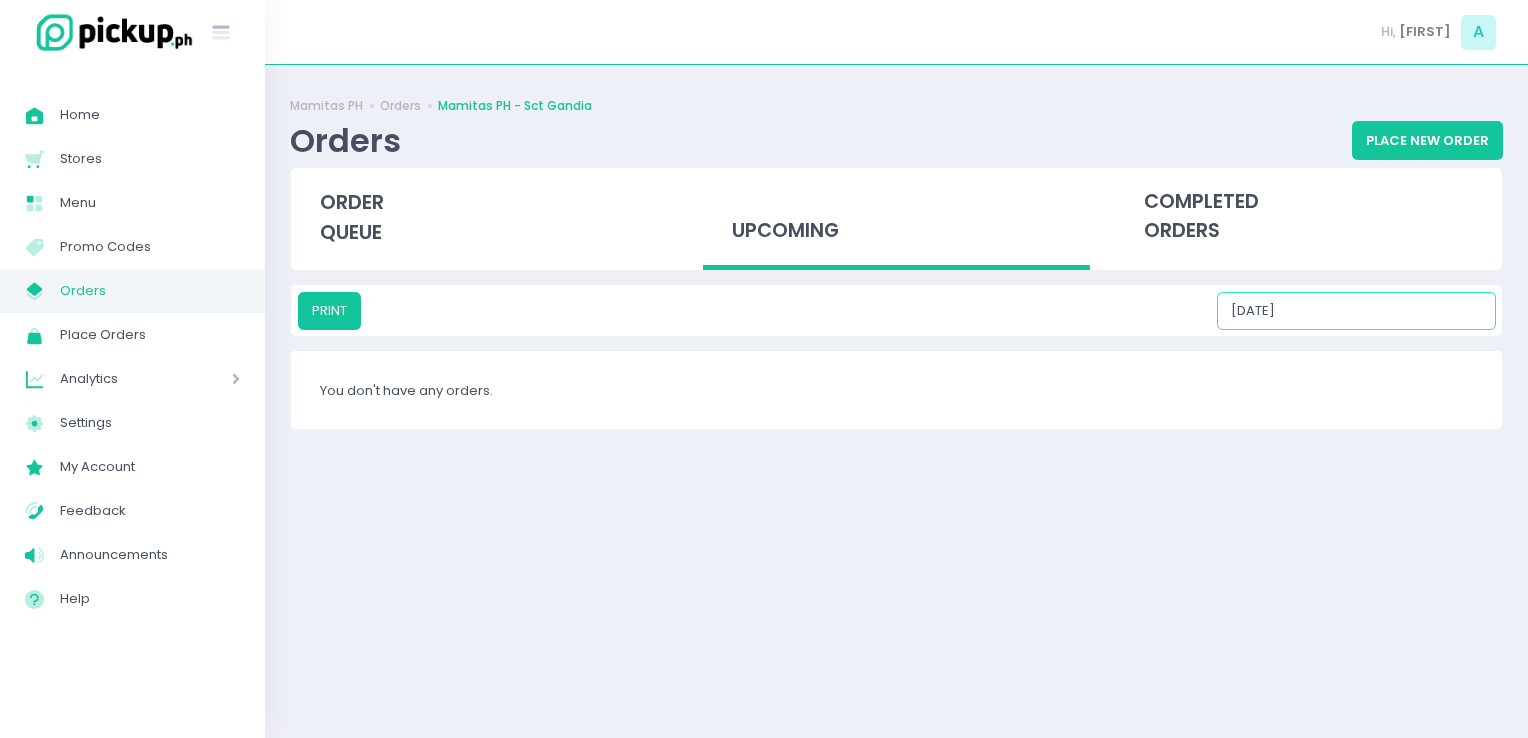 click on "08/27/2025" at bounding box center (1356, 311) 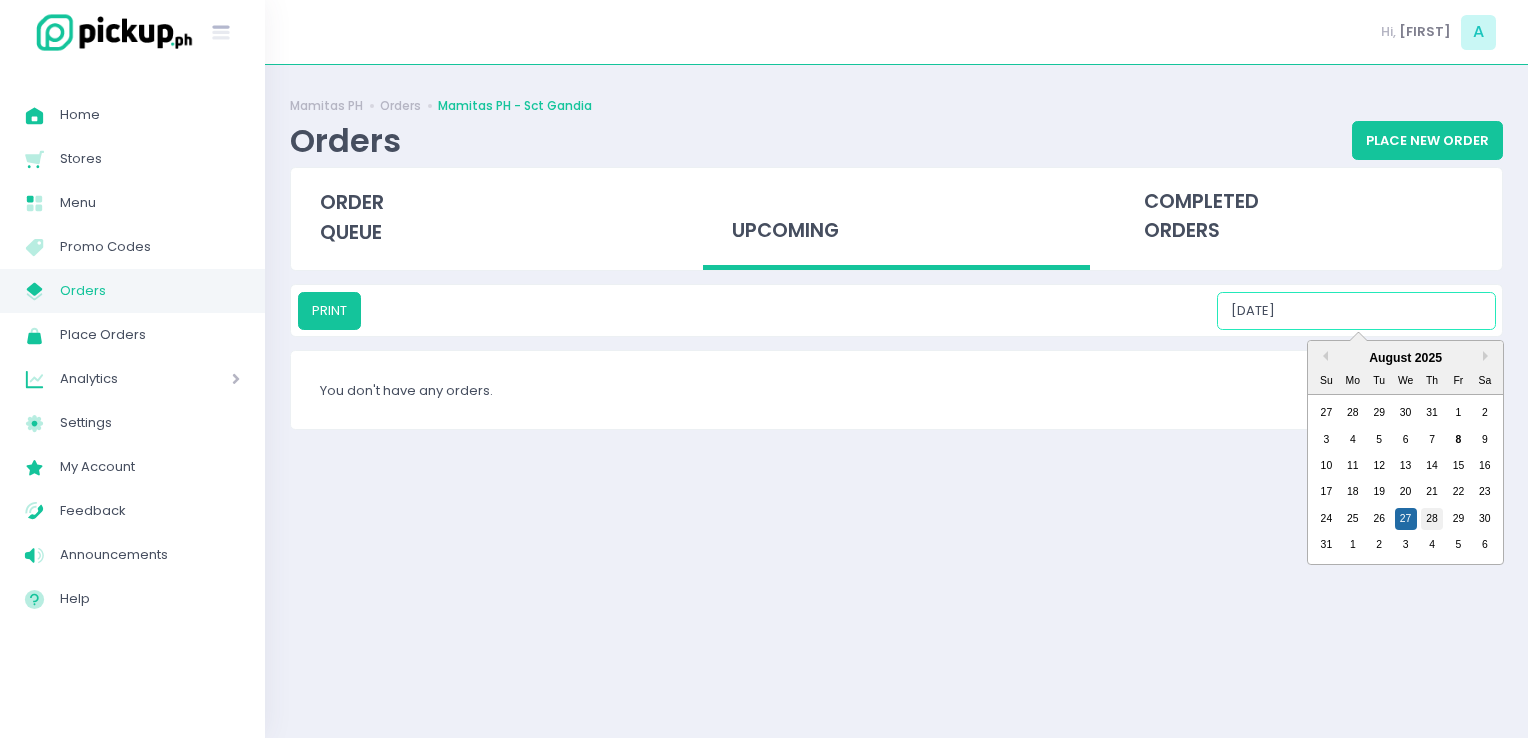 click on "28" at bounding box center (1432, 519) 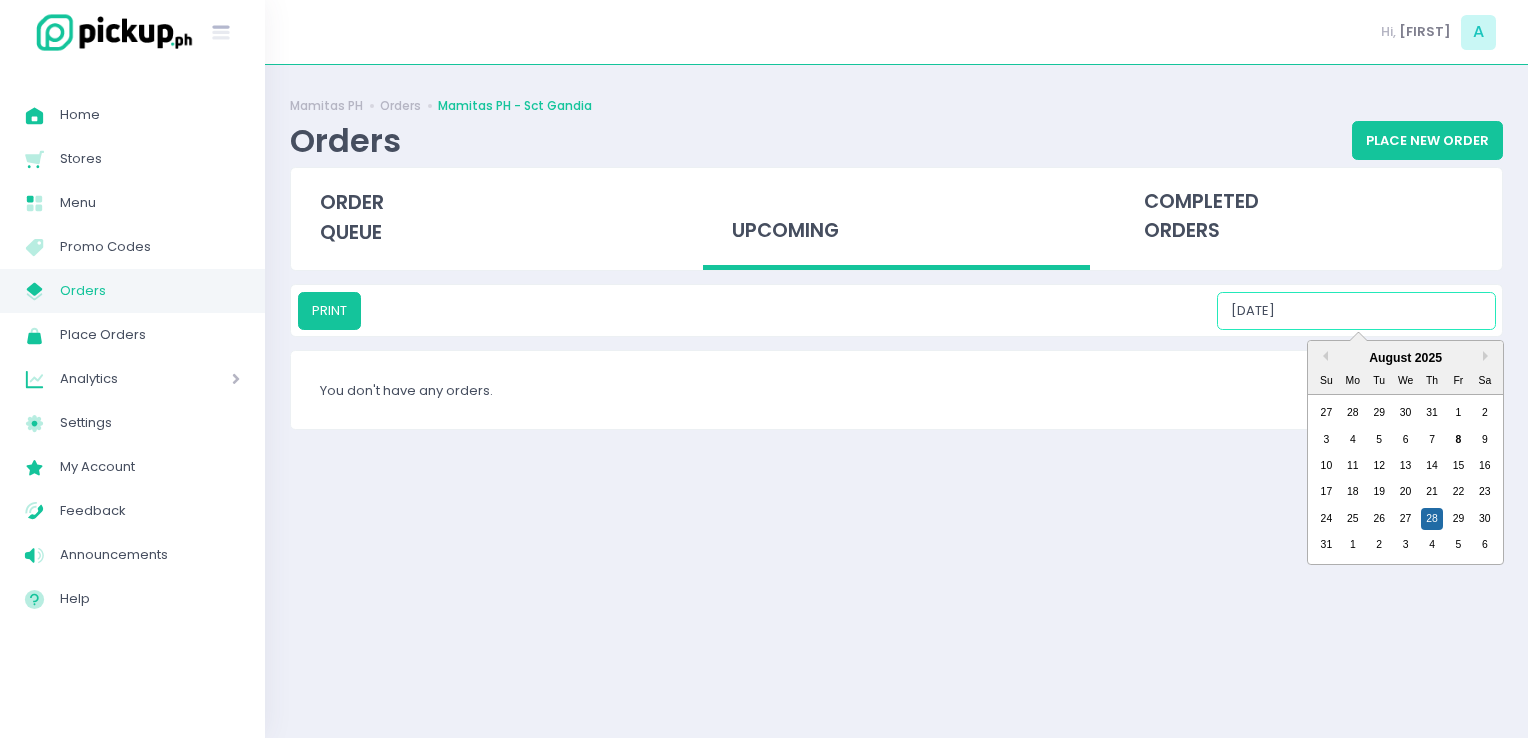 click on "08/28/2025" at bounding box center (1356, 311) 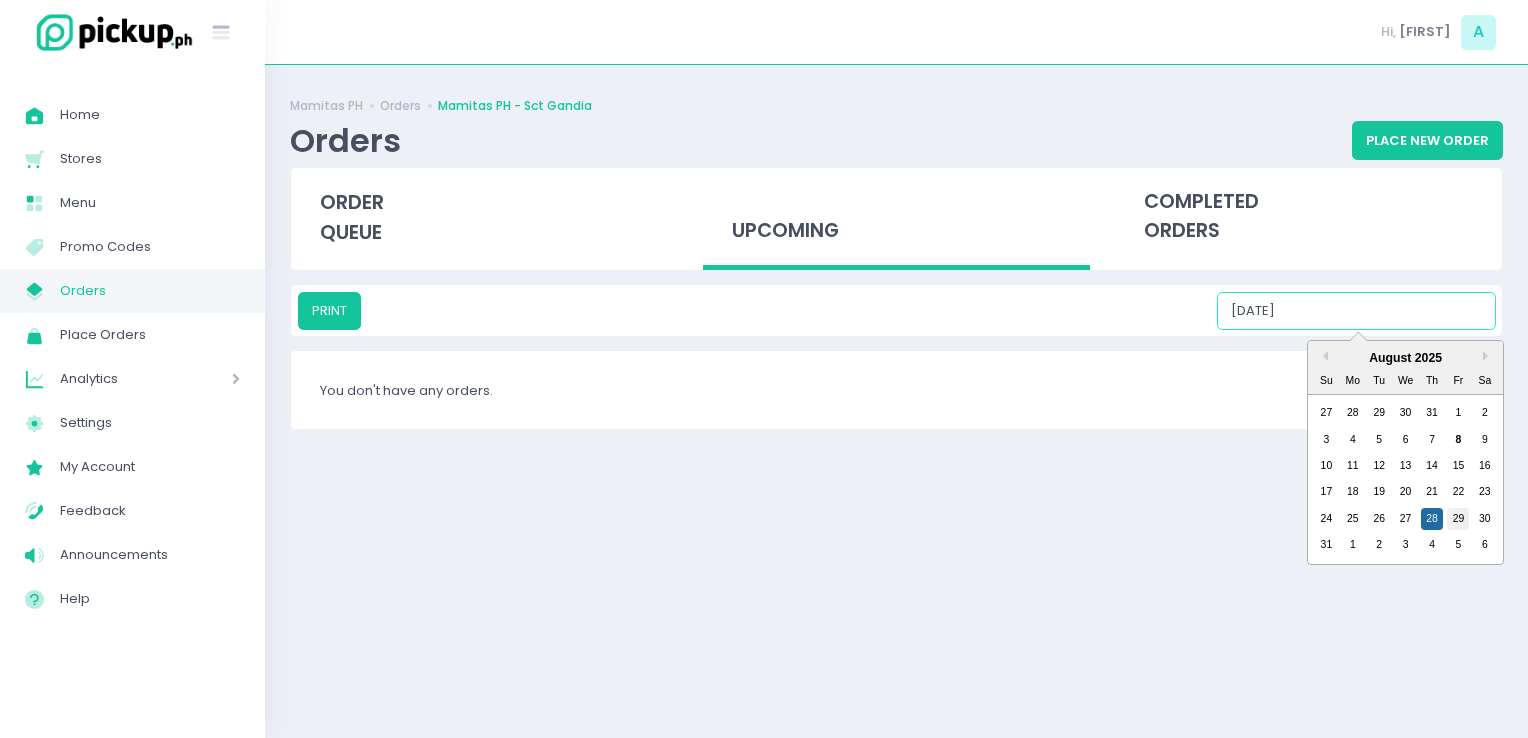 click on "29" at bounding box center (1458, 519) 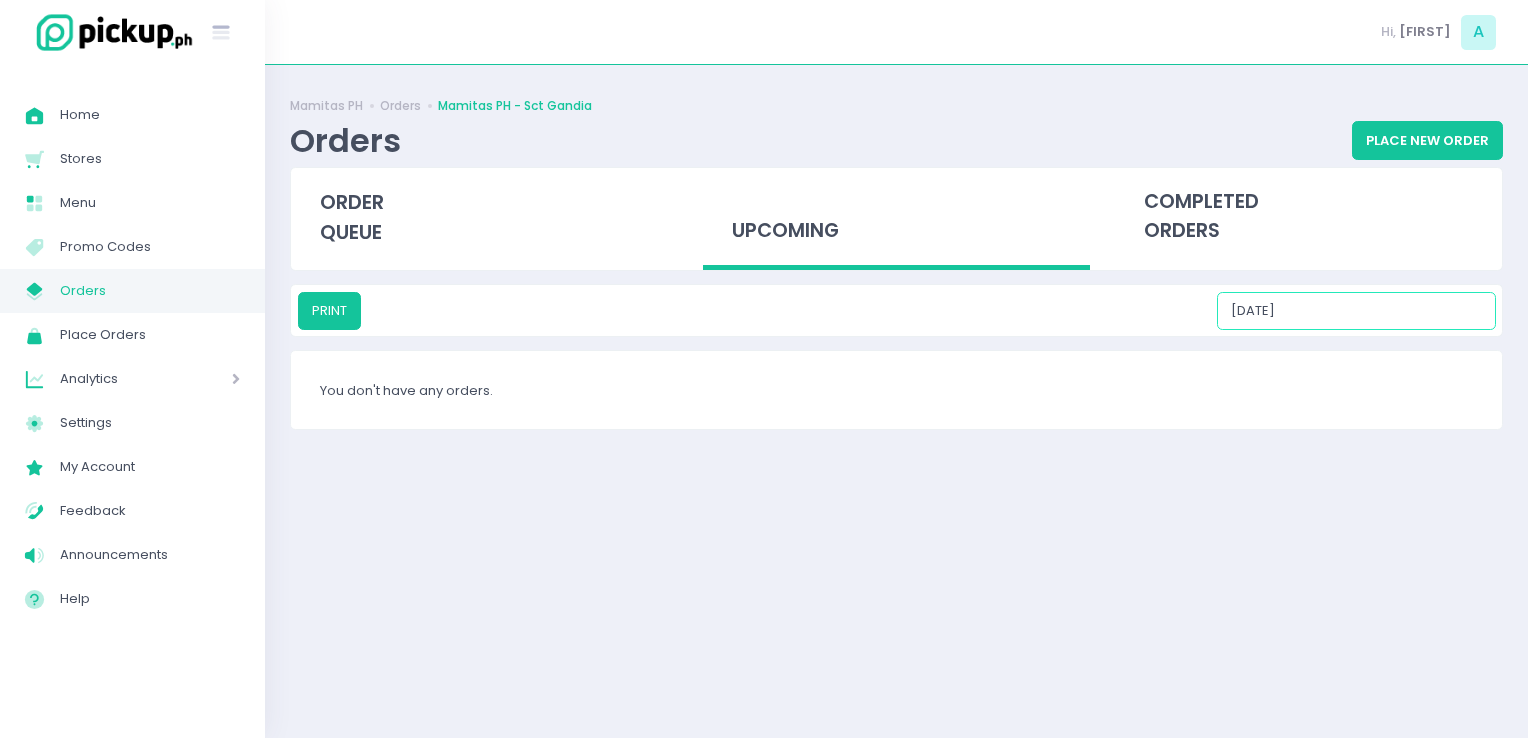click on "08/29/2025" at bounding box center [1356, 311] 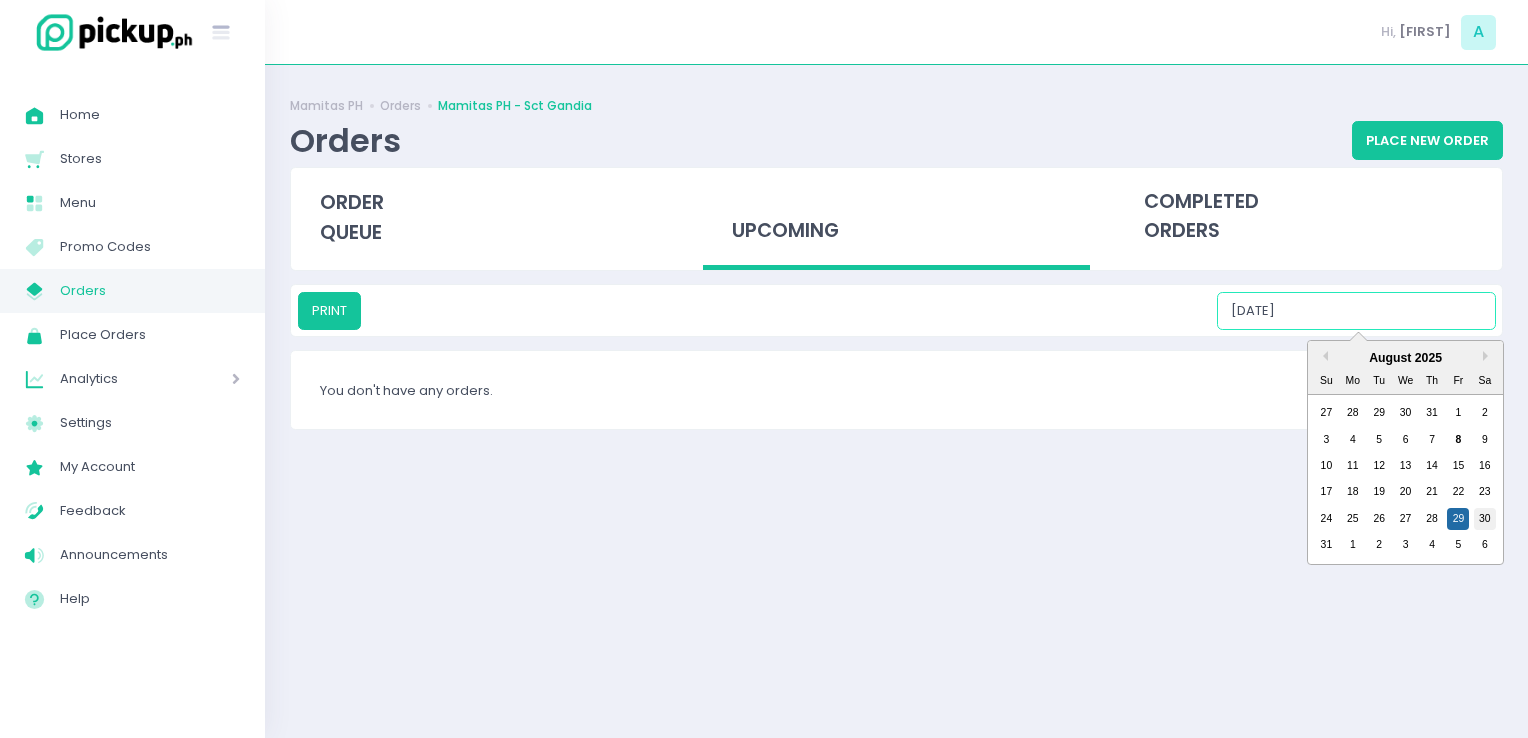 click on "30" at bounding box center [1485, 519] 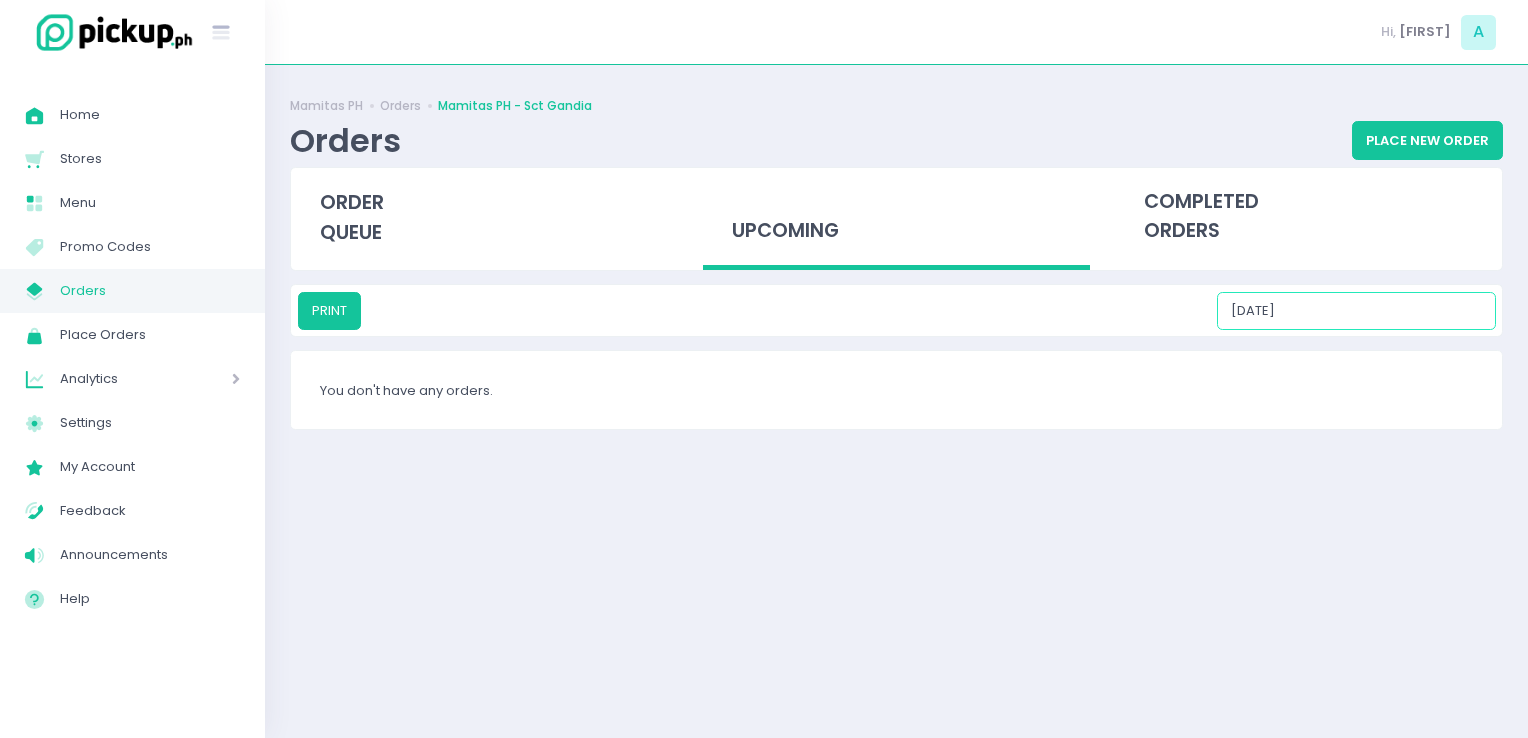 click on "08/30/2025" at bounding box center [1356, 311] 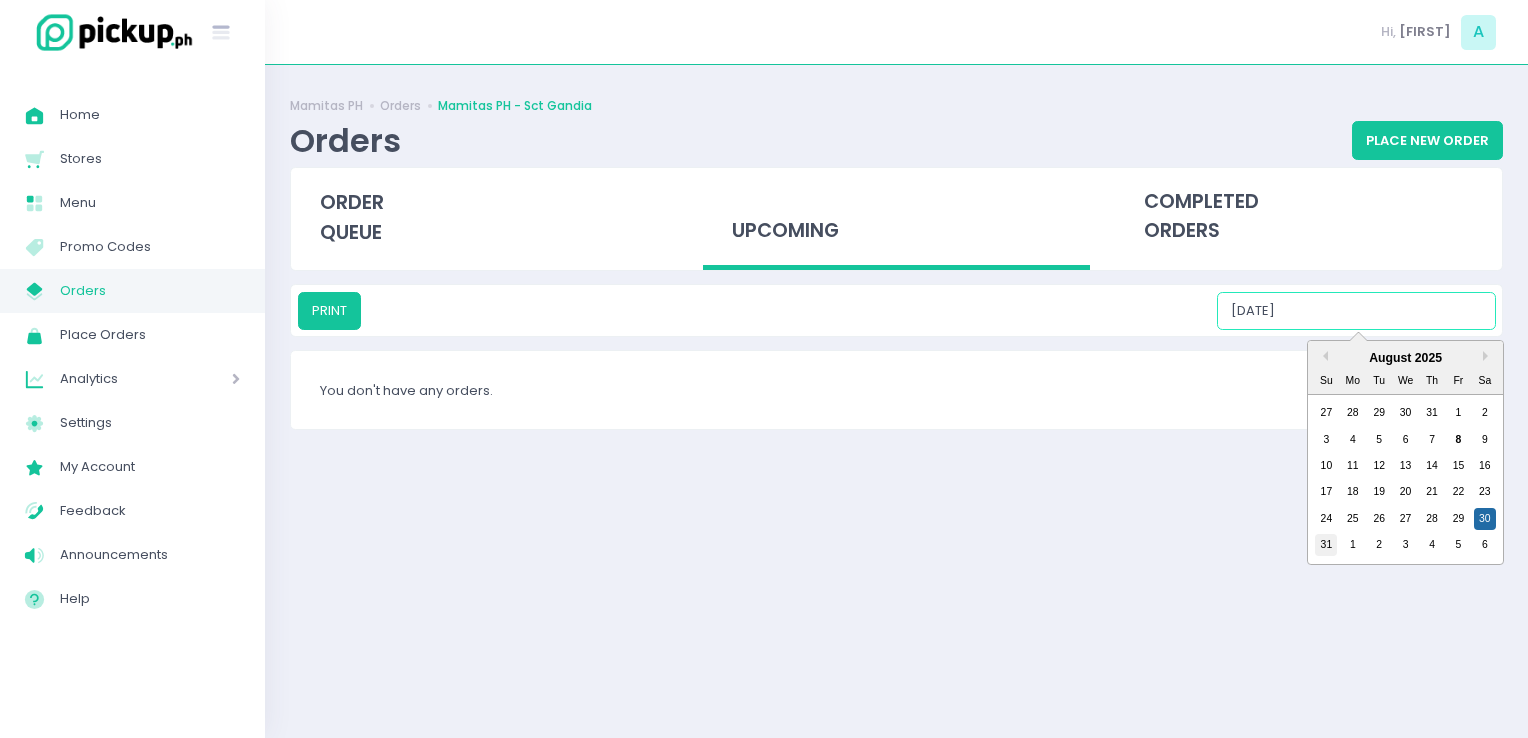click on "31" at bounding box center [1326, 545] 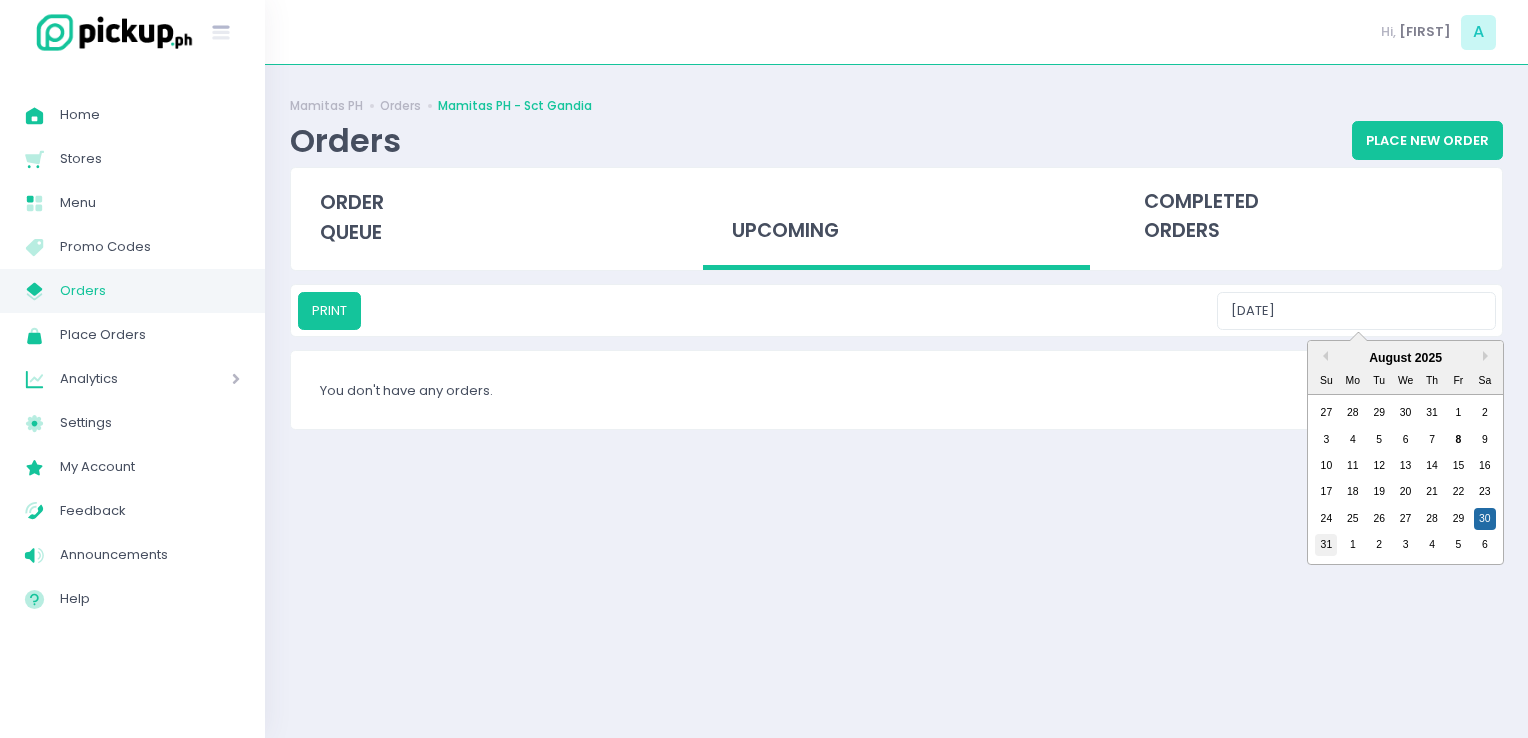 type on "08/31/2025" 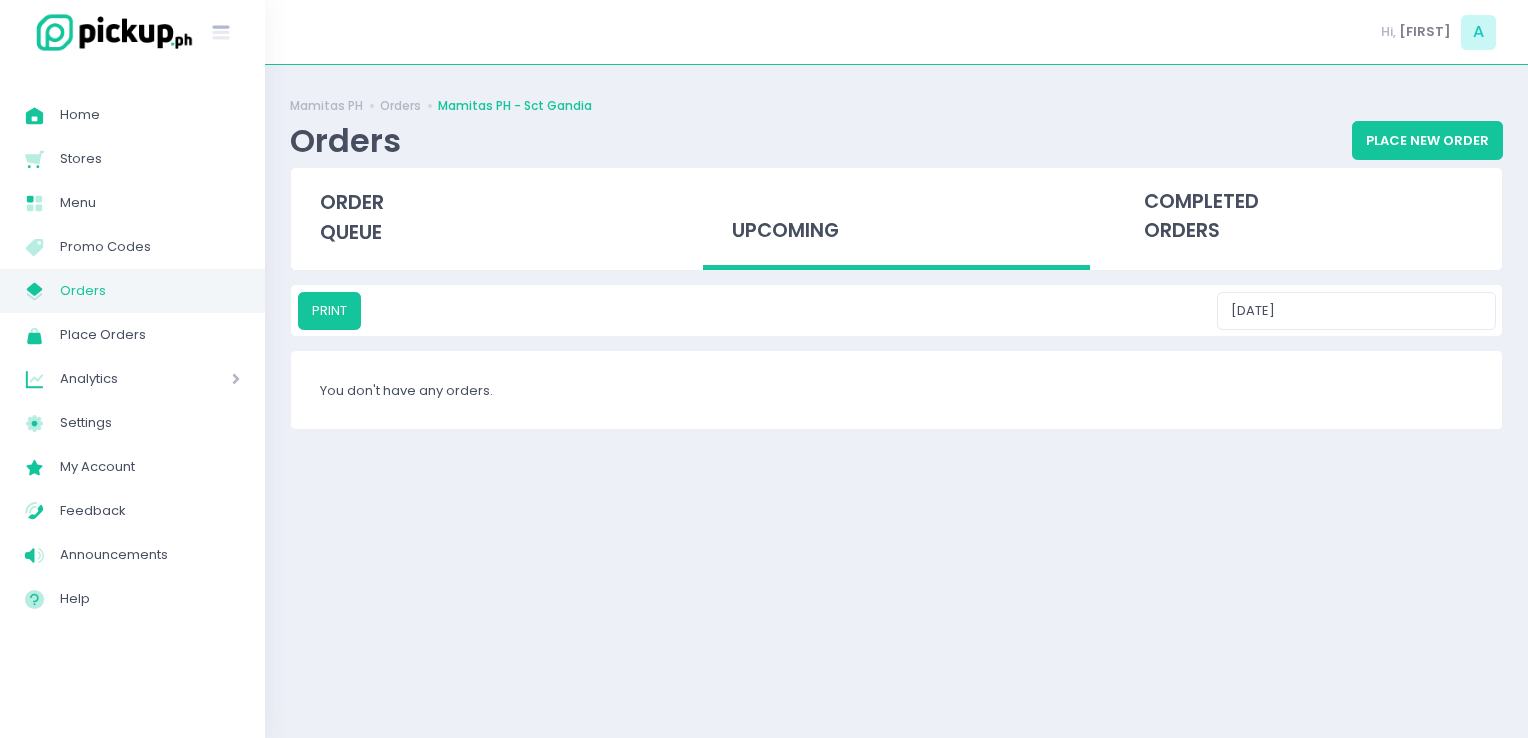 click on "Orders" at bounding box center (150, 291) 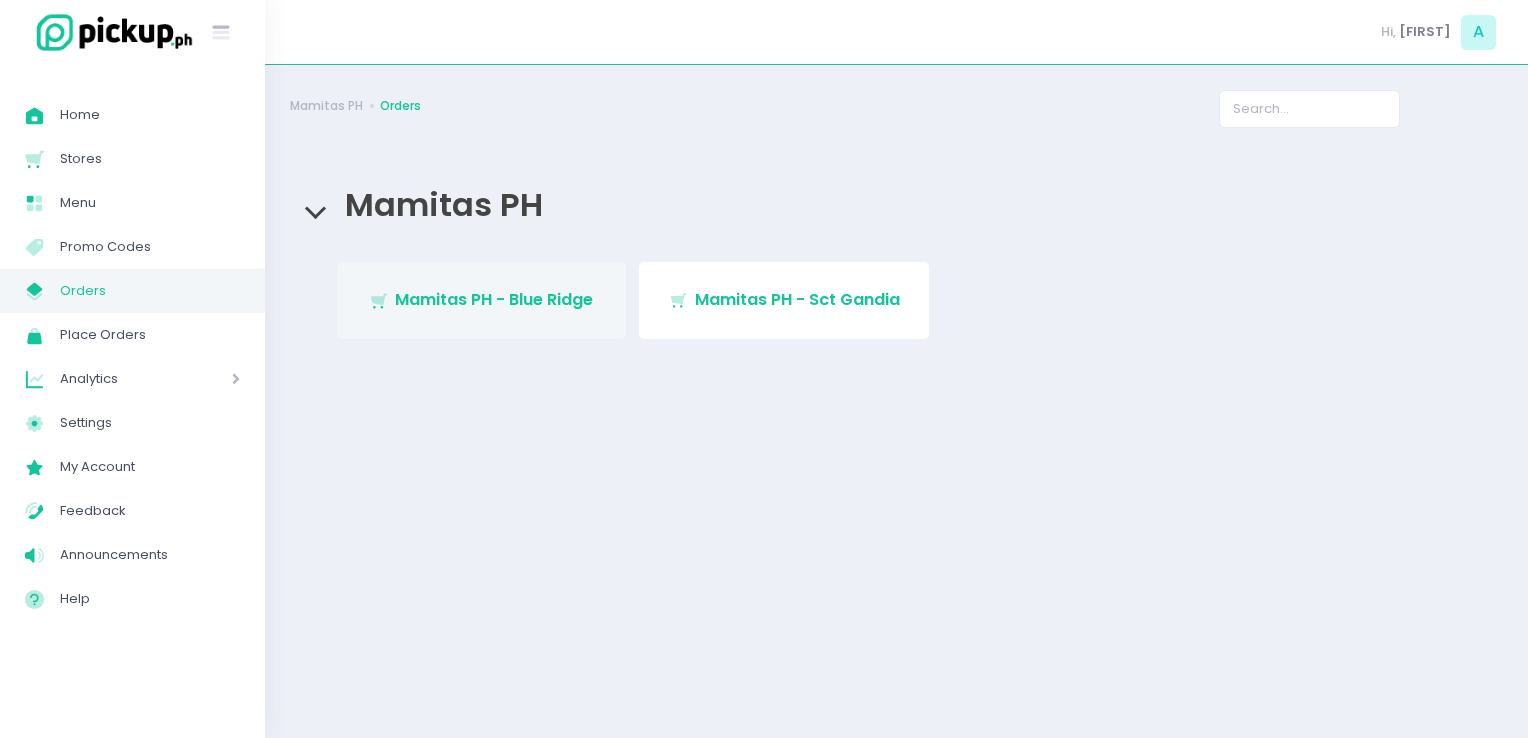 click on "Stockholm-icons / Shopping / Cart1 Created with Sketch. Mamitas PH - Blue Ridge" at bounding box center (482, 300) 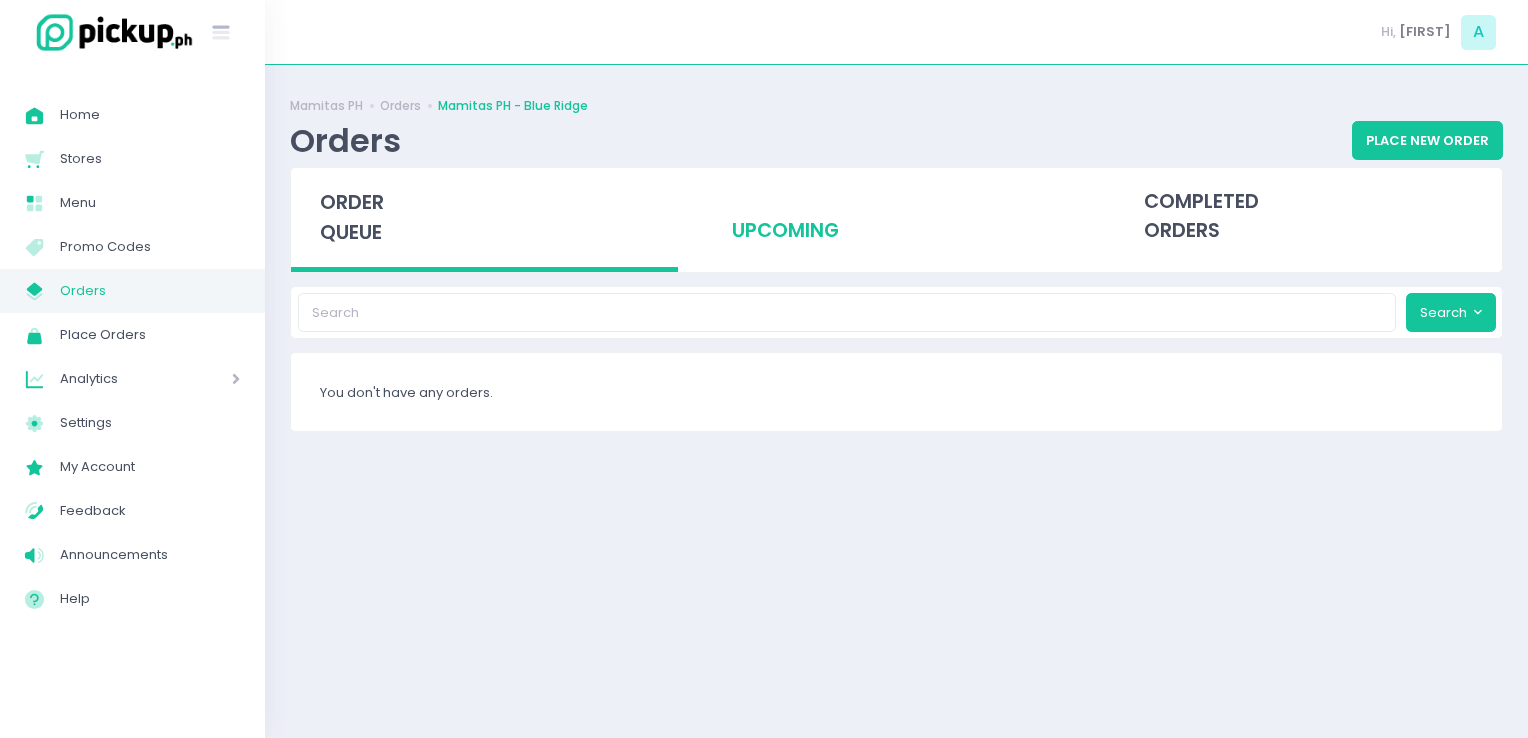 click on "upcoming" at bounding box center [896, 217] 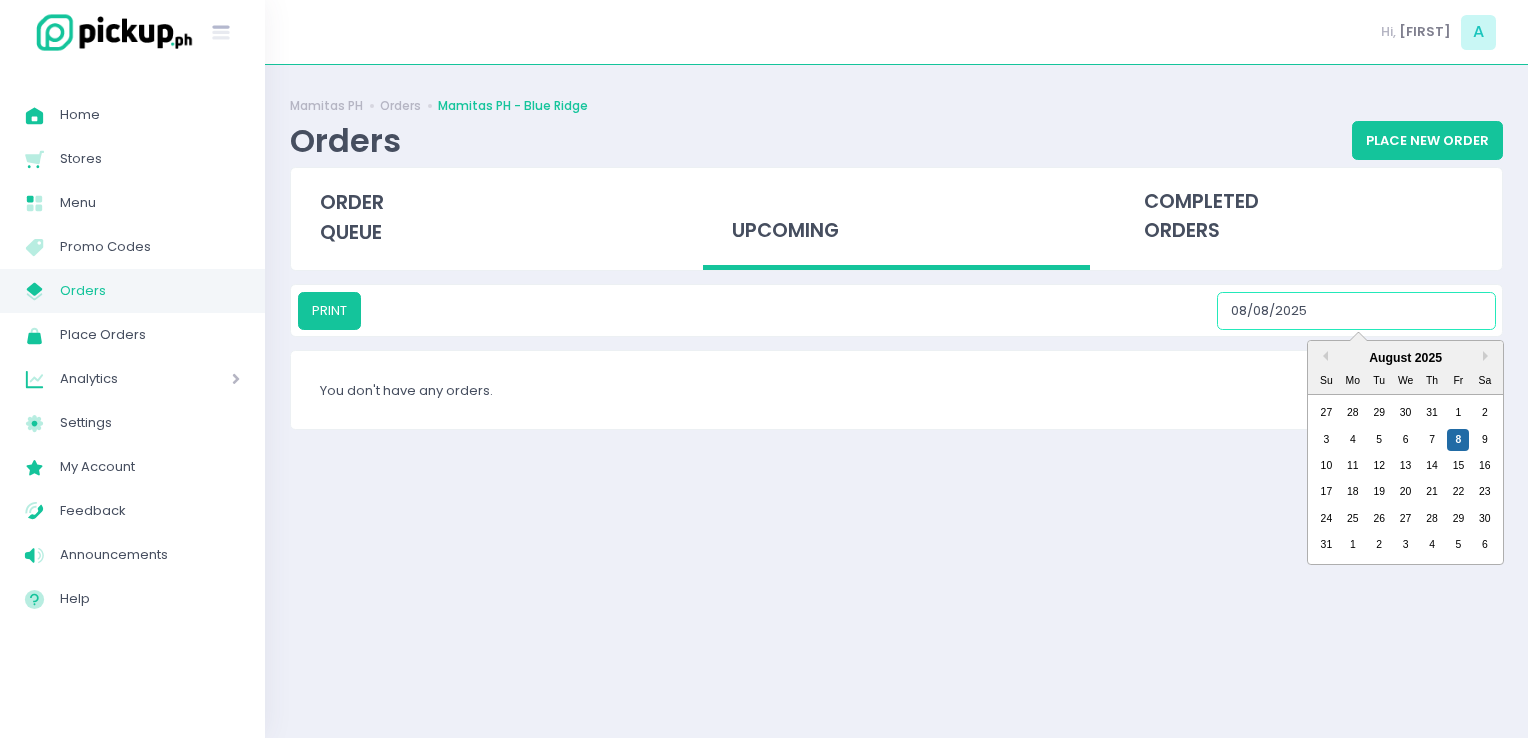 click on "08/08/2025" at bounding box center (1356, 311) 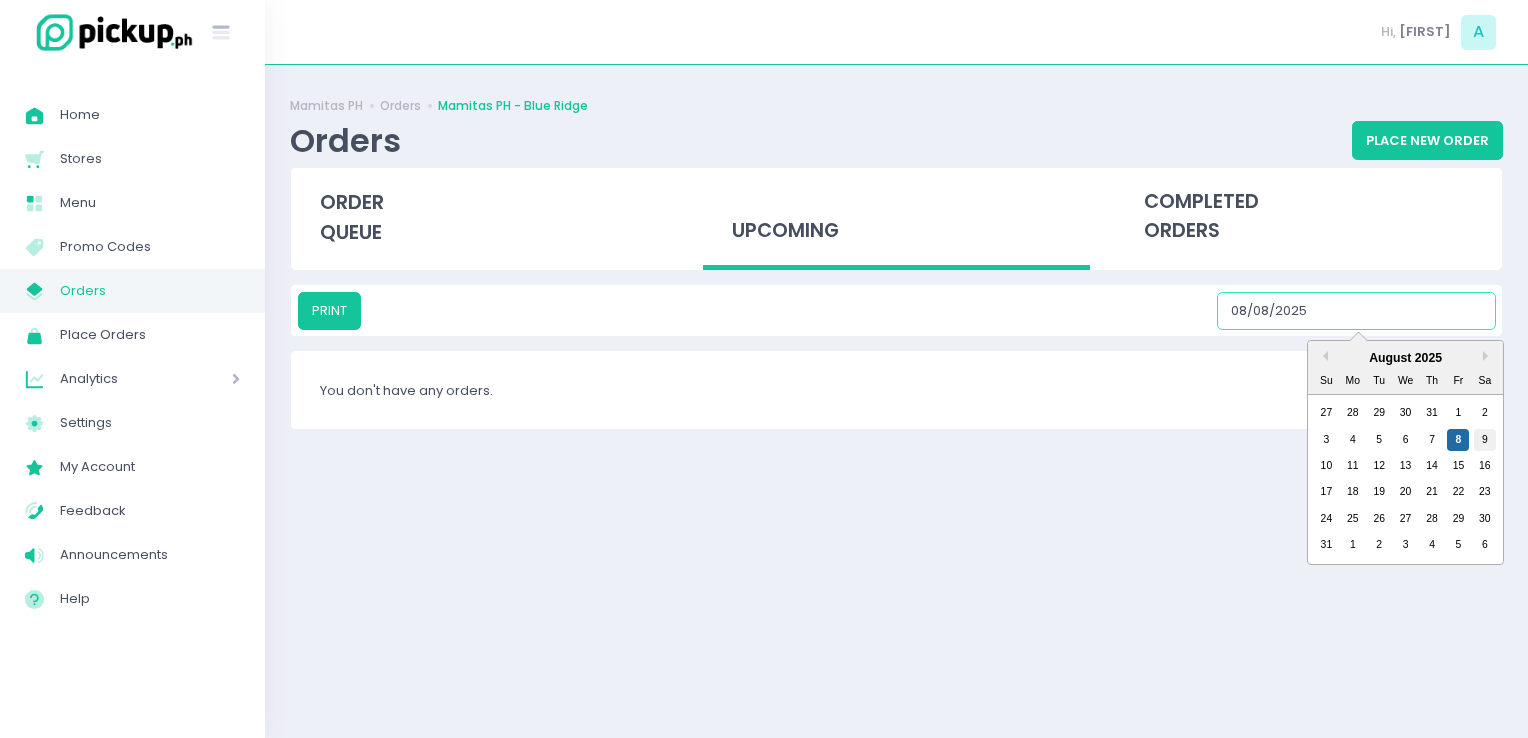 click on "9" at bounding box center [1485, 440] 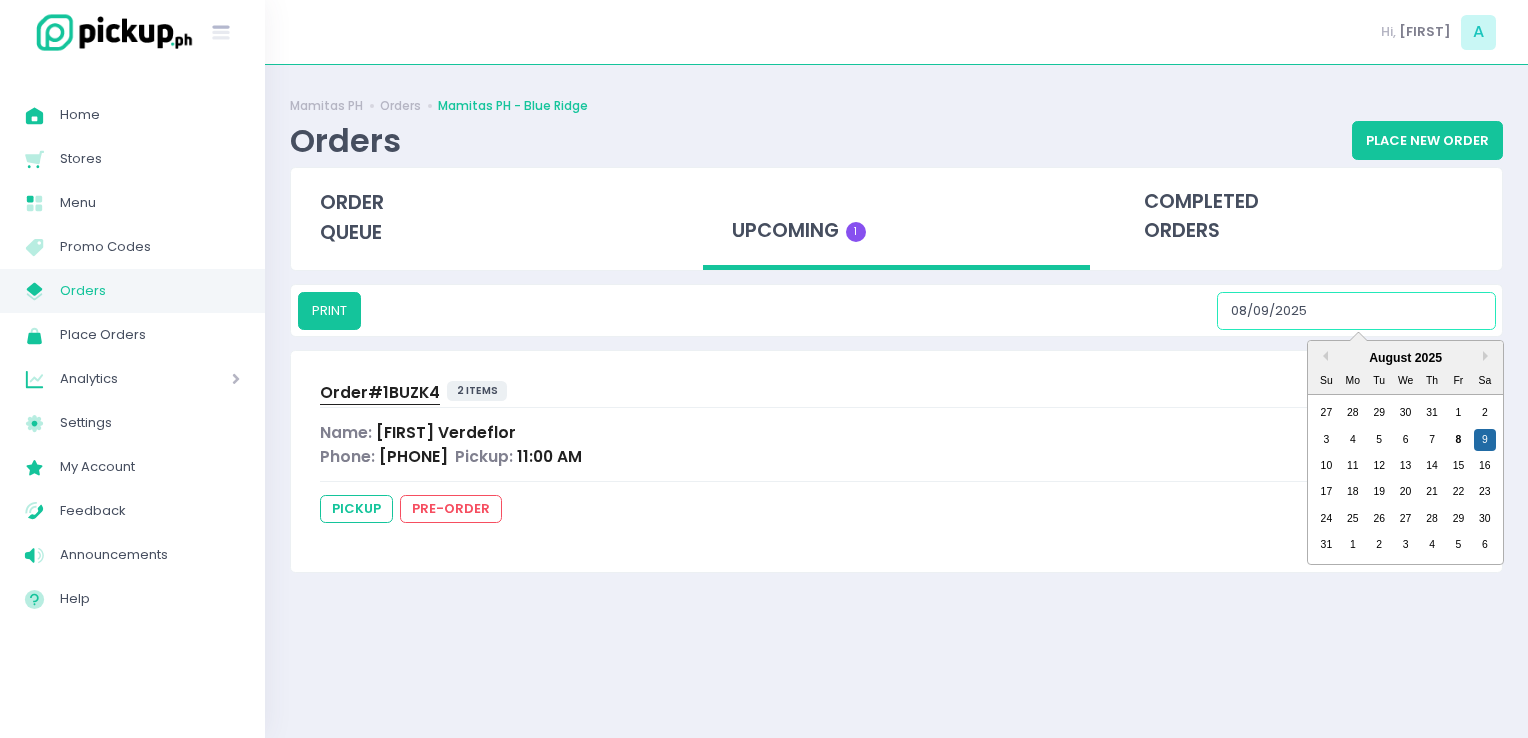 click on "08/09/2025" at bounding box center (1356, 311) 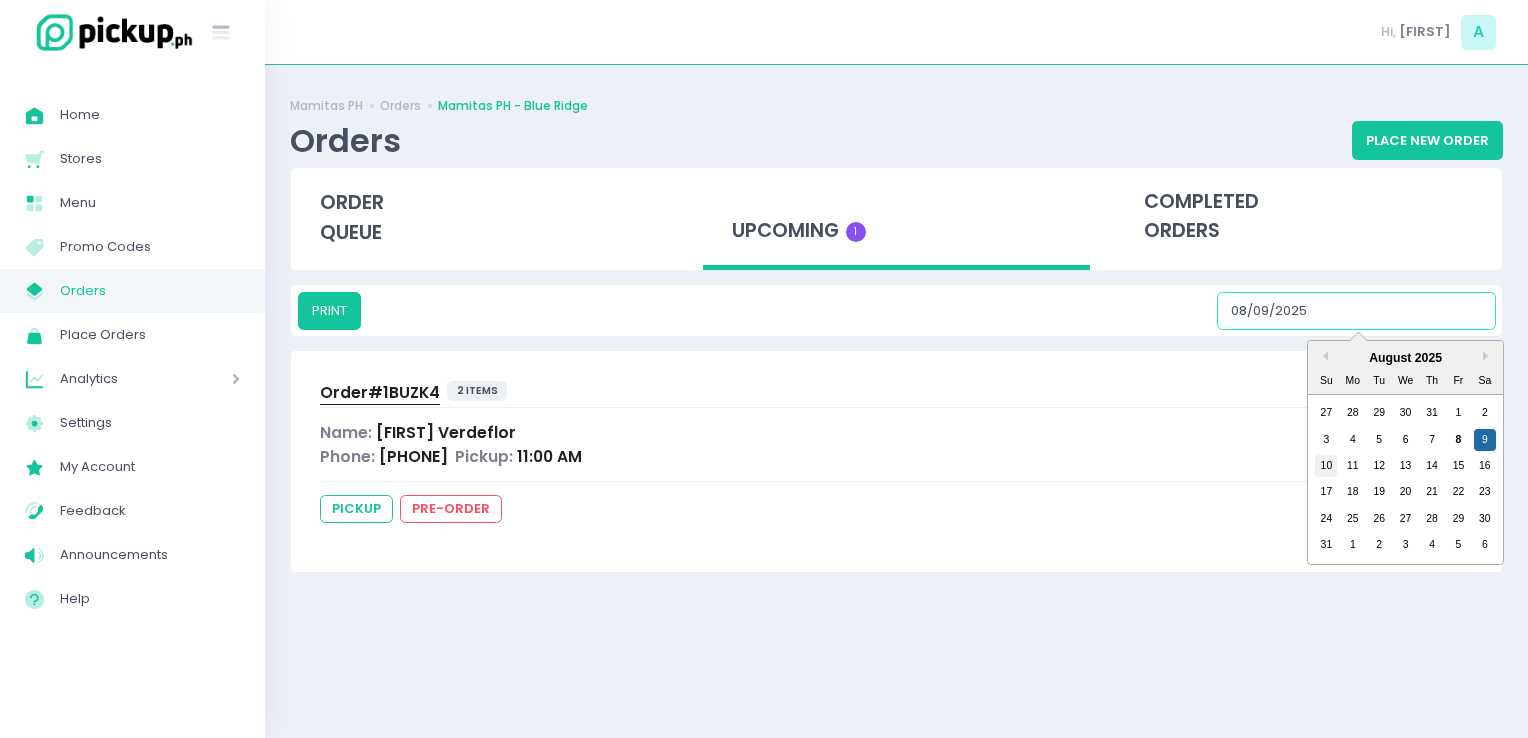 click on "10" at bounding box center (1326, 466) 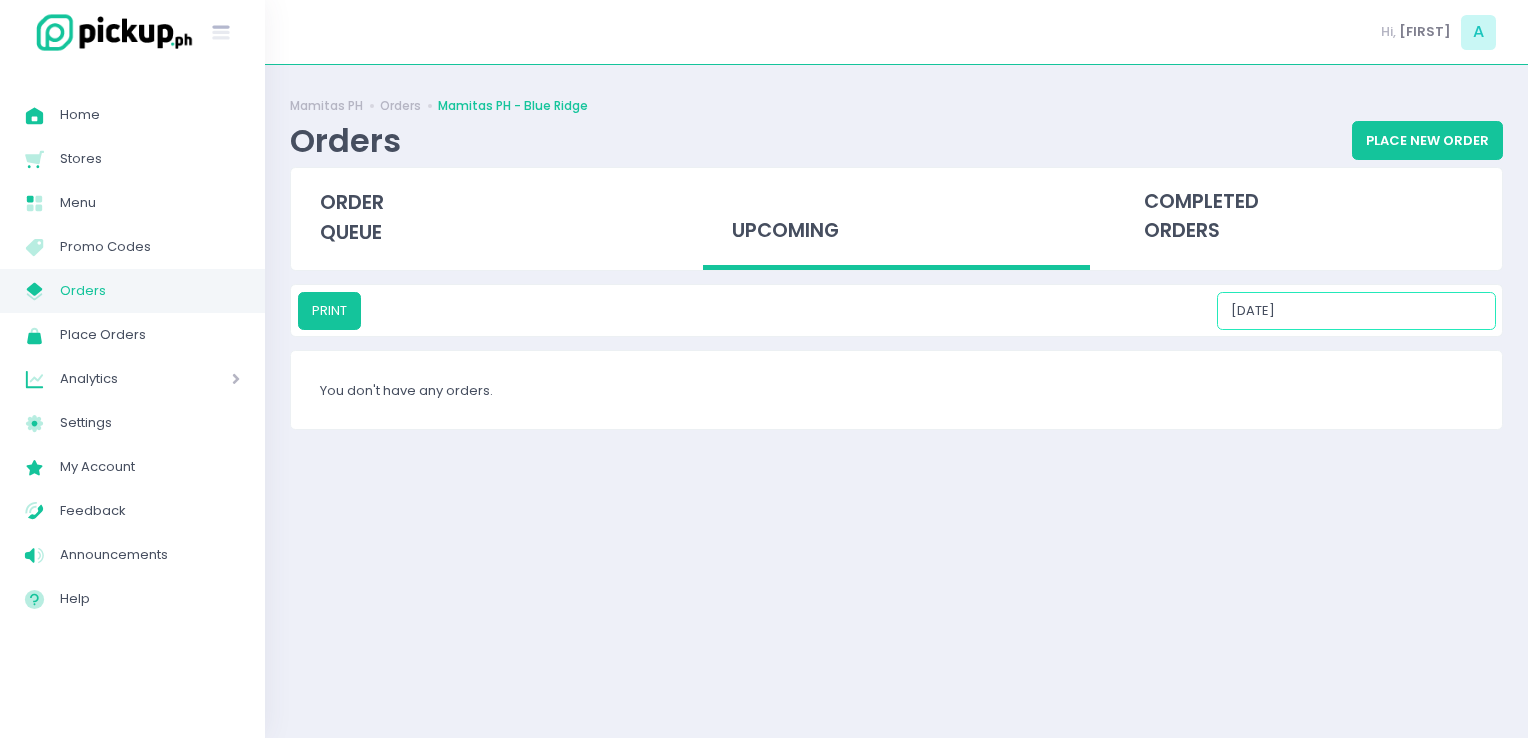click on "08/10/2025" at bounding box center [1356, 311] 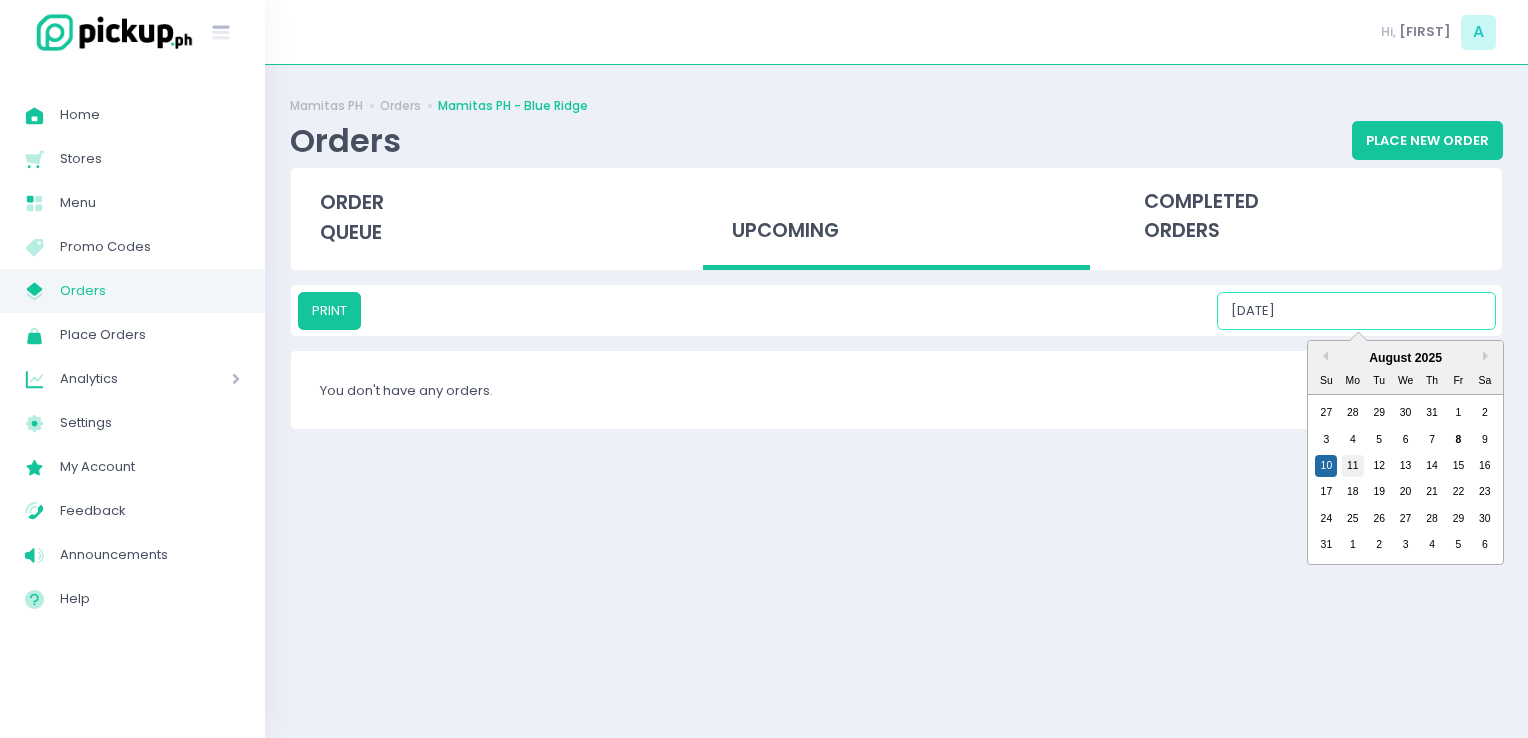 click on "11" at bounding box center [1353, 466] 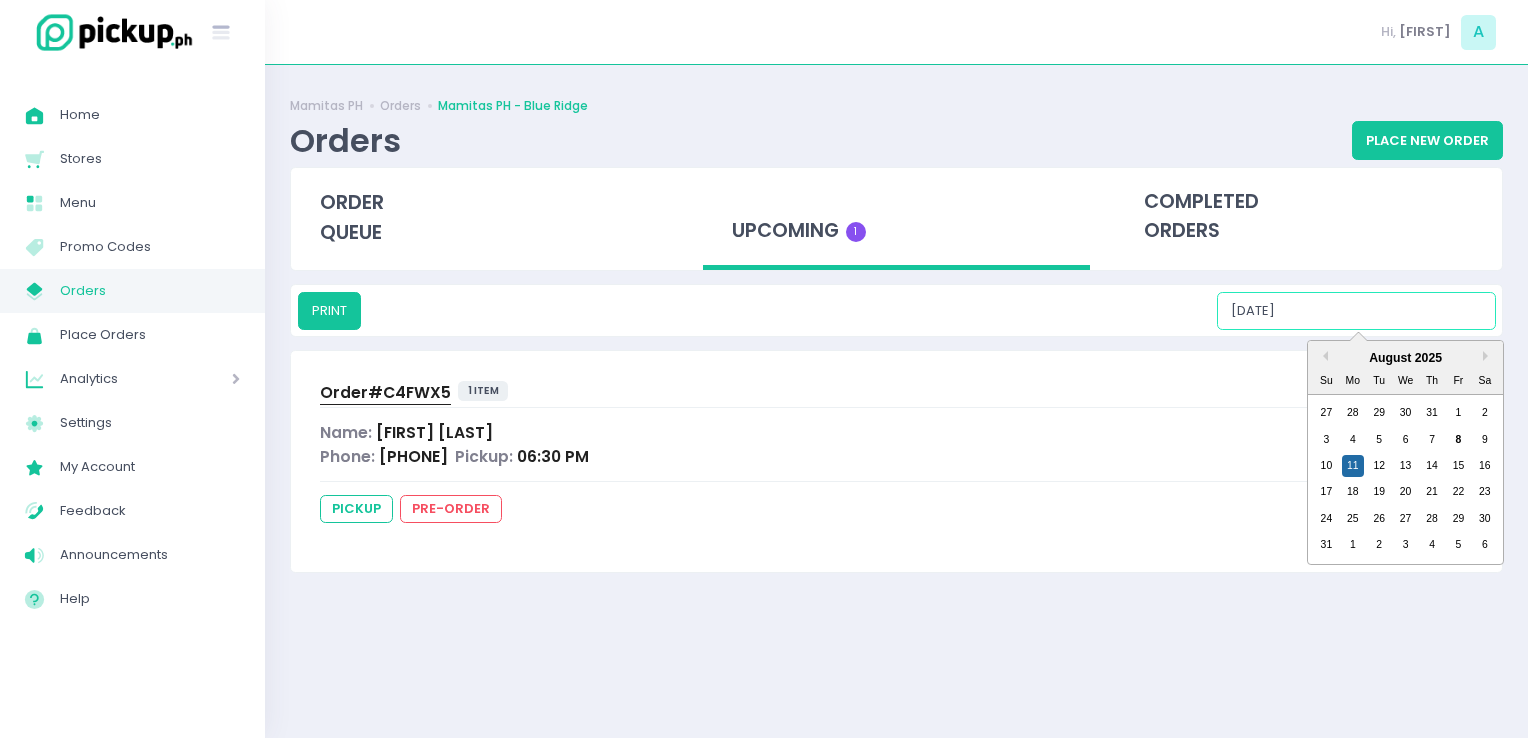 click on "08/11/2025" at bounding box center (1356, 311) 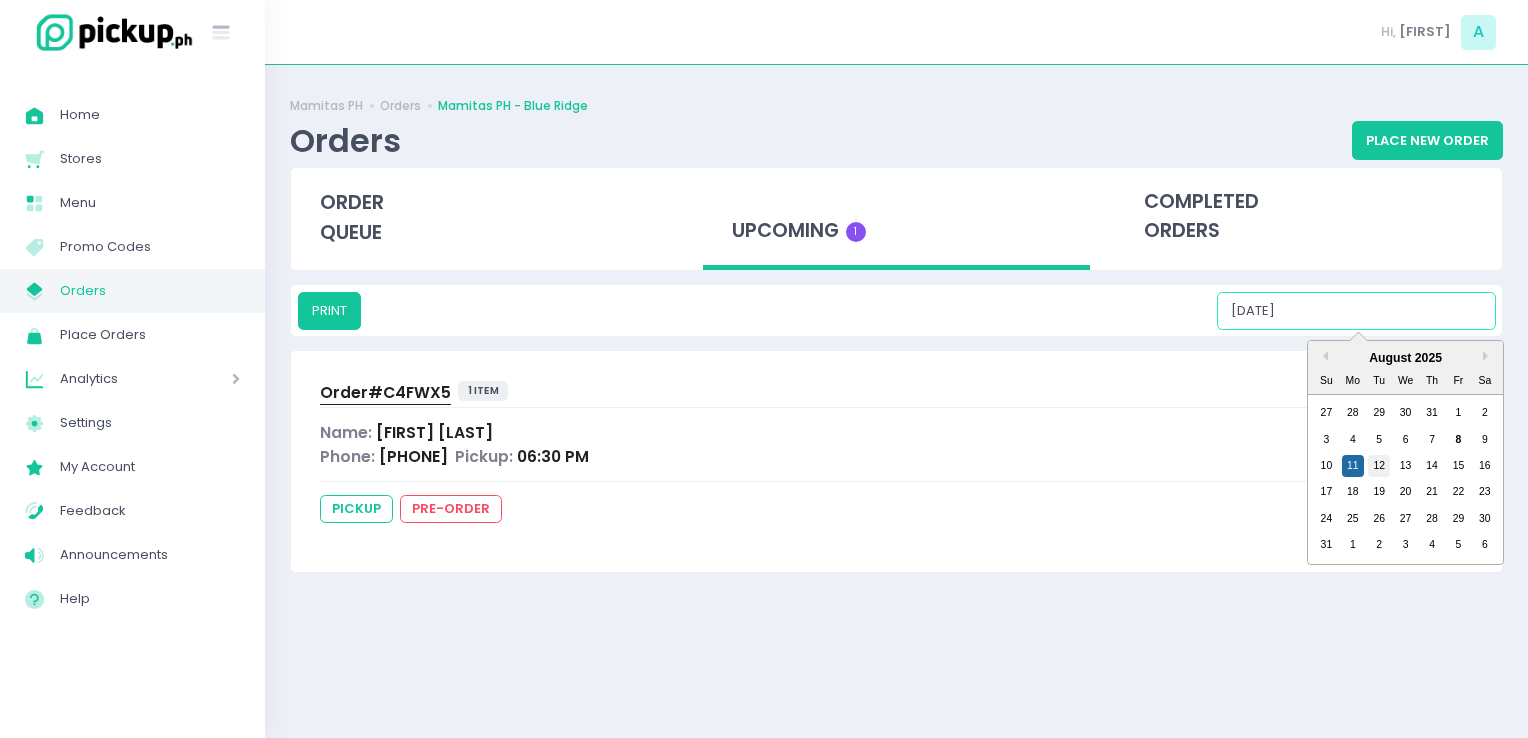 click on "12" at bounding box center (1379, 466) 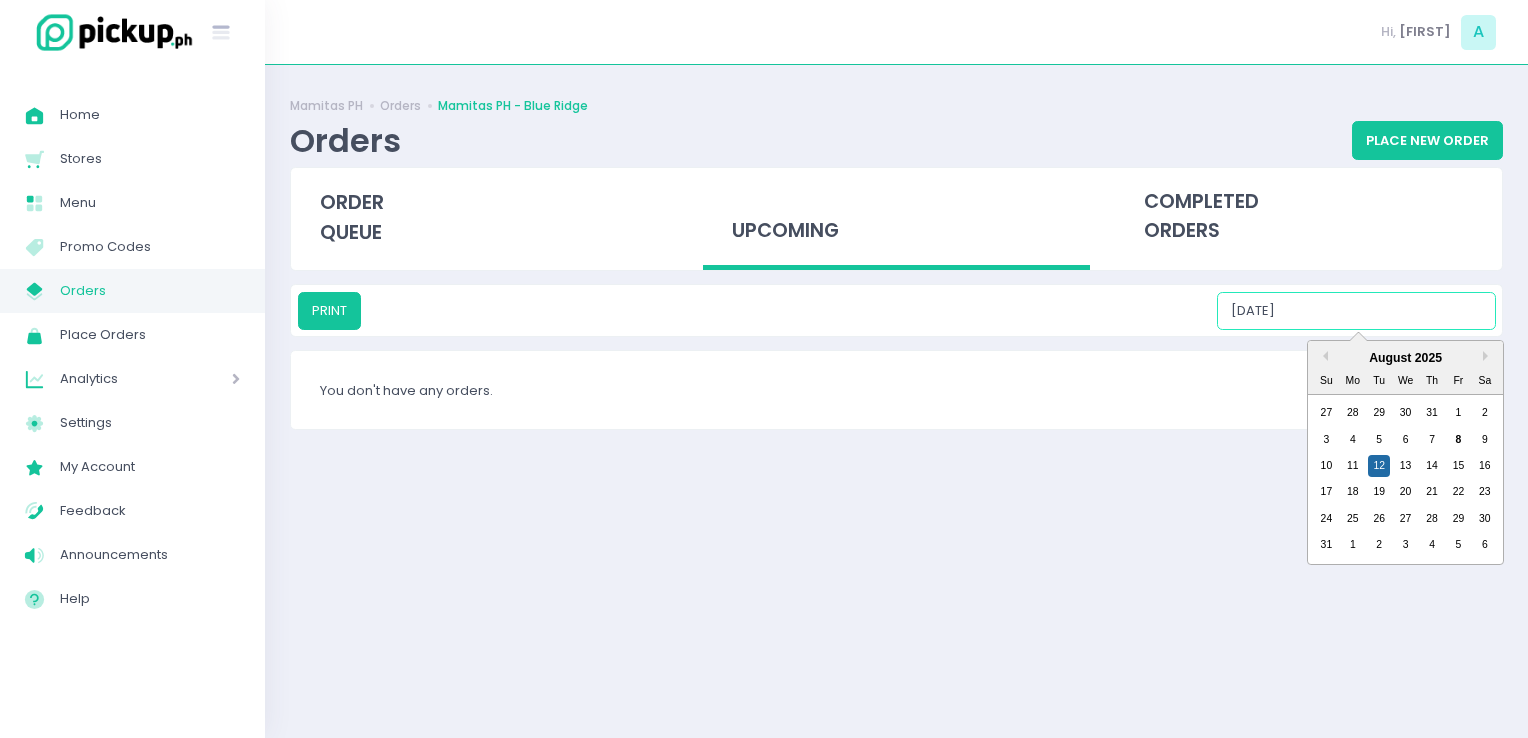 click on "08/12/2025" at bounding box center (1356, 311) 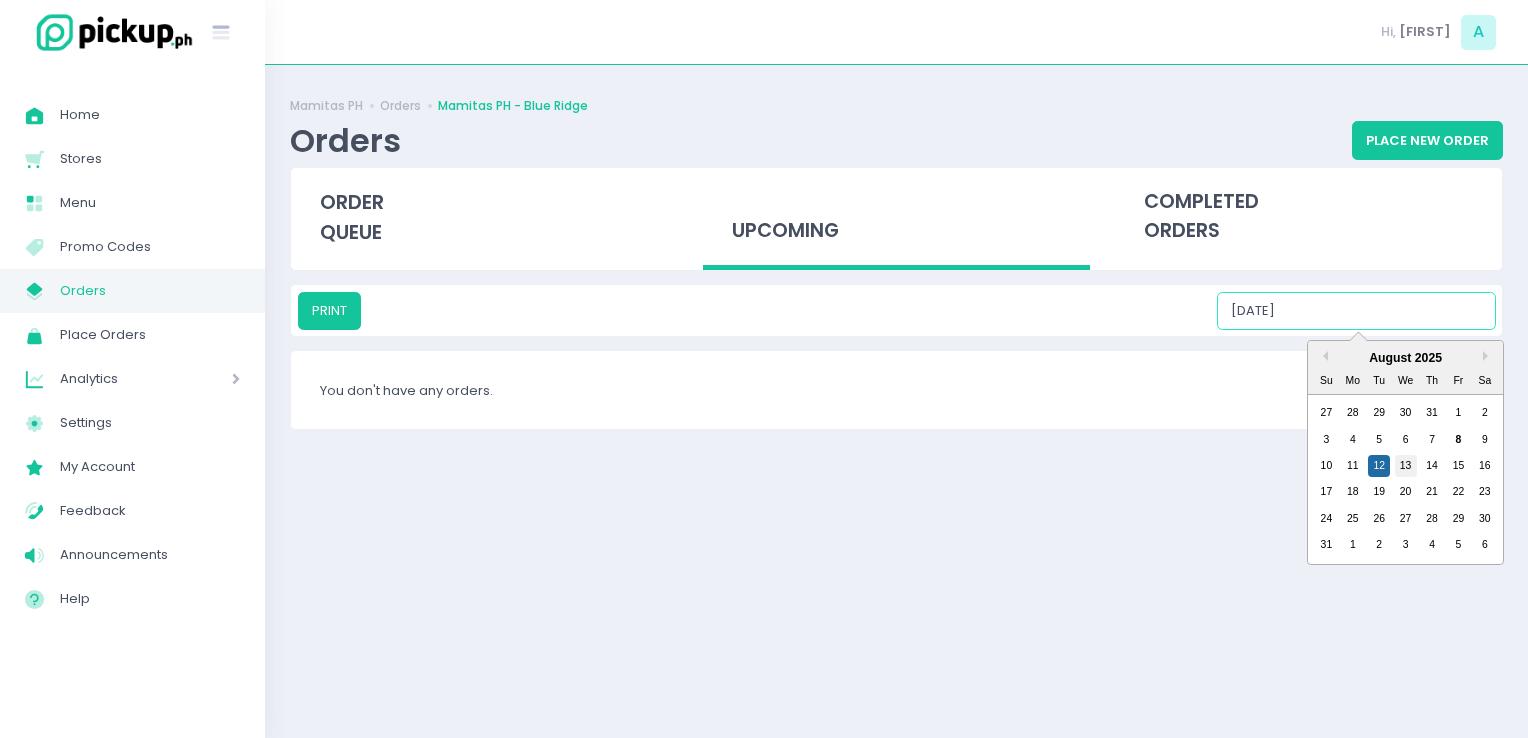 click on "13" at bounding box center (1406, 466) 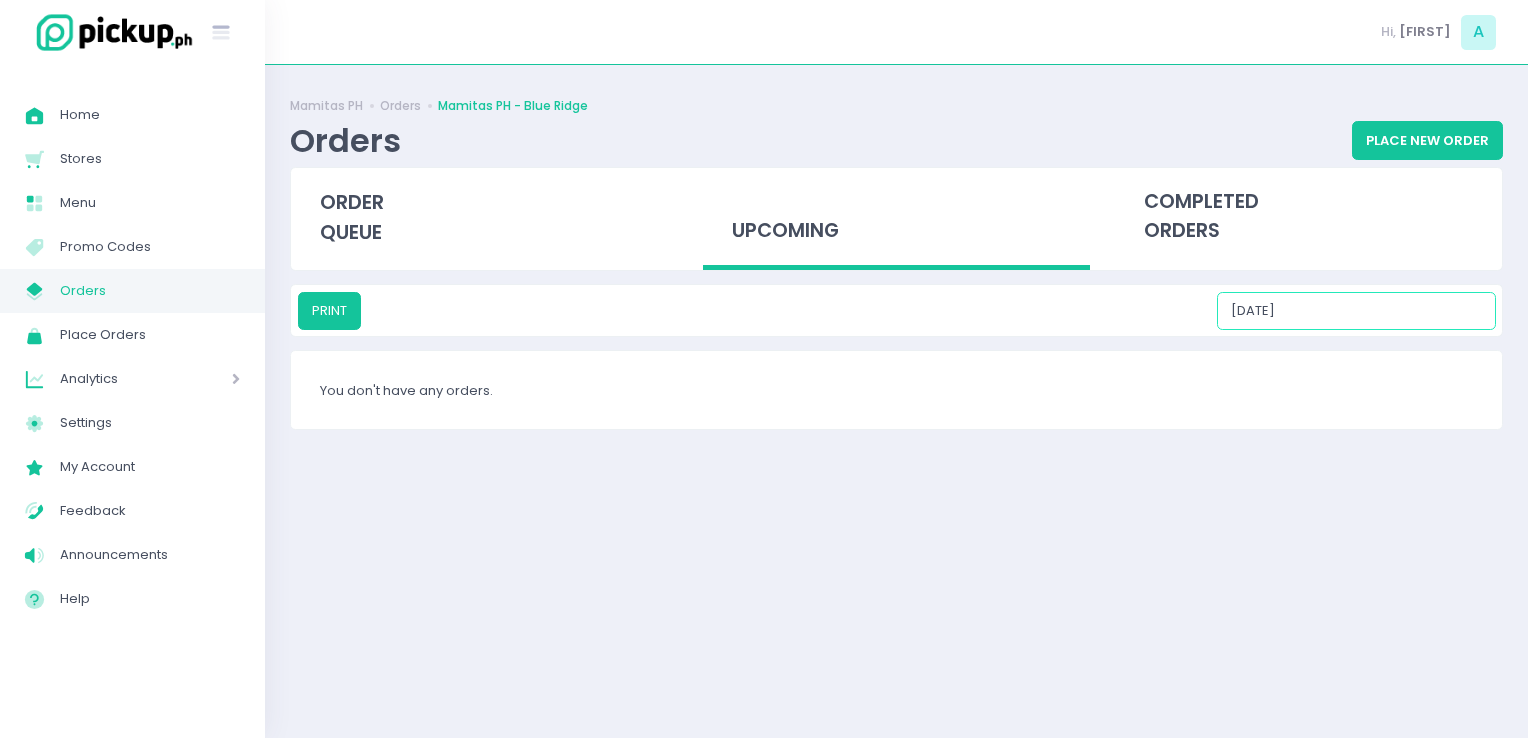 click on "08/13/2025" at bounding box center (1356, 311) 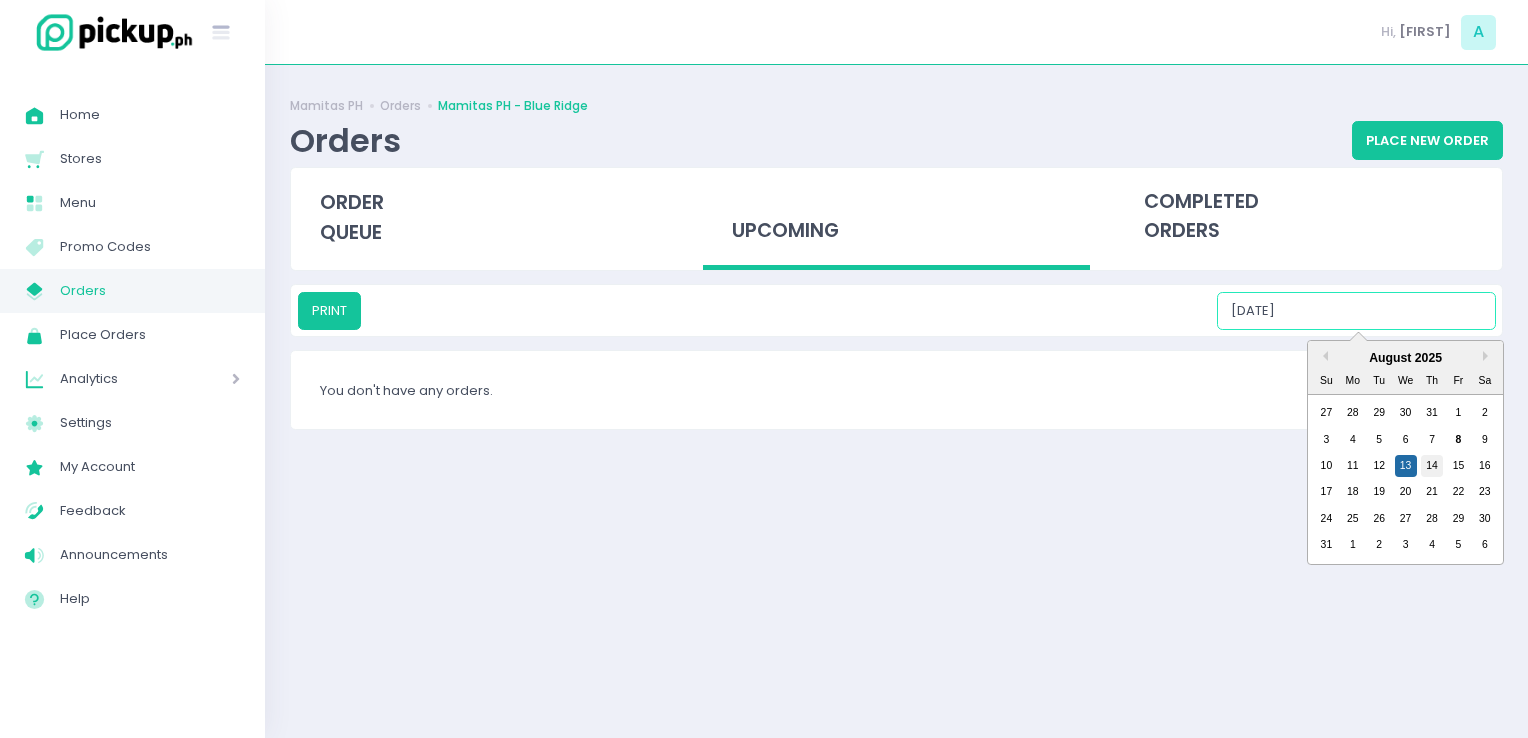 click on "14" at bounding box center (1432, 466) 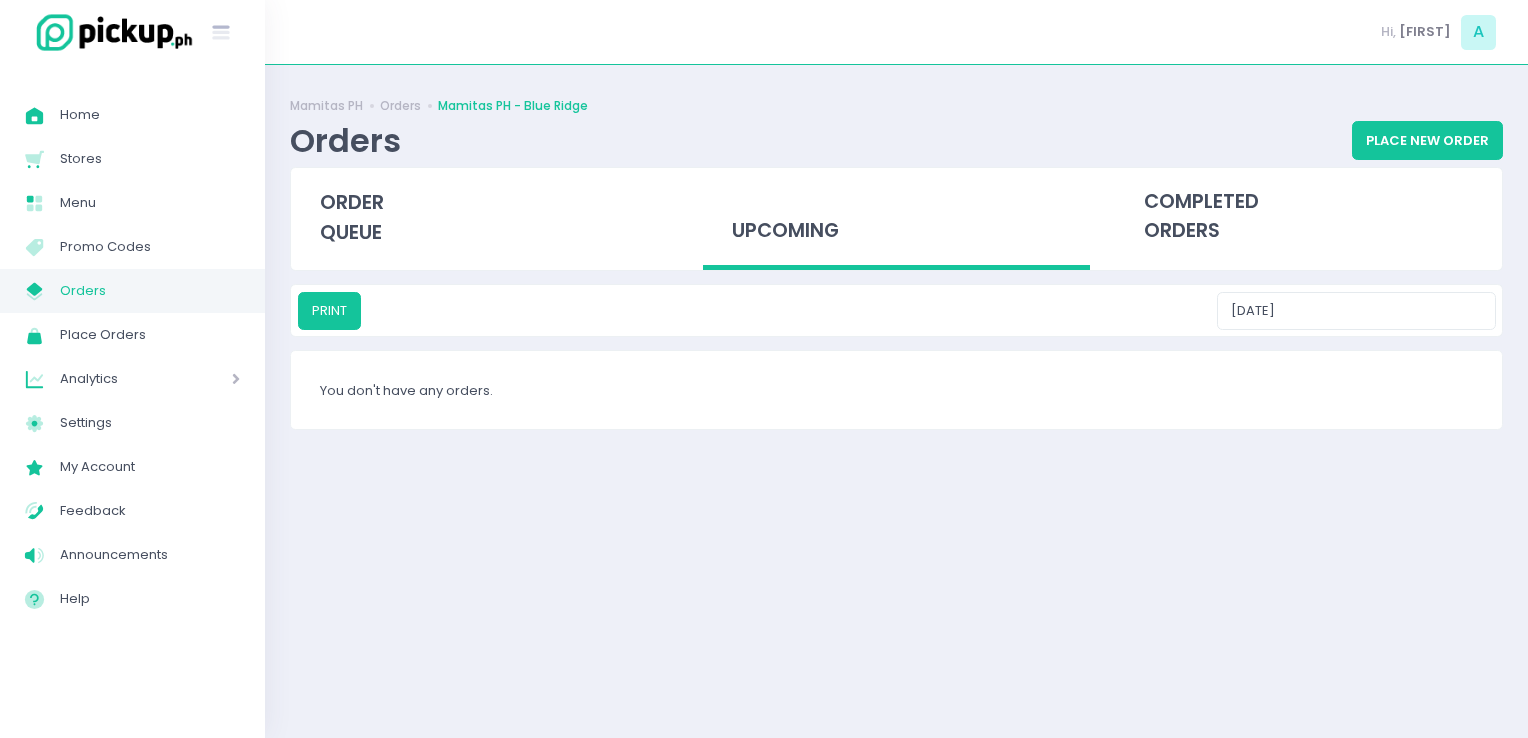 drag, startPoint x: 1374, startPoint y: 287, endPoint x: 1380, endPoint y: 304, distance: 18.027756 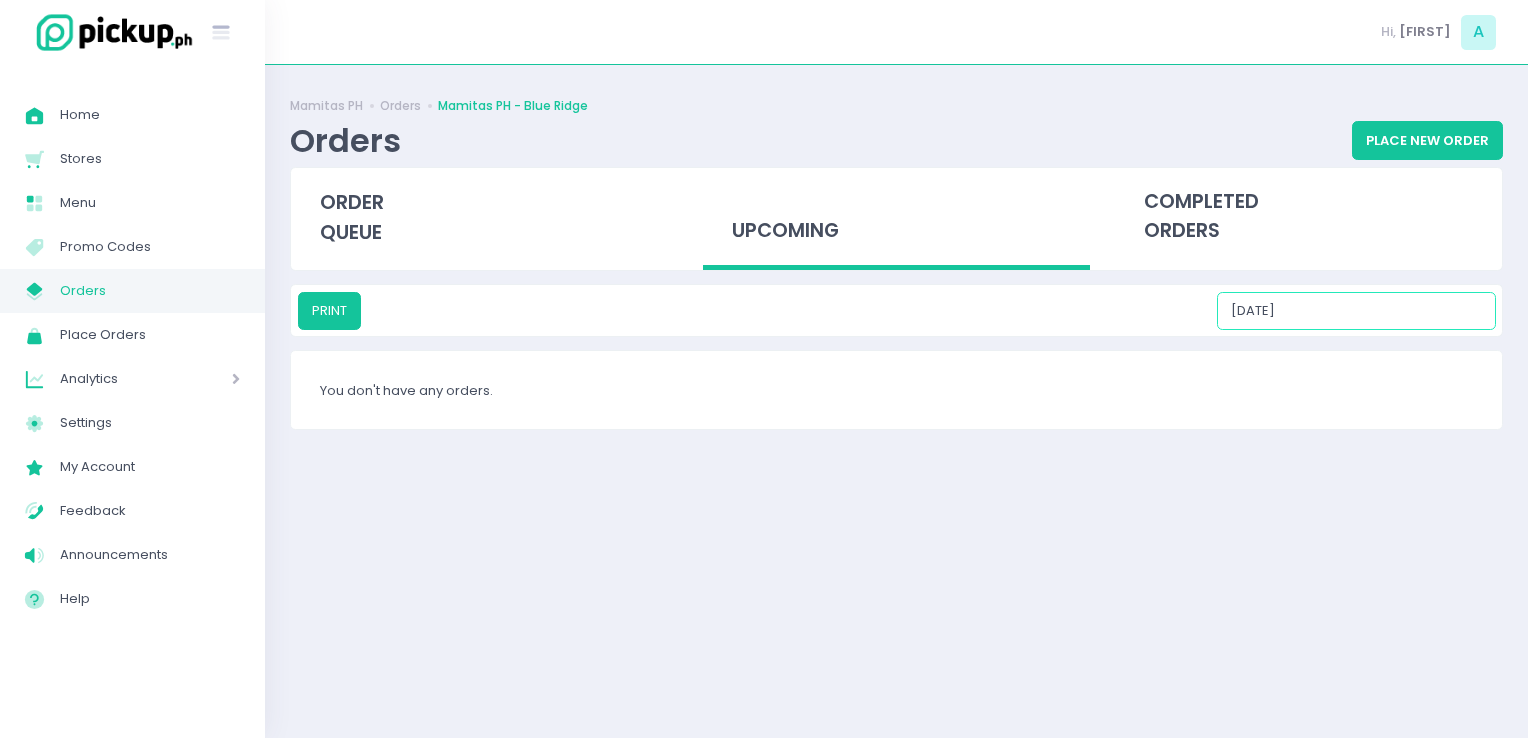 click on "08/14/2025" at bounding box center [1356, 311] 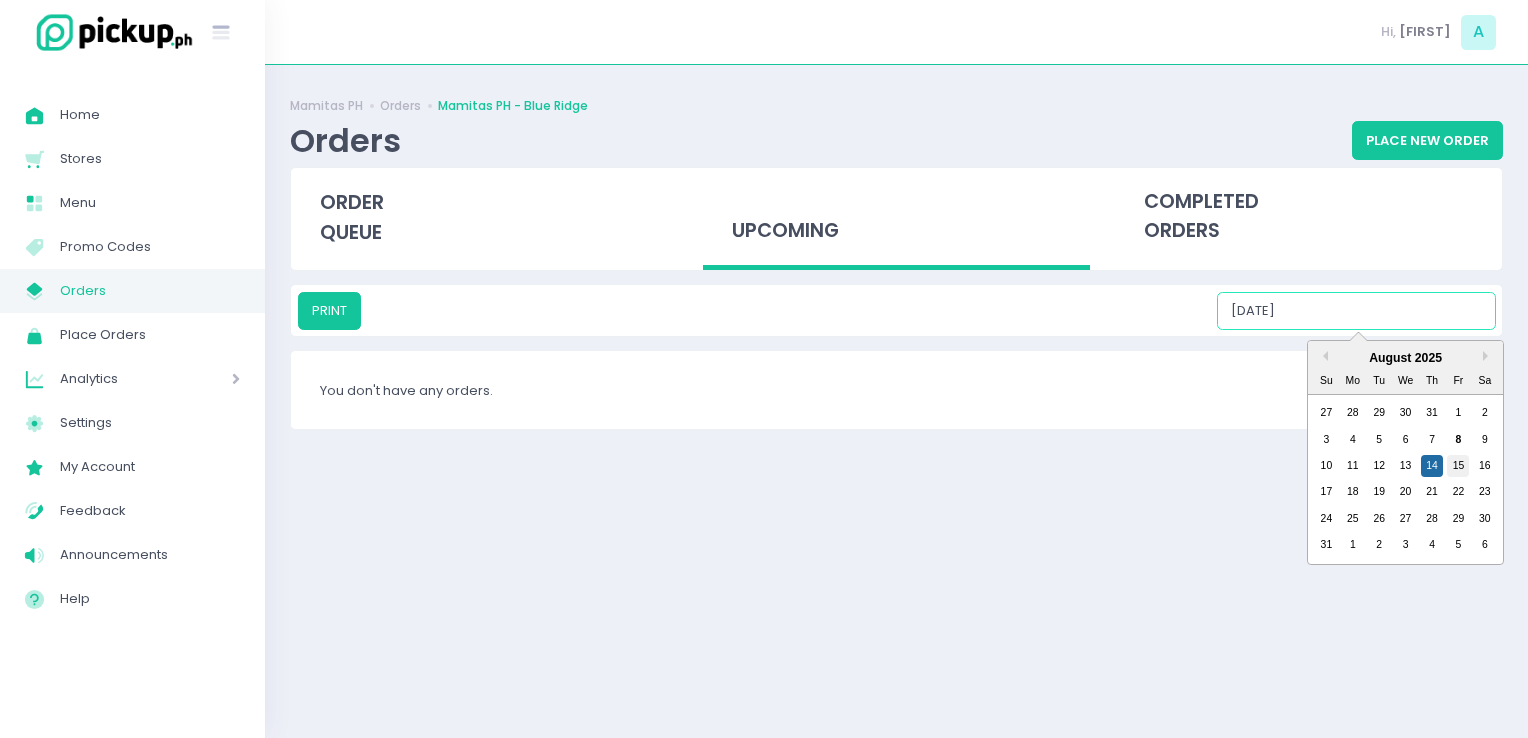 click on "15" at bounding box center (1458, 466) 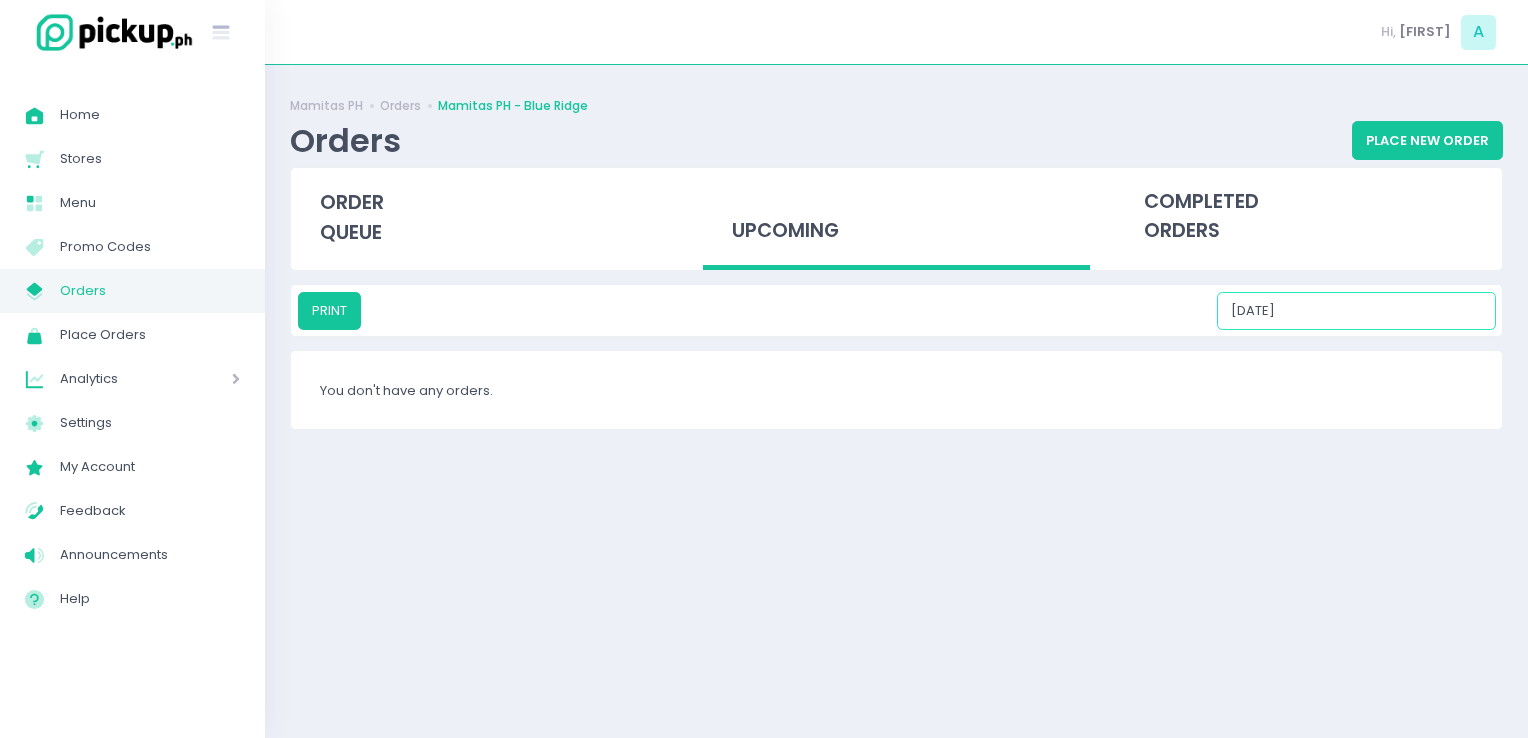 click on "08/15/2025" at bounding box center (1356, 311) 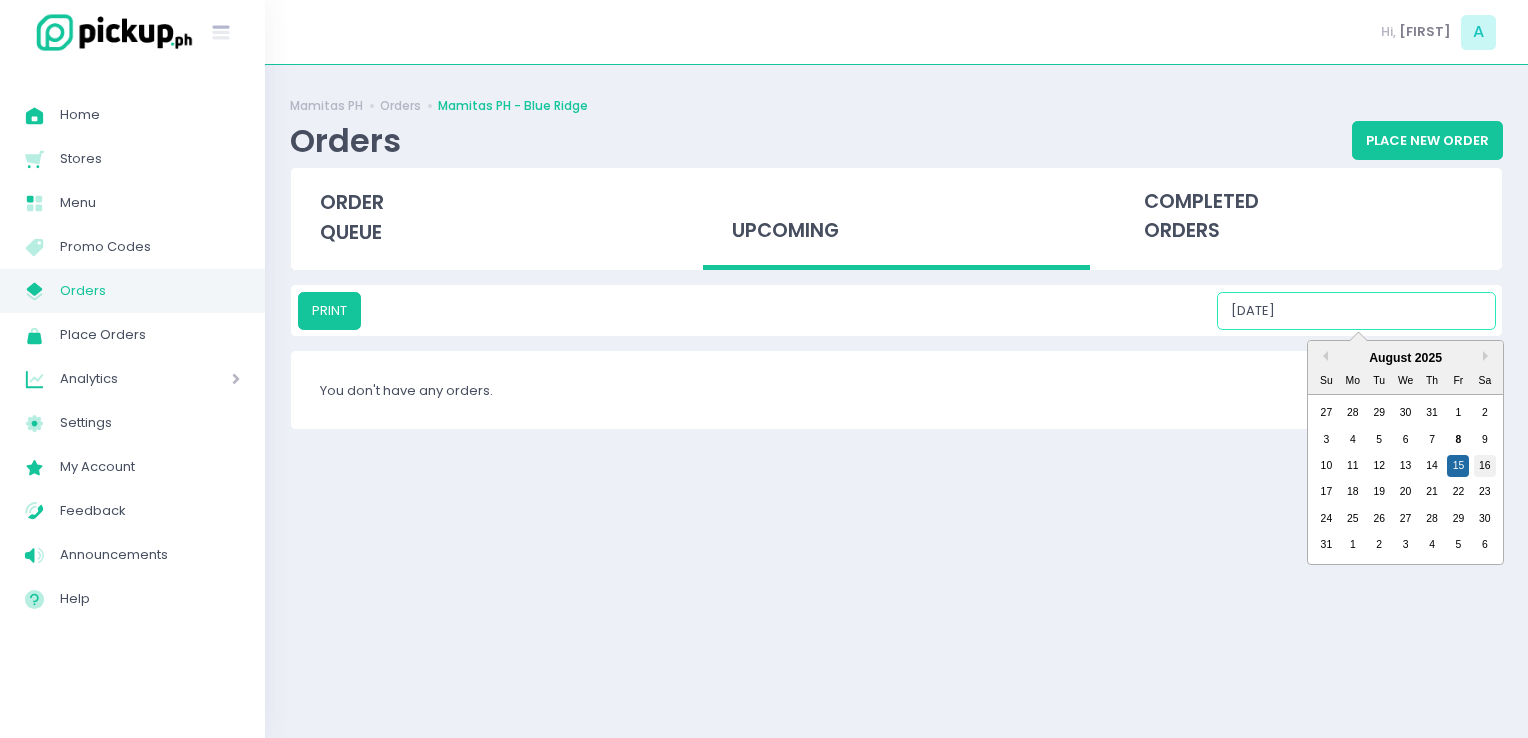 click on "16" at bounding box center (1485, 466) 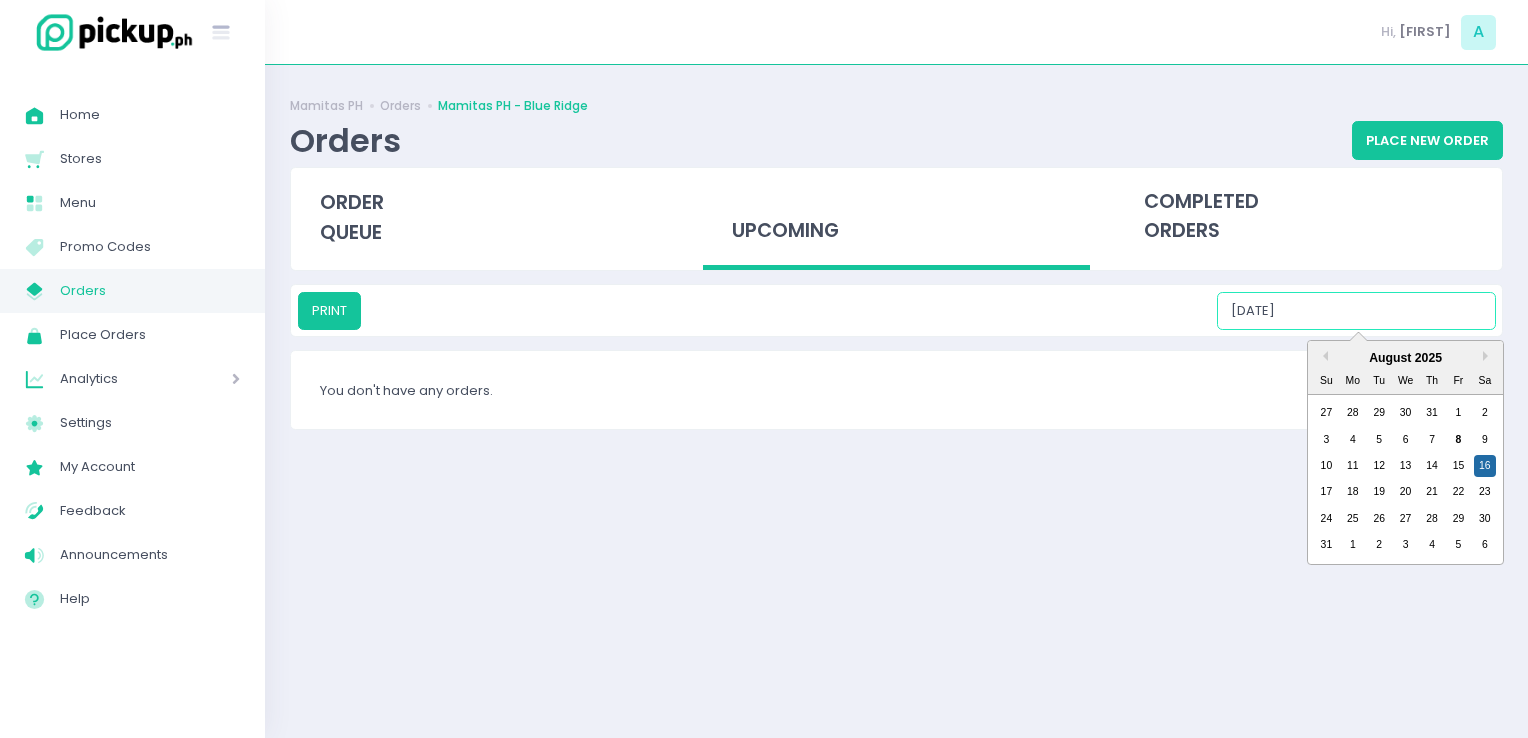 click on "08/16/2025" at bounding box center (1356, 311) 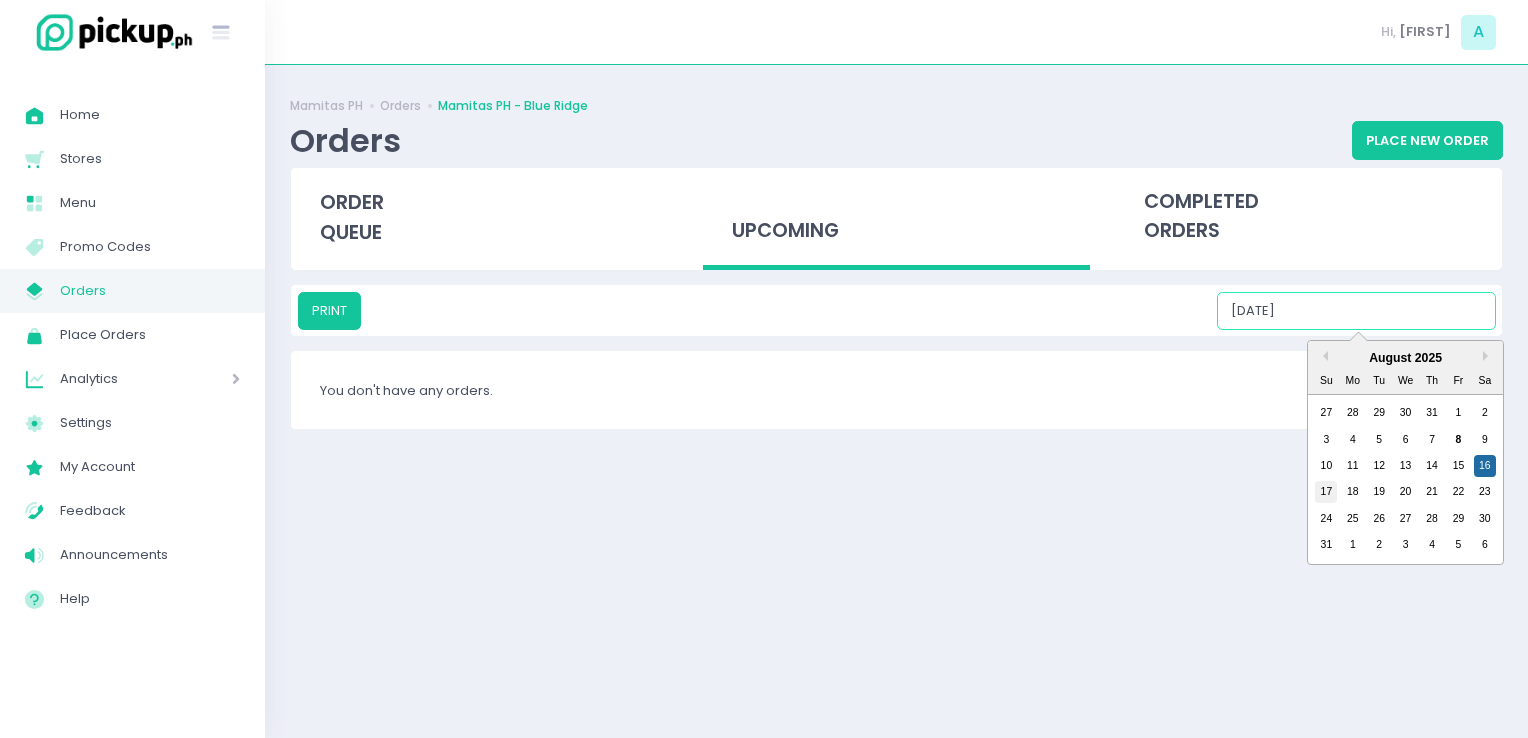 click on "17" at bounding box center [1326, 492] 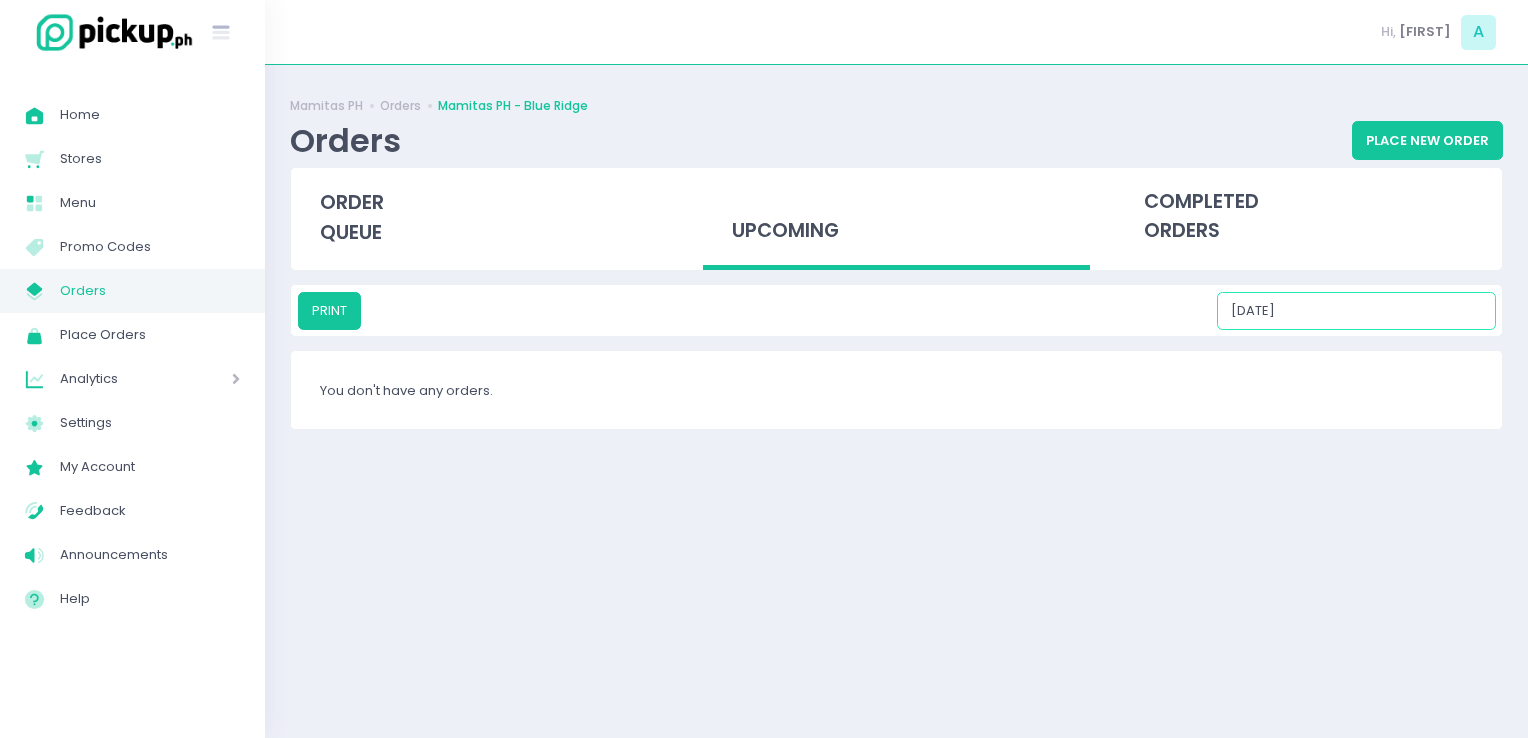 click on "08/17/2025" at bounding box center [1356, 311] 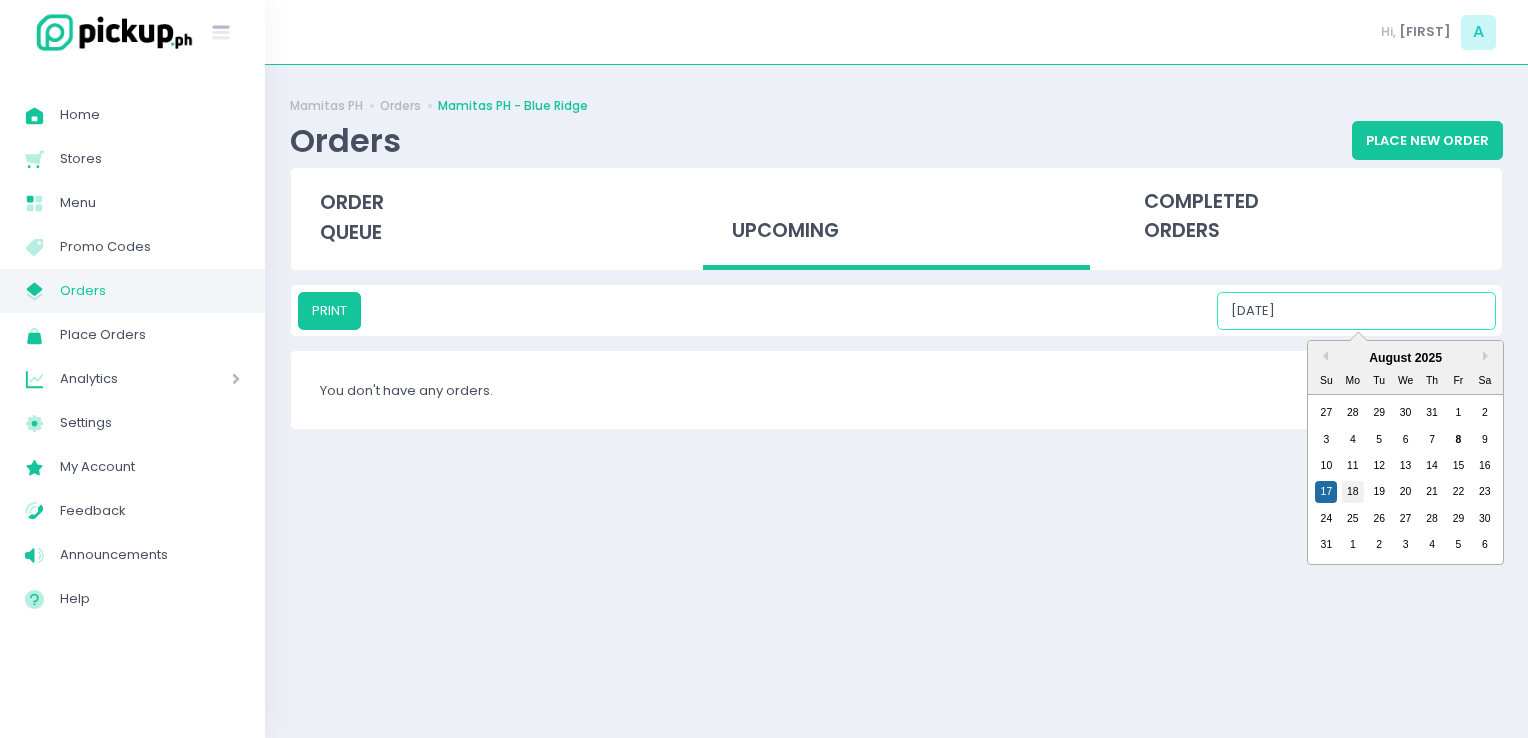 click on "18" at bounding box center [1353, 492] 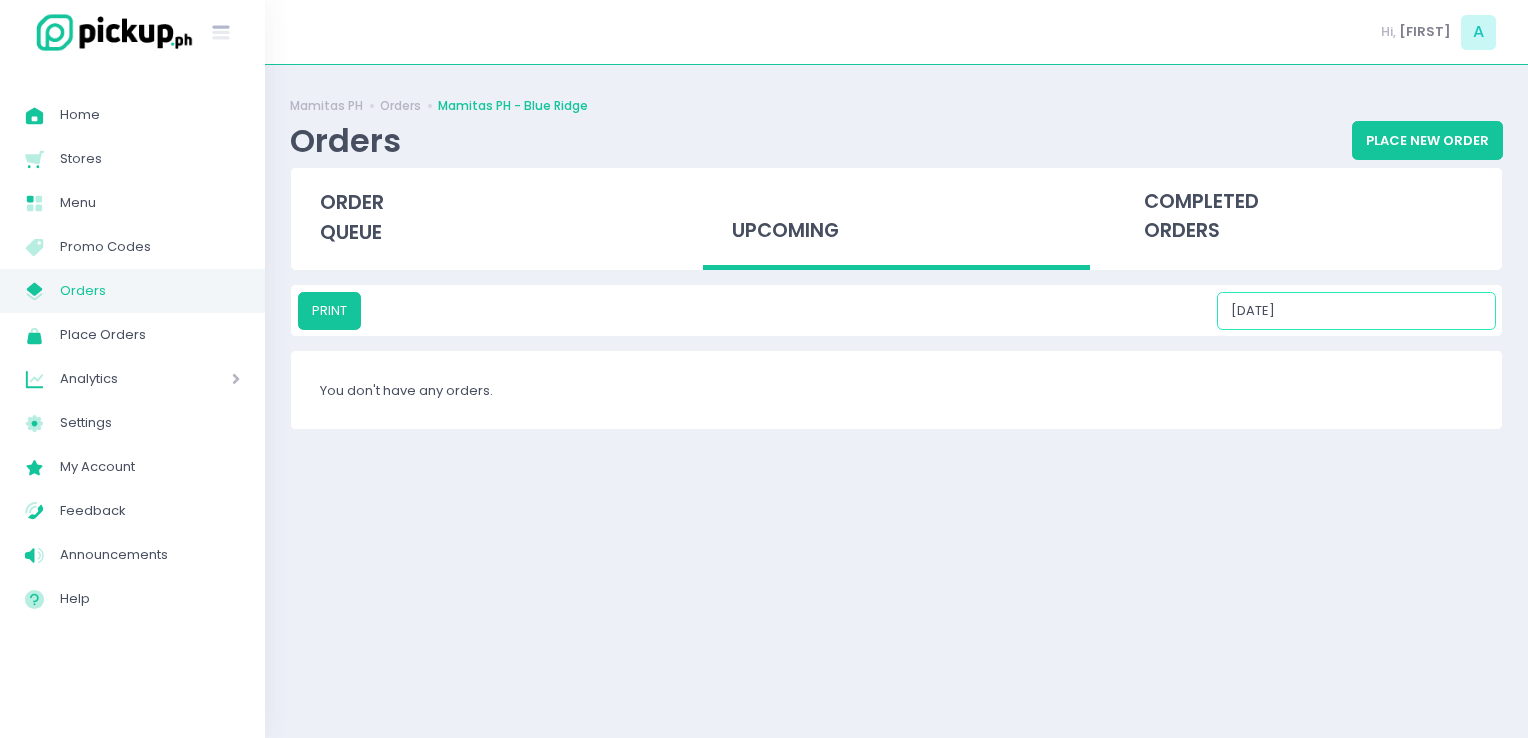 click on "08/18/2025" at bounding box center (1356, 311) 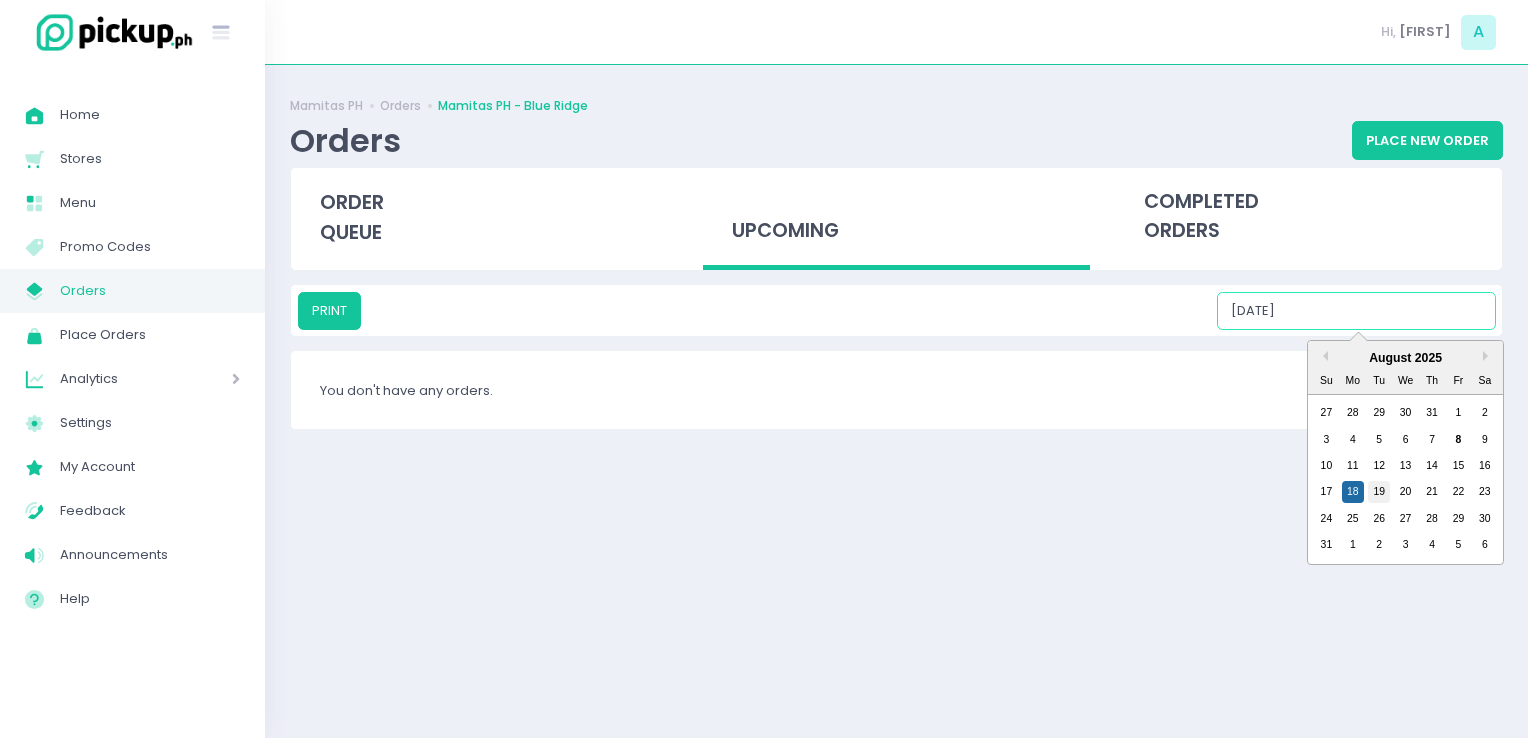 click on "19" at bounding box center (1379, 492) 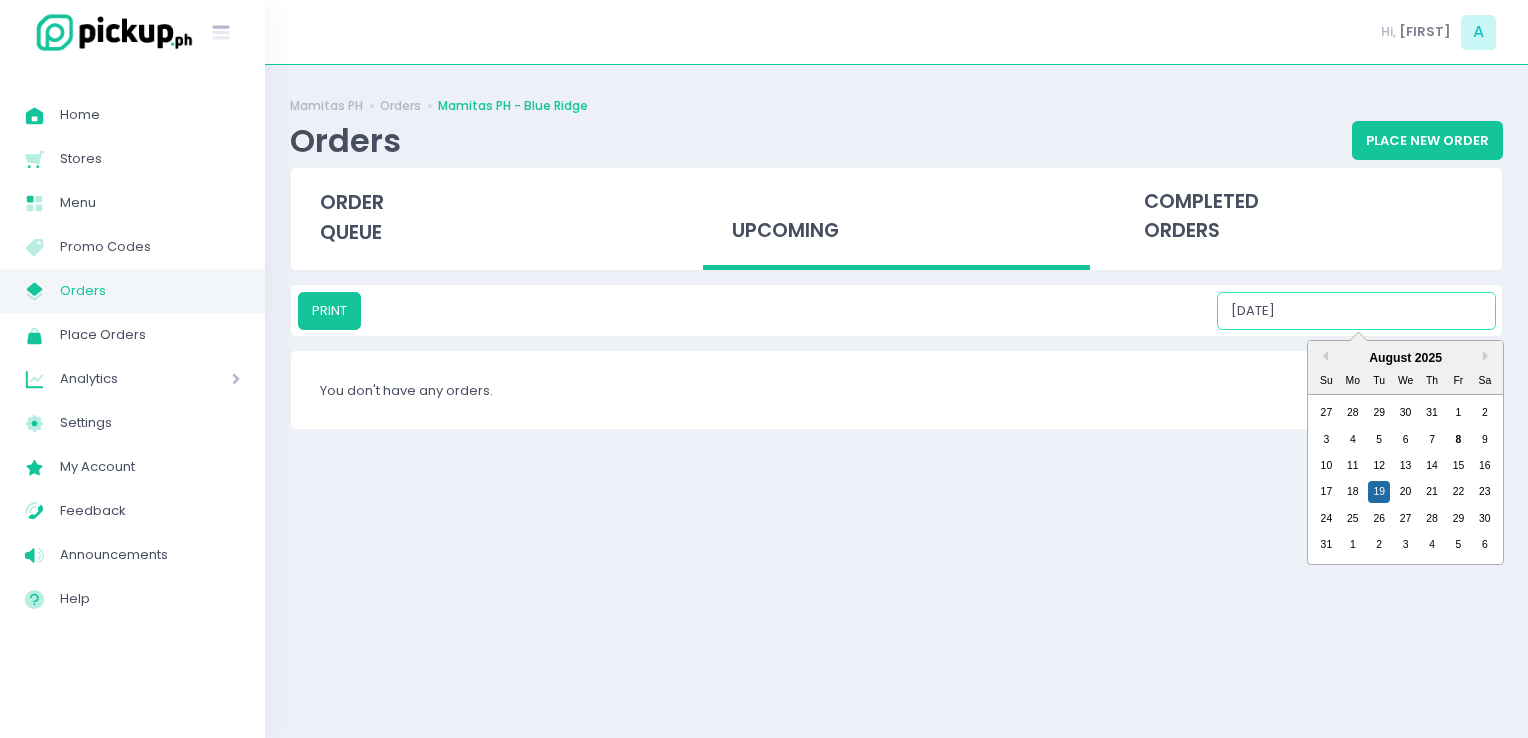click on "08/19/2025" at bounding box center [1356, 311] 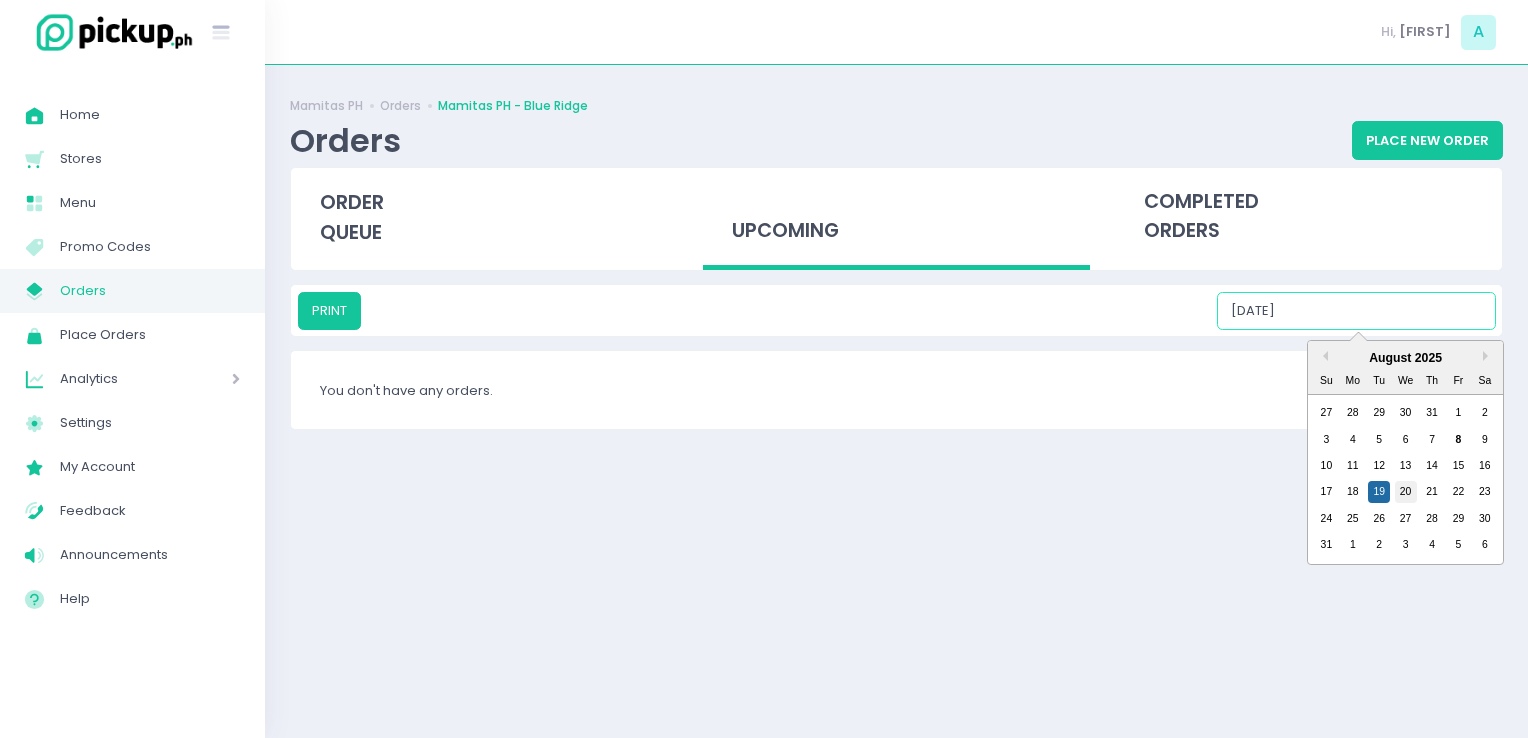 click on "20" at bounding box center (1406, 492) 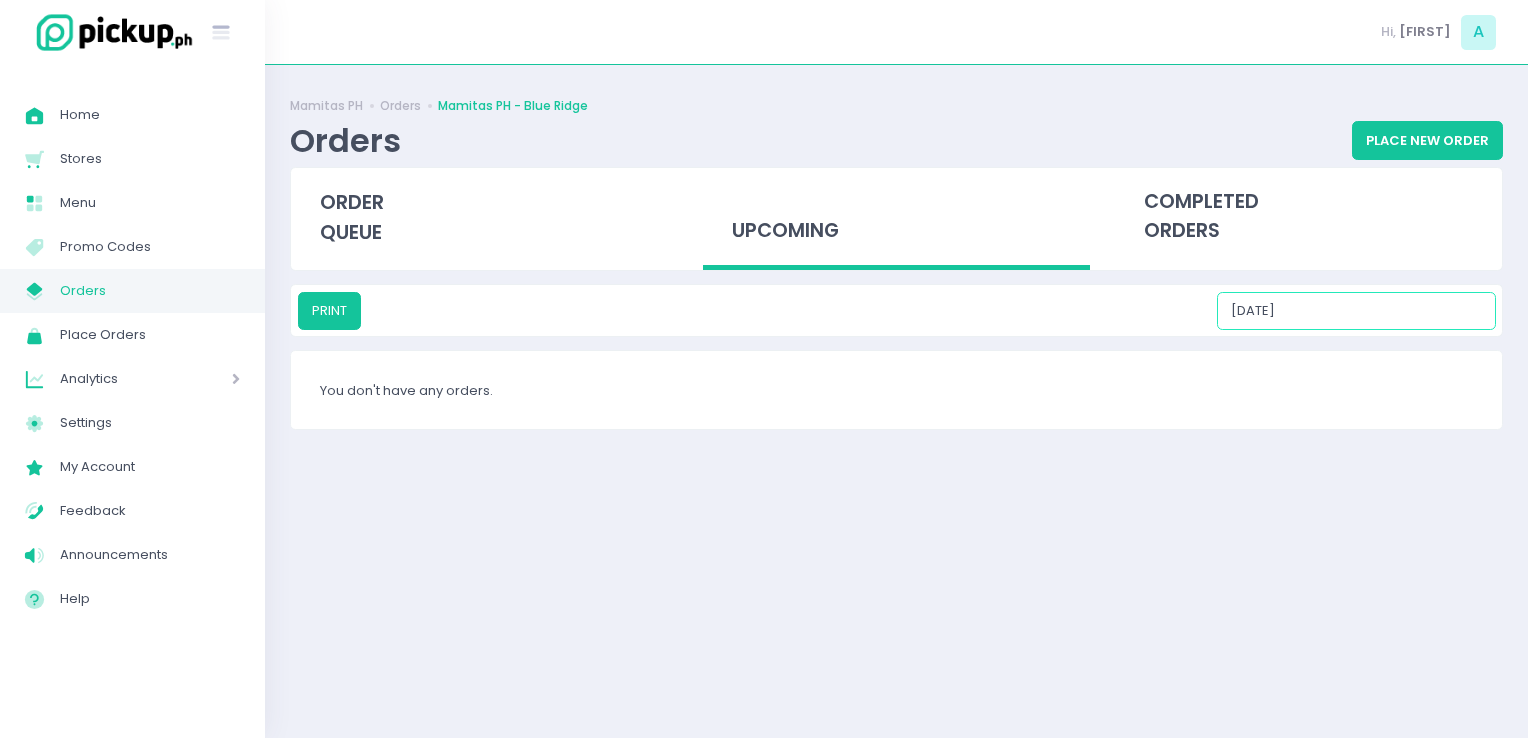 click on "08/20/2025" at bounding box center (1356, 311) 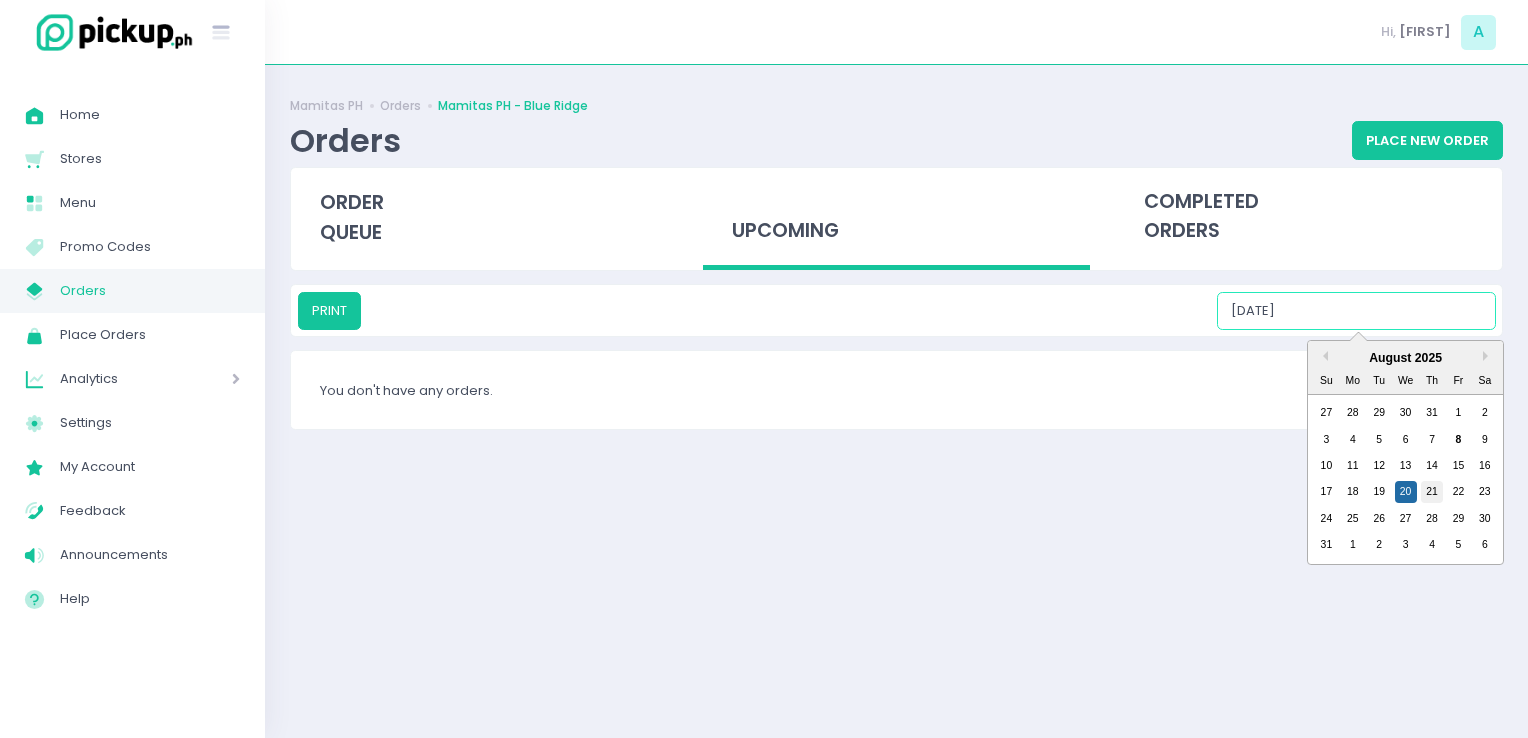 click on "21" at bounding box center [1432, 492] 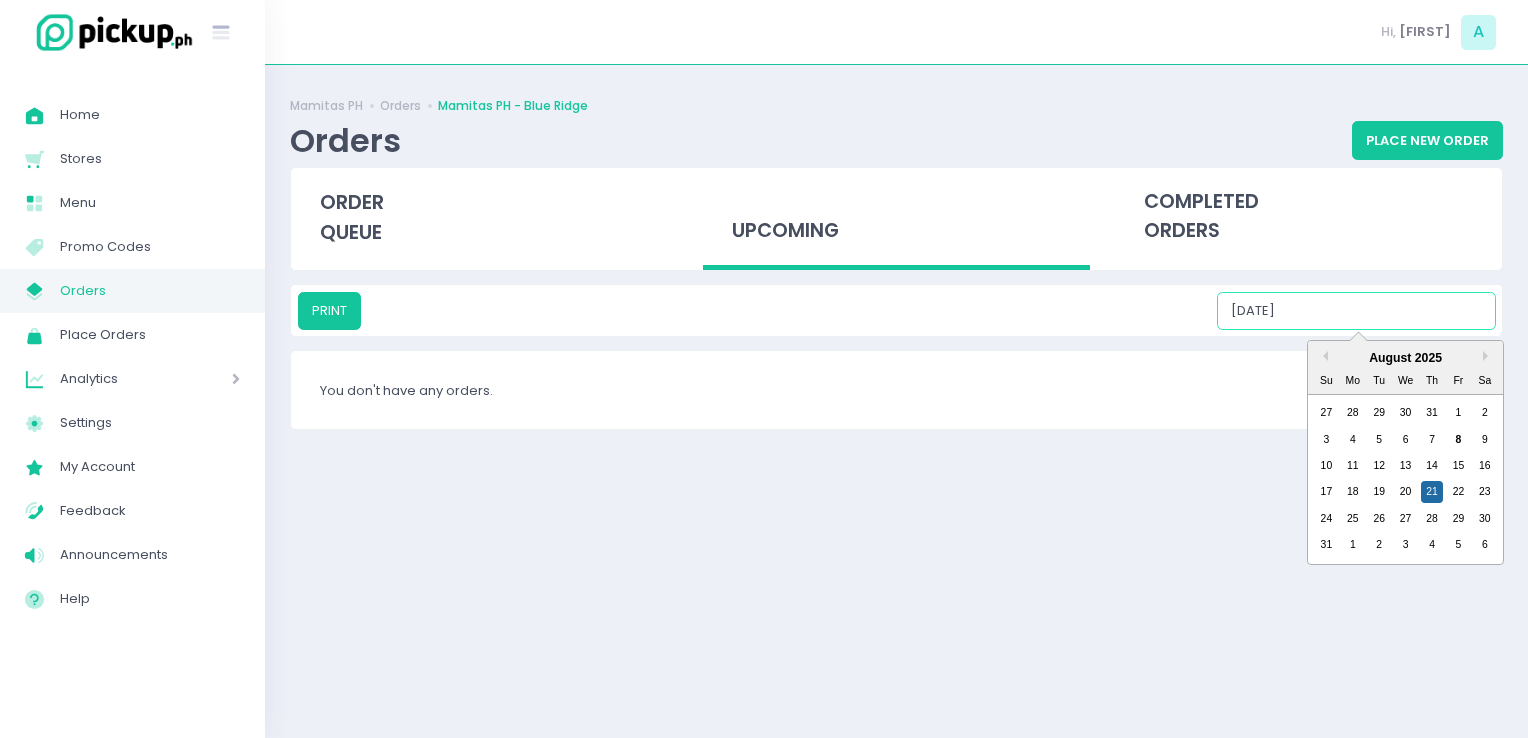 click on "08/21/2025" at bounding box center (1356, 311) 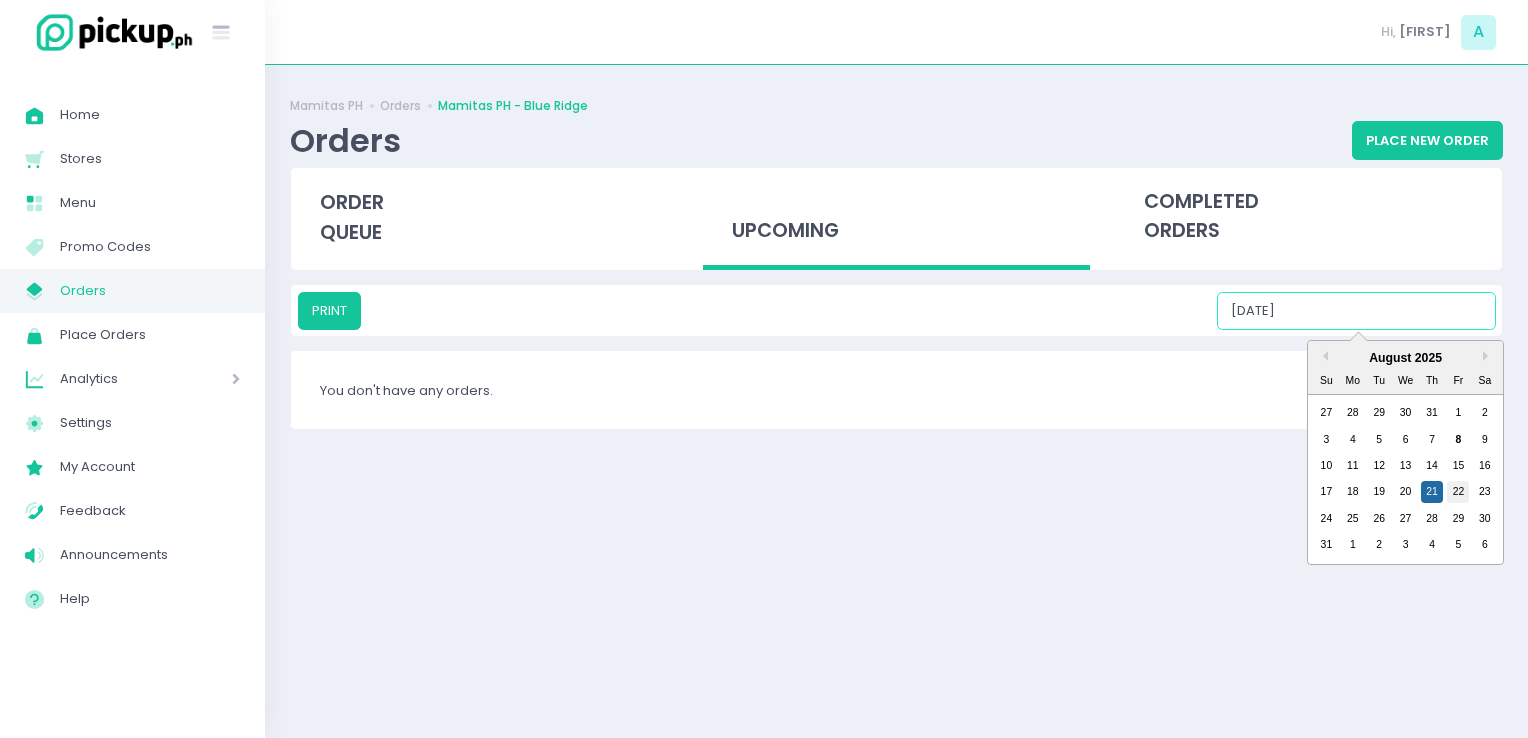 click on "22" at bounding box center [1458, 492] 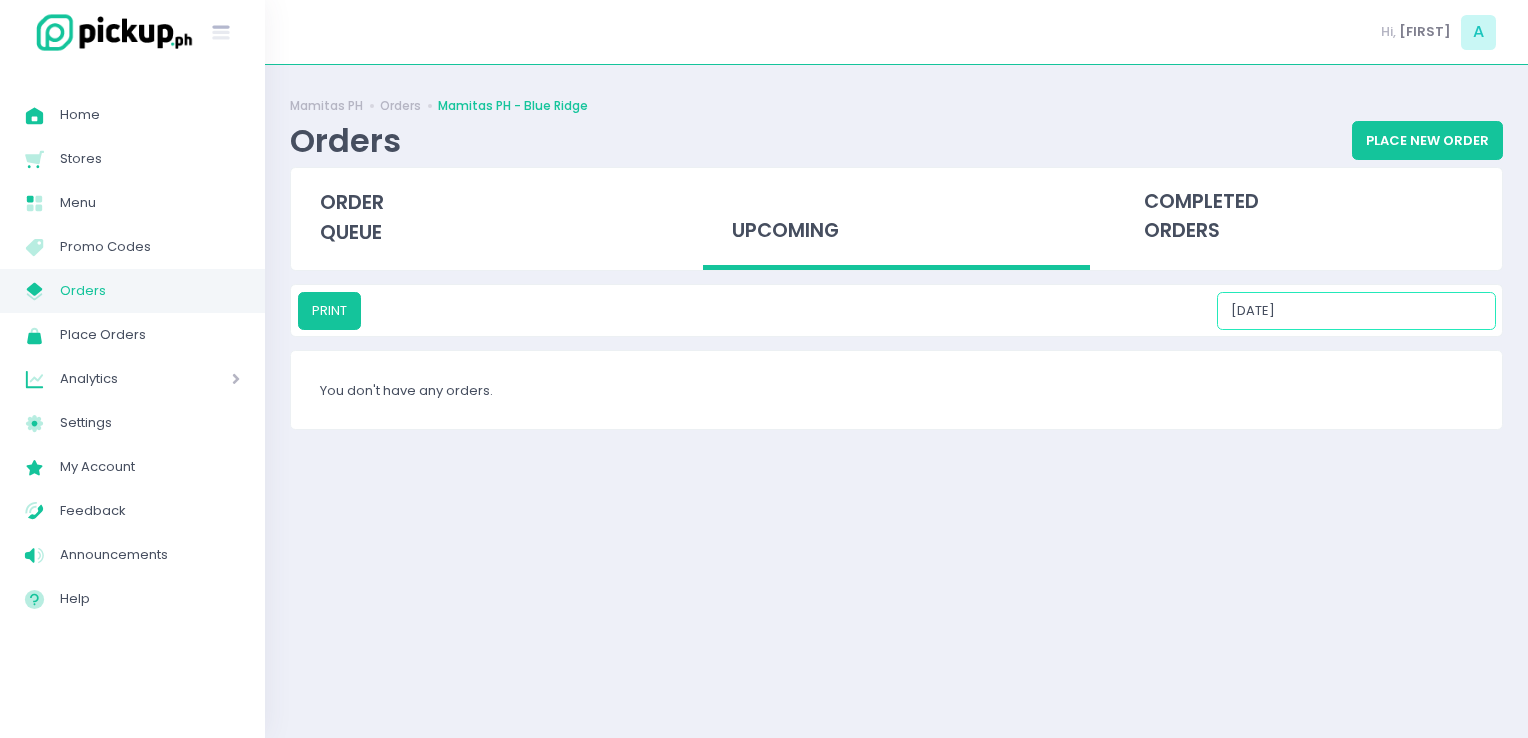 click on "08/22/2025" at bounding box center (1356, 311) 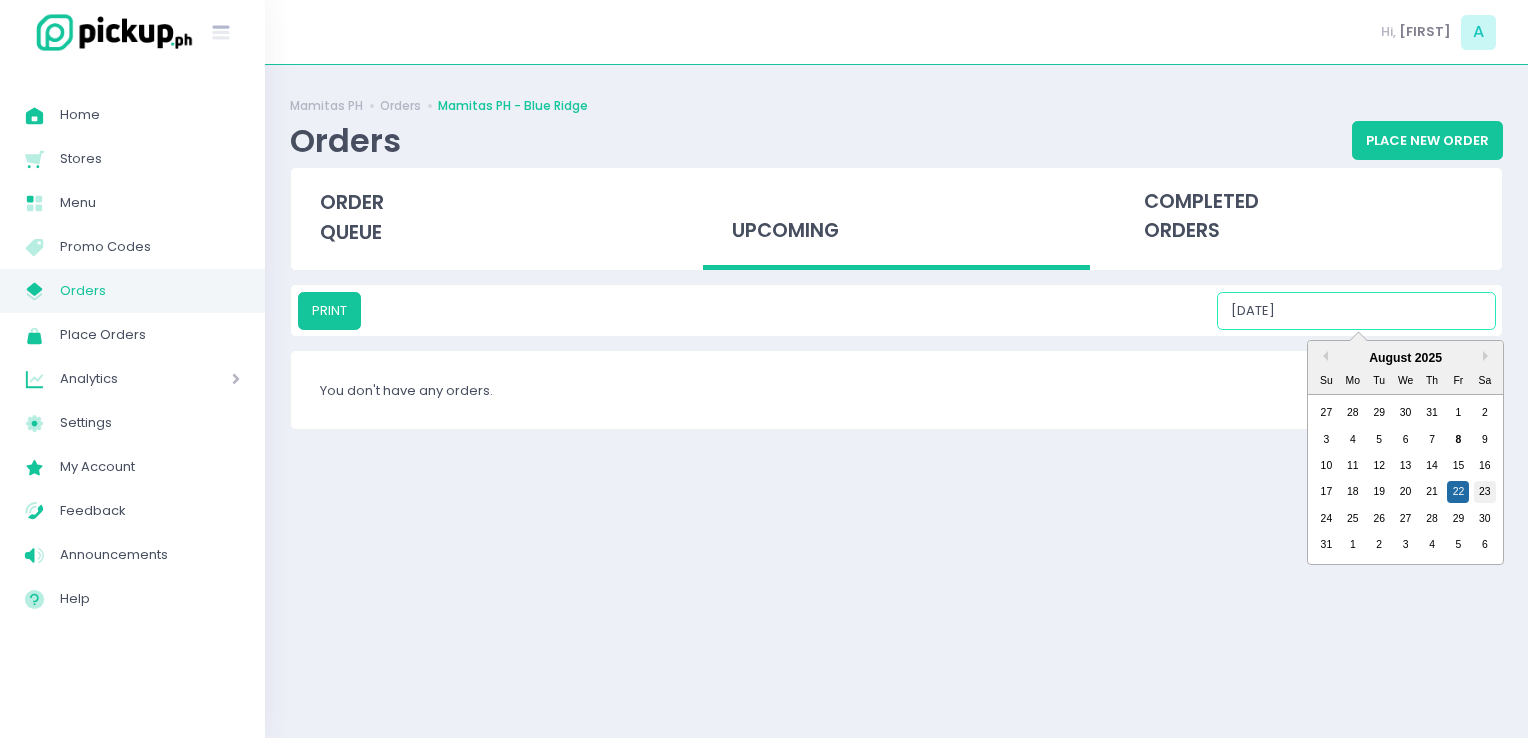 click on "23" at bounding box center (1485, 492) 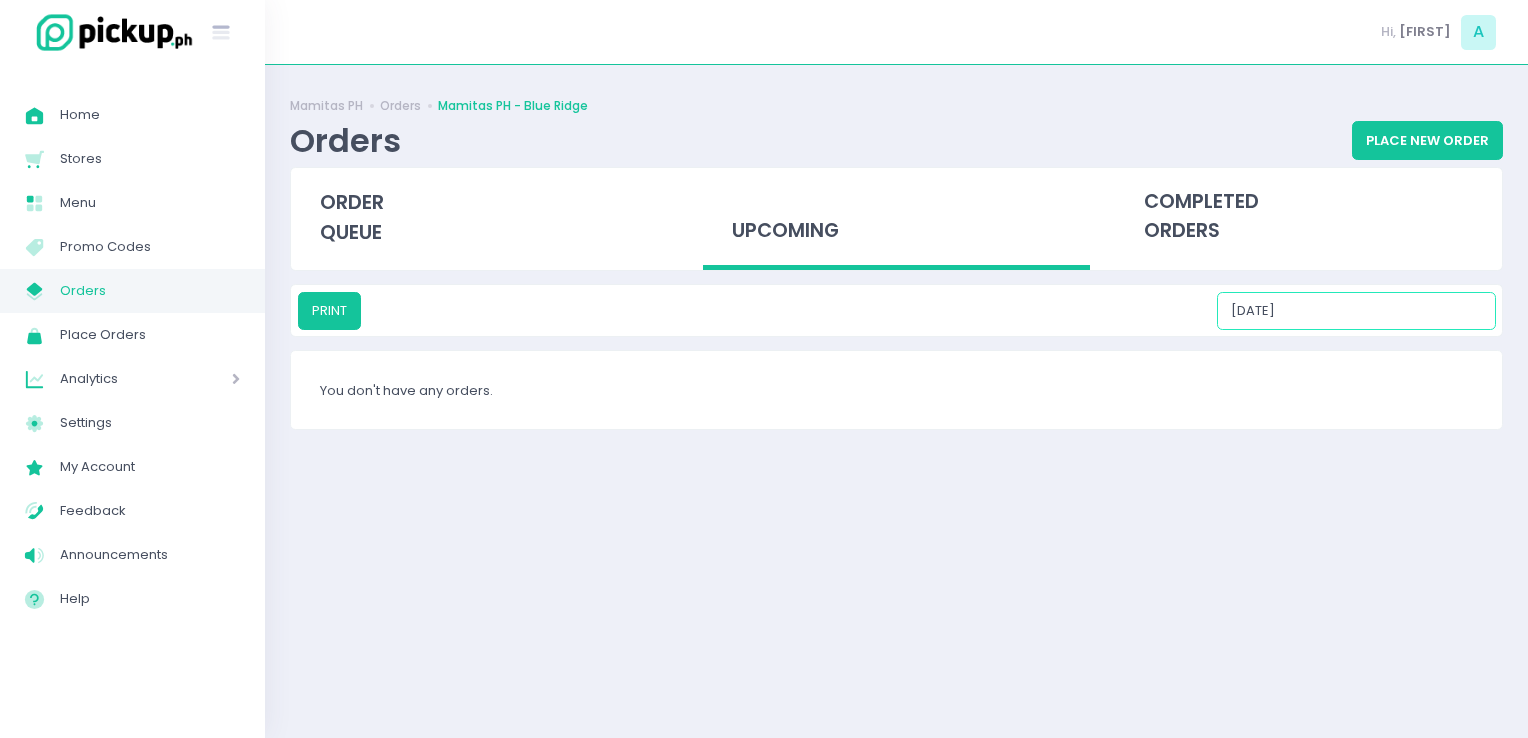 click on "08/23/2025" at bounding box center [1356, 311] 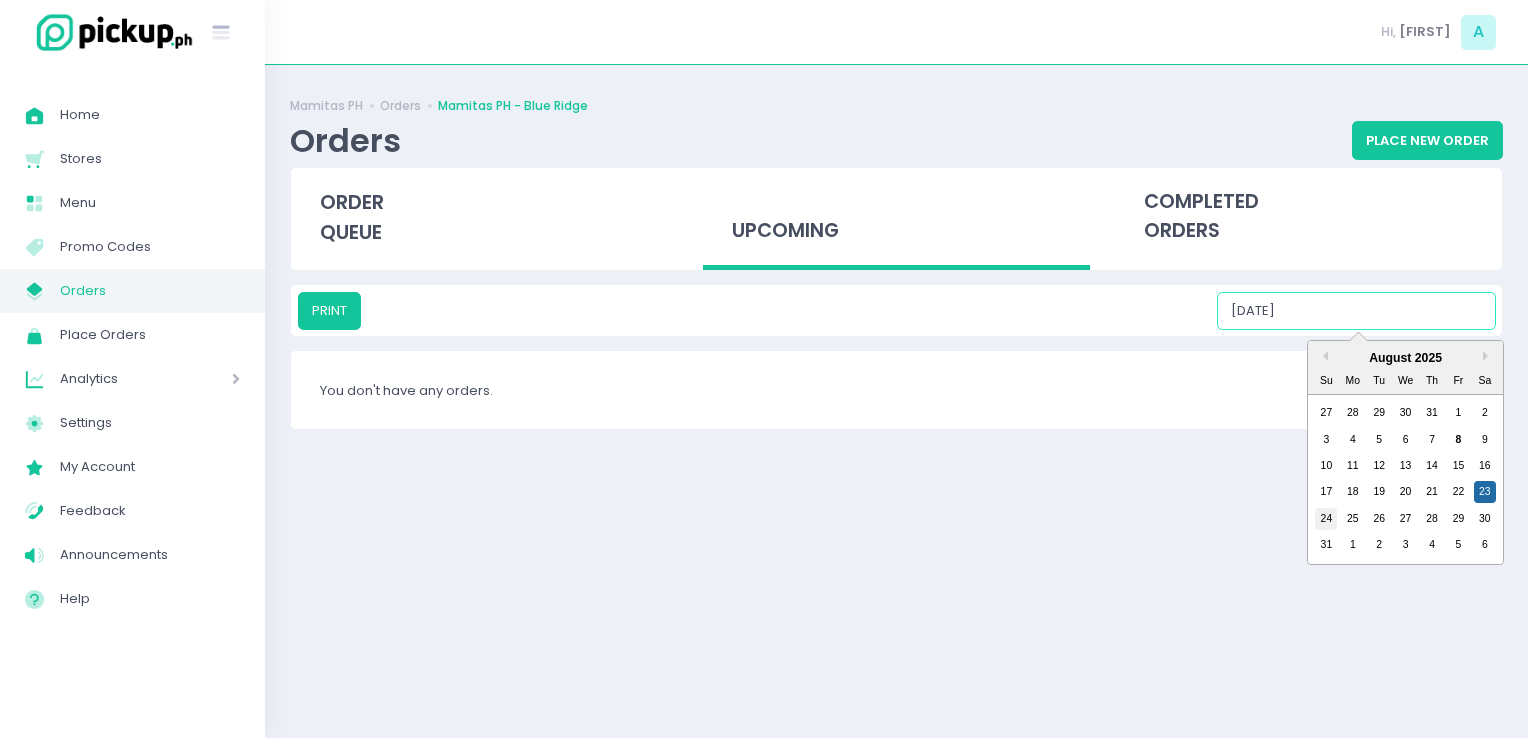 click on "24" at bounding box center (1326, 519) 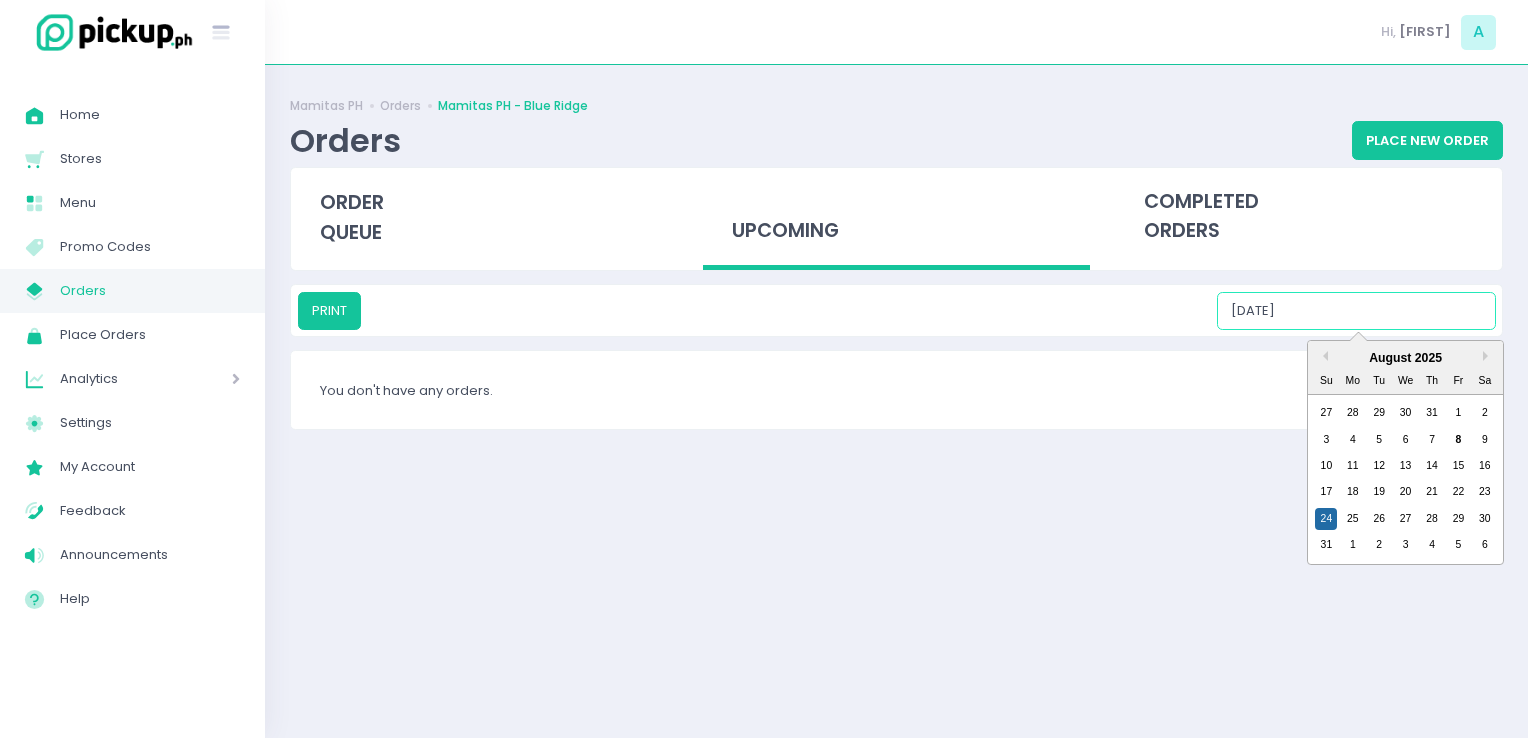 click on "08/24/2025" at bounding box center (1356, 311) 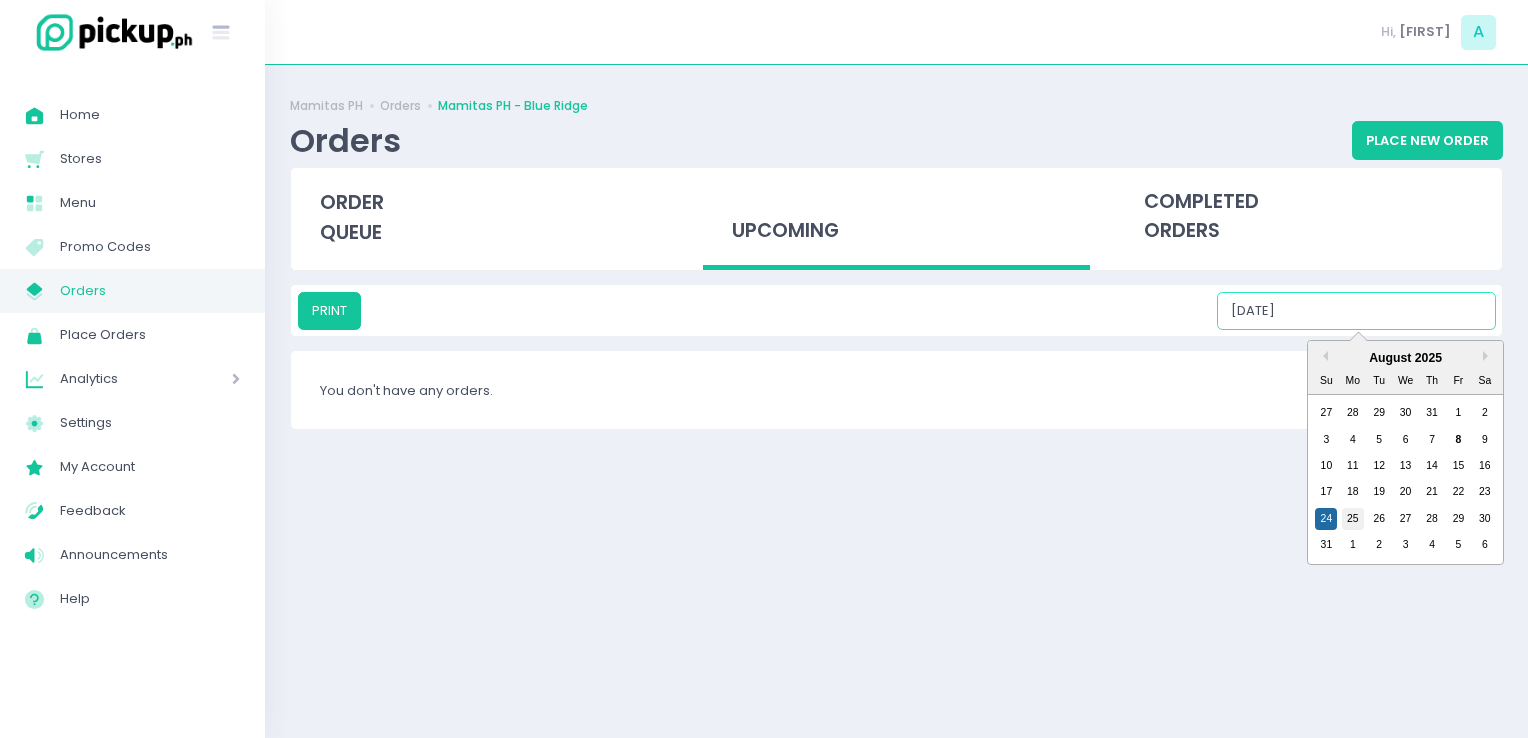 click on "25" at bounding box center (1353, 519) 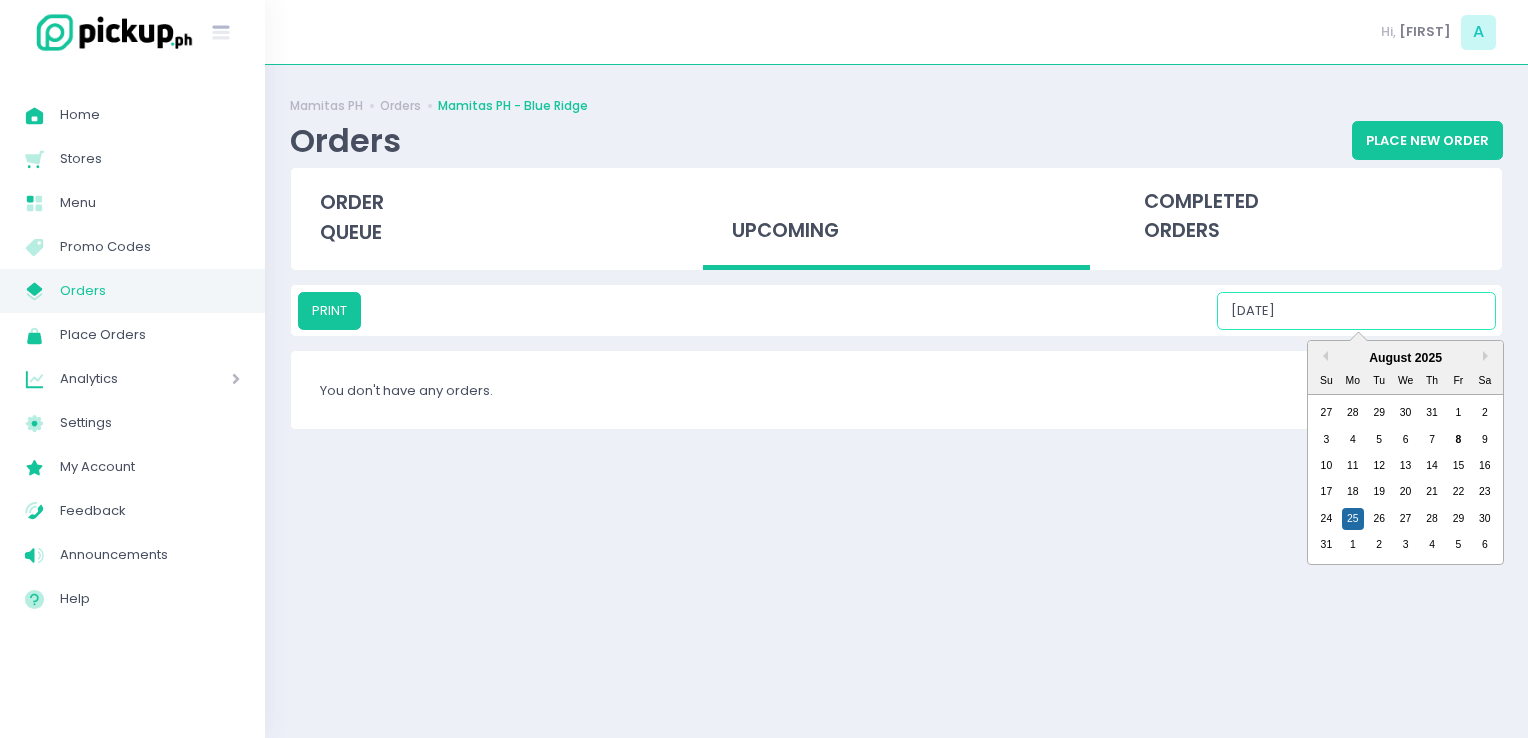 click on "08/25/2025" at bounding box center [1356, 311] 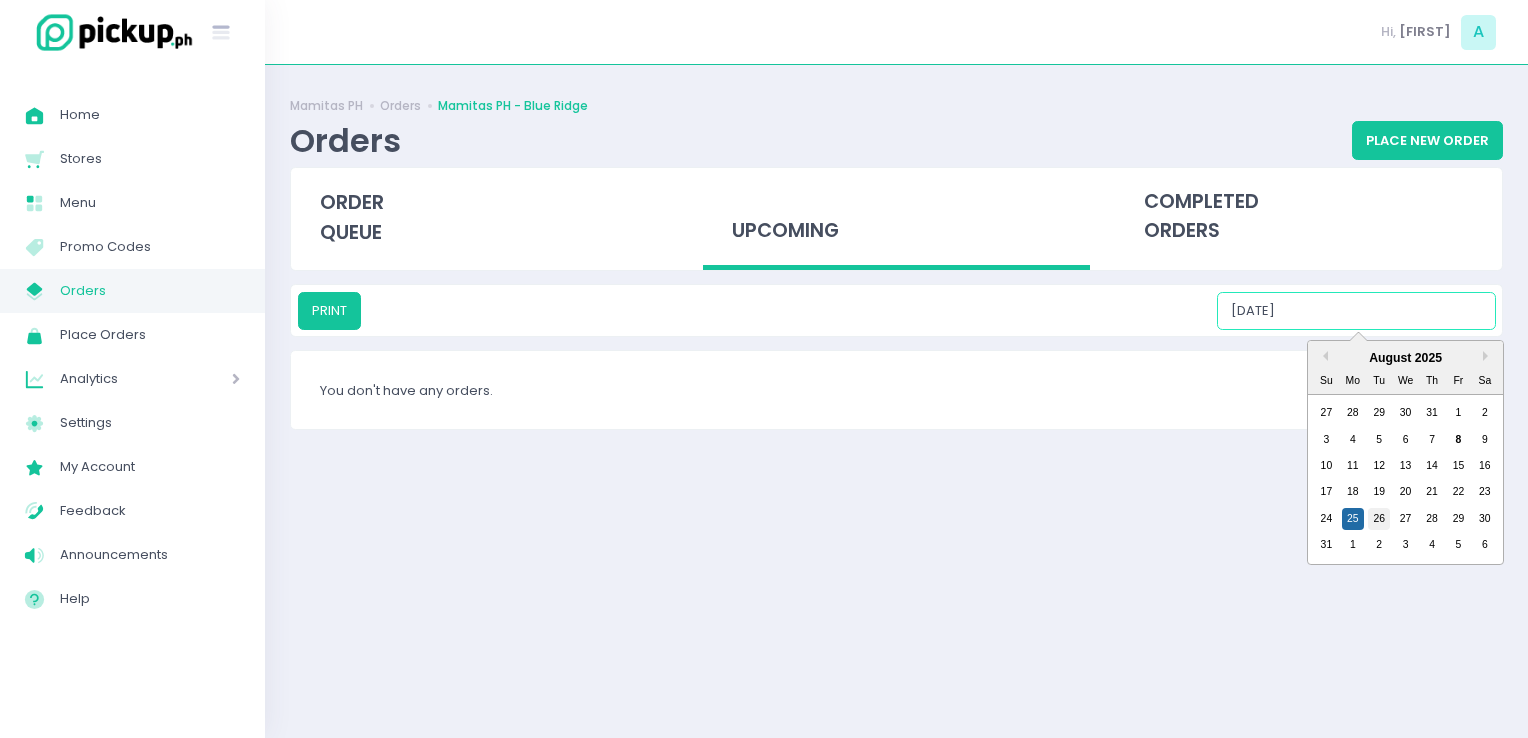 click on "26" at bounding box center [1379, 519] 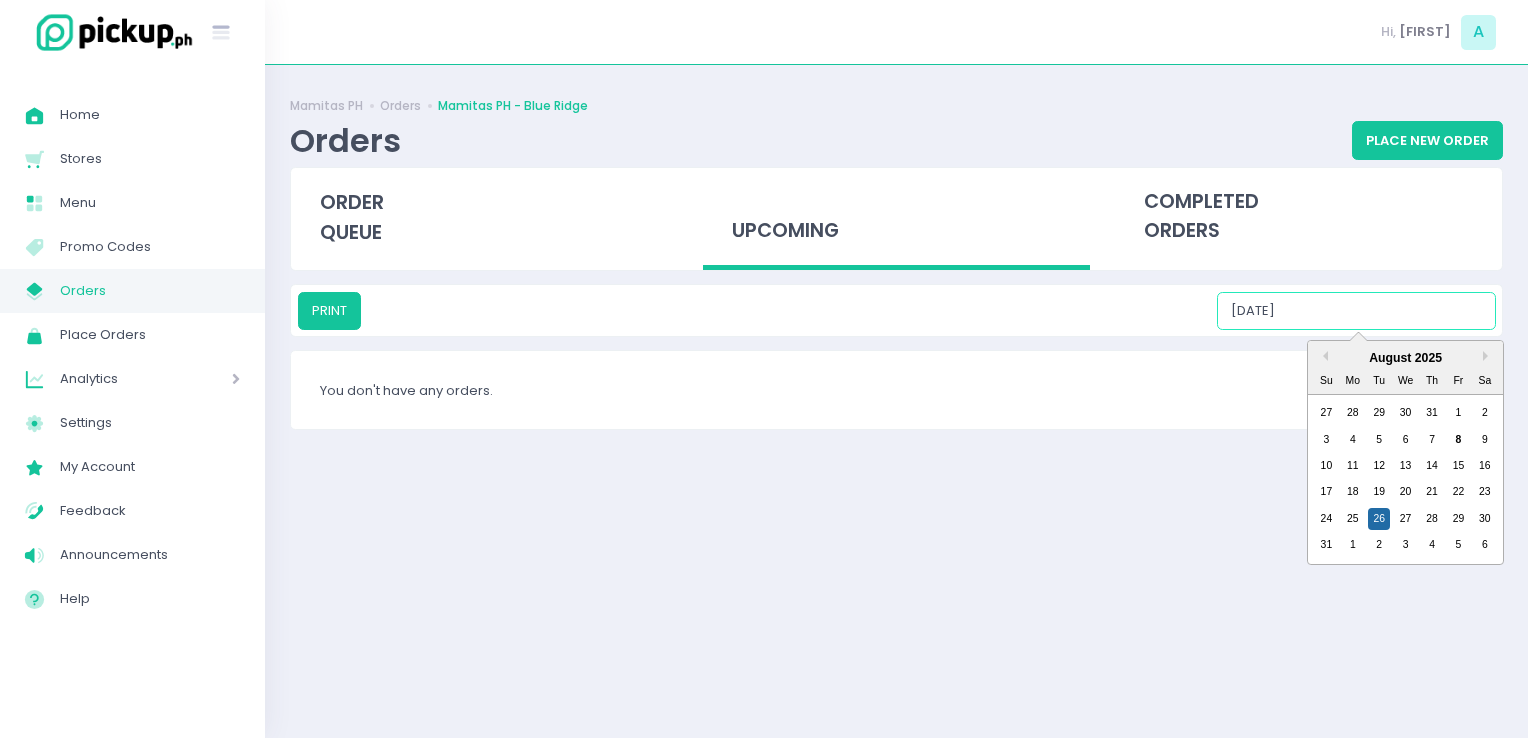 click on "08/26/2025" at bounding box center [1356, 311] 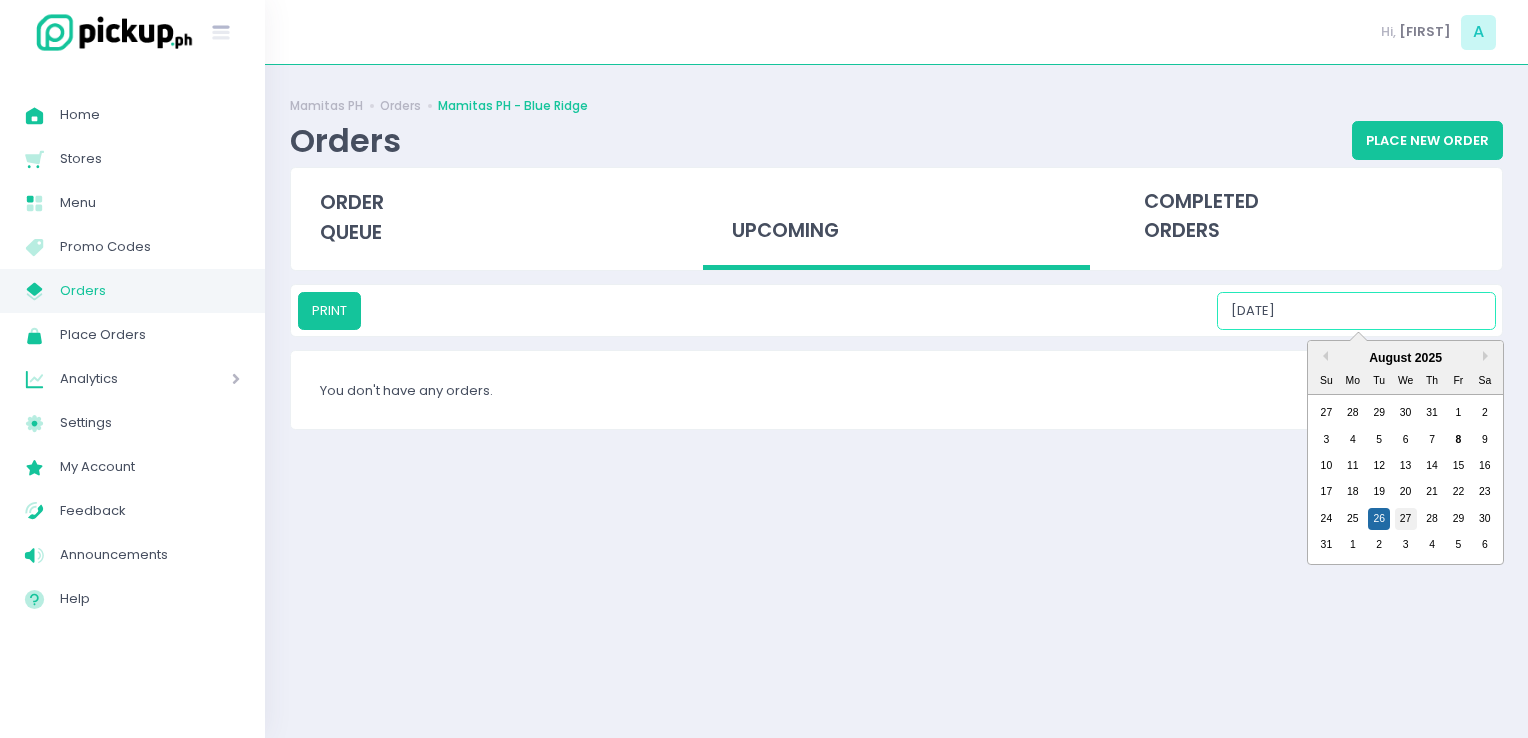 click on "27" at bounding box center [1406, 519] 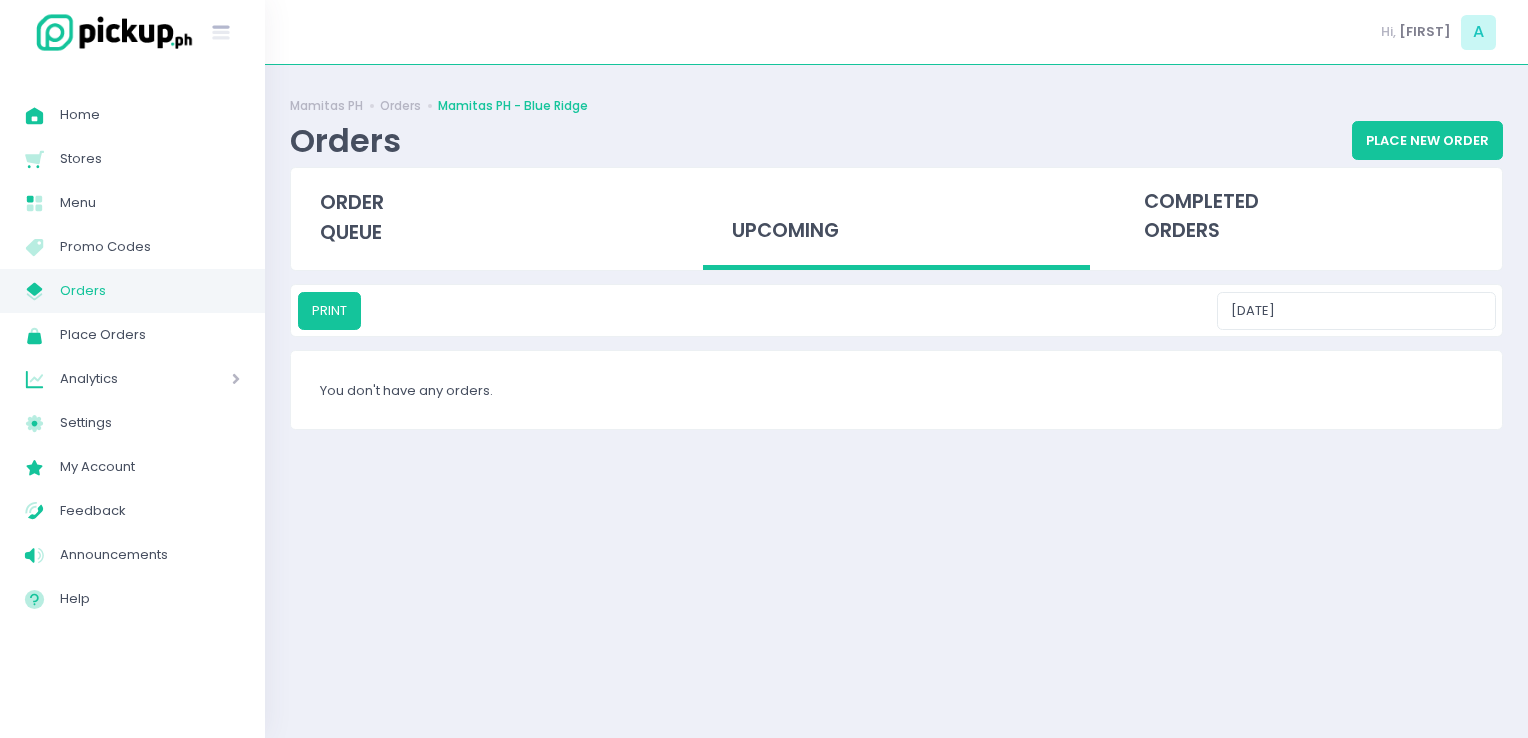 drag, startPoint x: 1345, startPoint y: 282, endPoint x: 1357, endPoint y: 318, distance: 37.94733 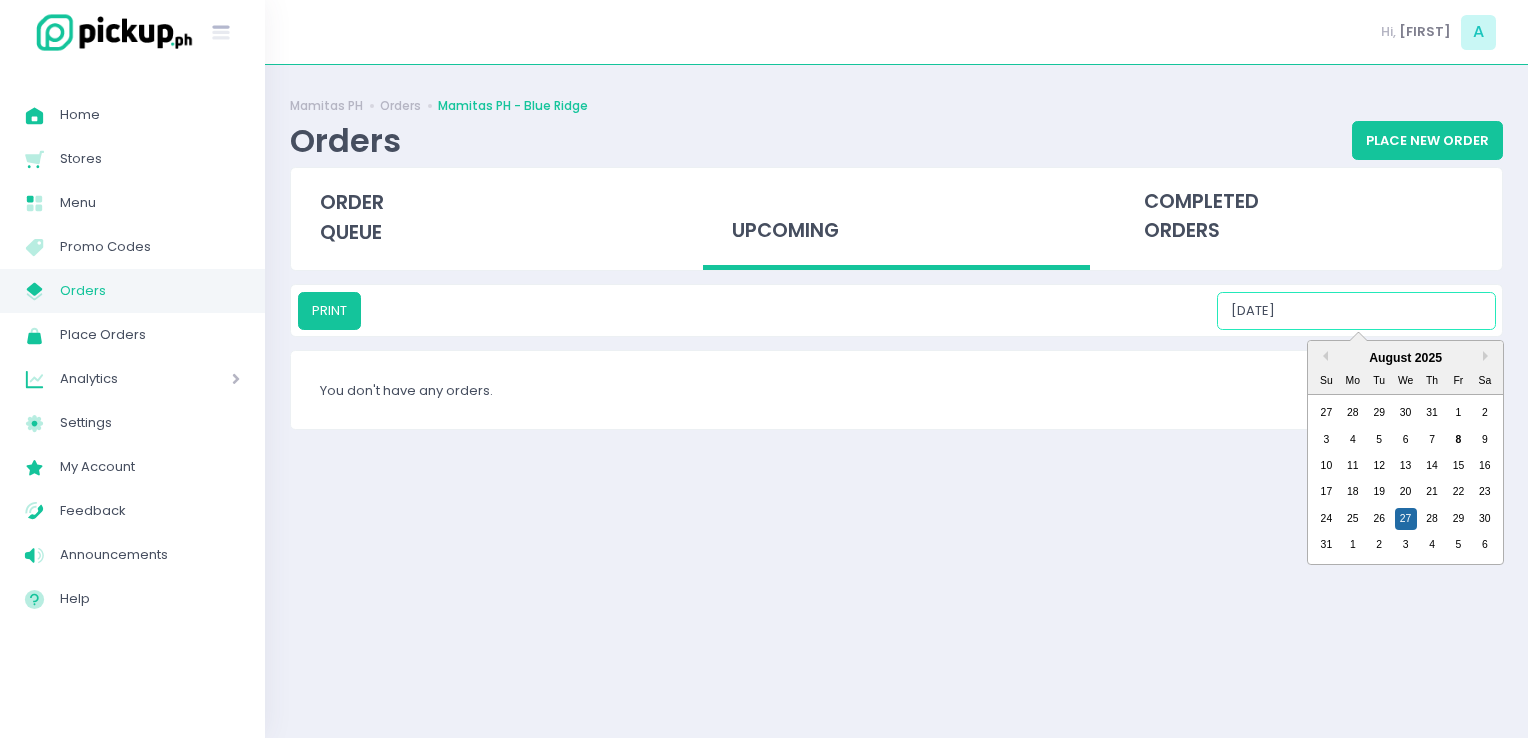 click on "08/27/2025" at bounding box center (1356, 311) 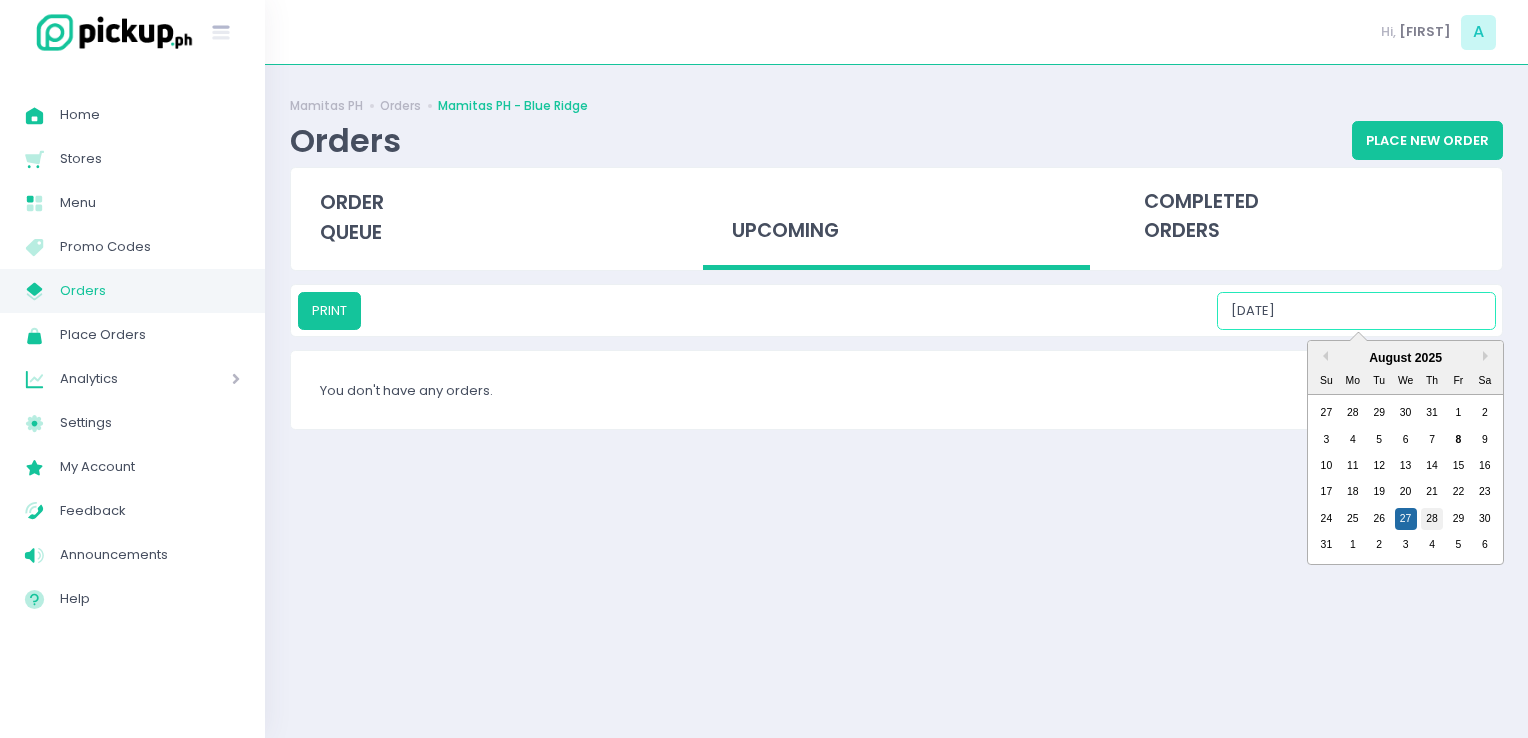 click on "28" at bounding box center [1432, 519] 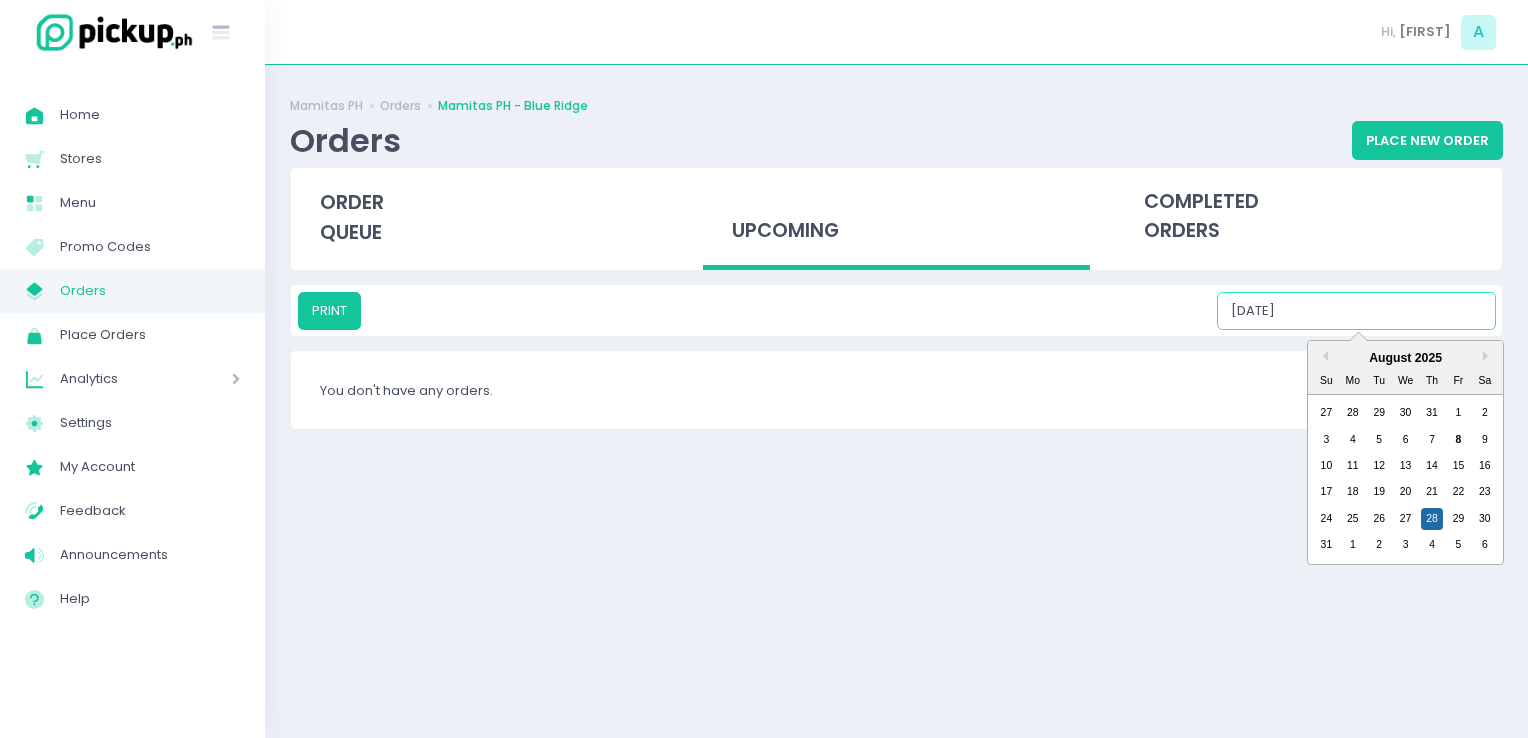 click on "08/28/2025" at bounding box center [1356, 311] 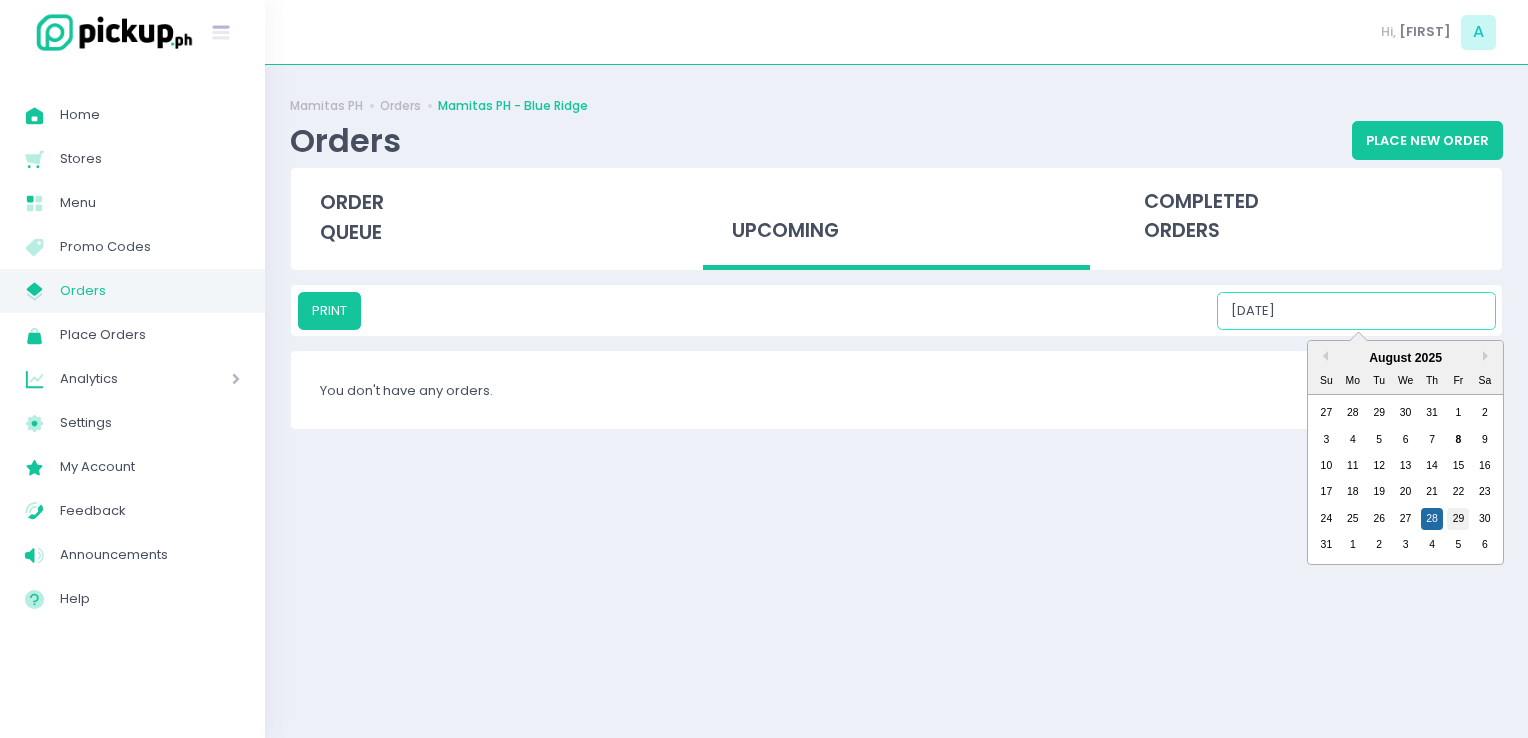 click on "29" at bounding box center (1458, 519) 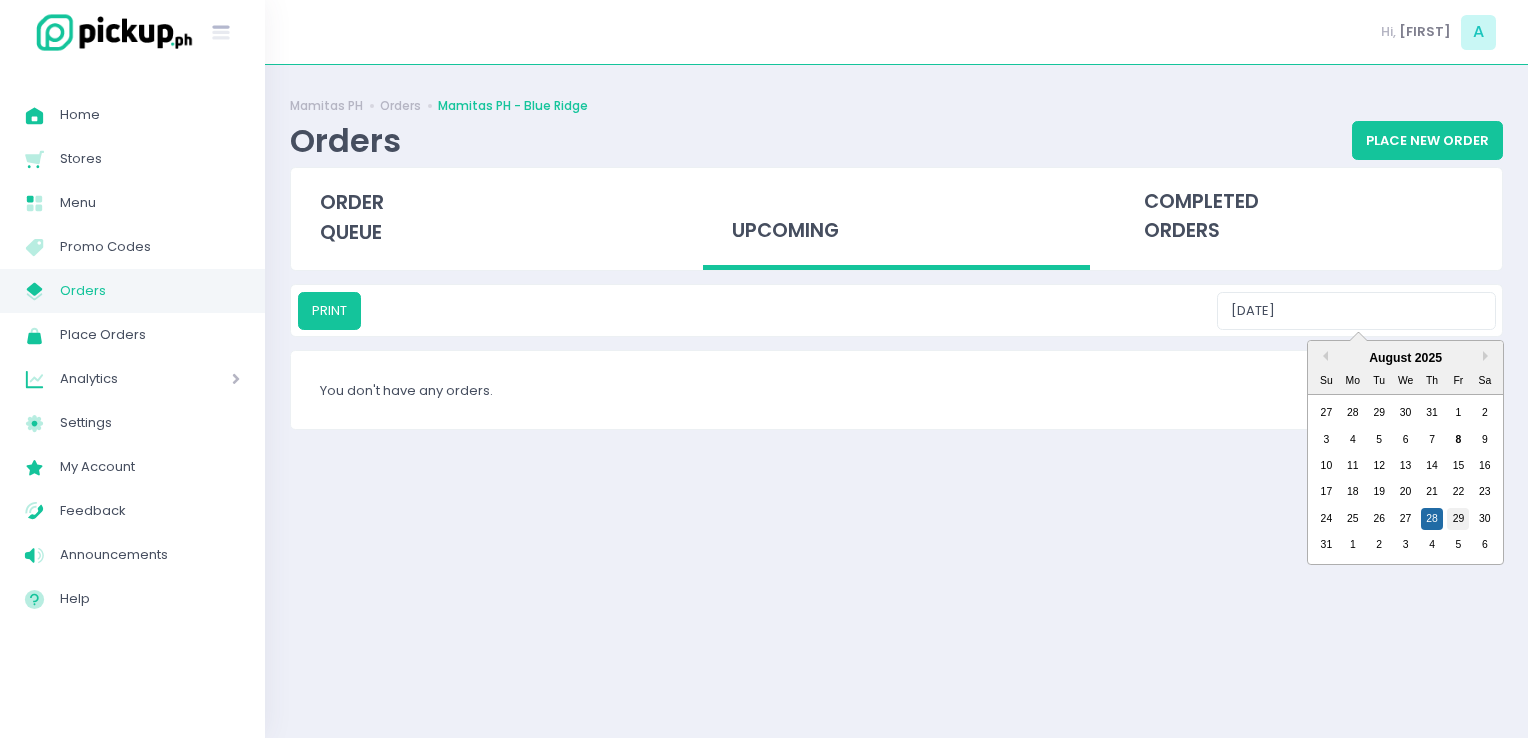 type on "08/29/2025" 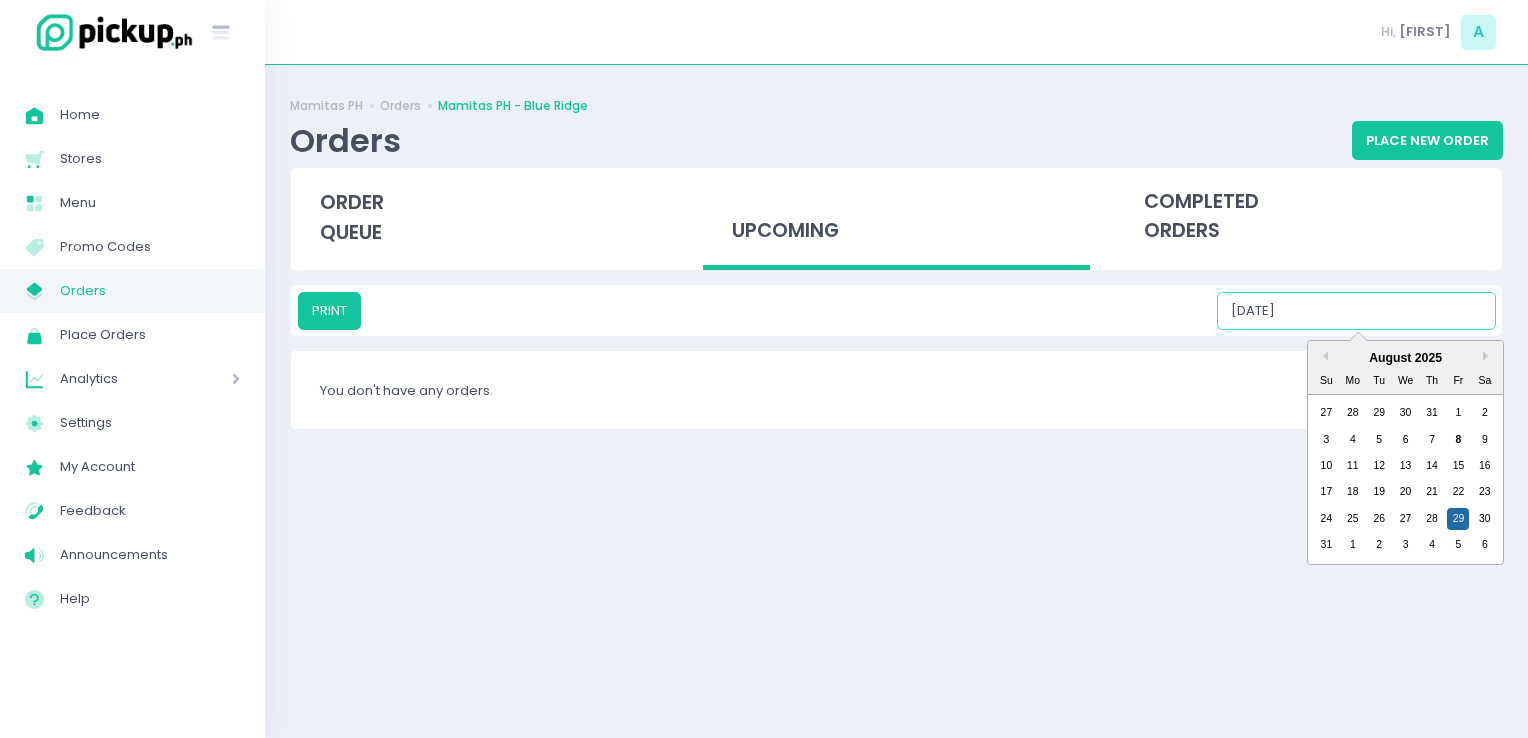 click on "08/29/2025" at bounding box center (1356, 311) 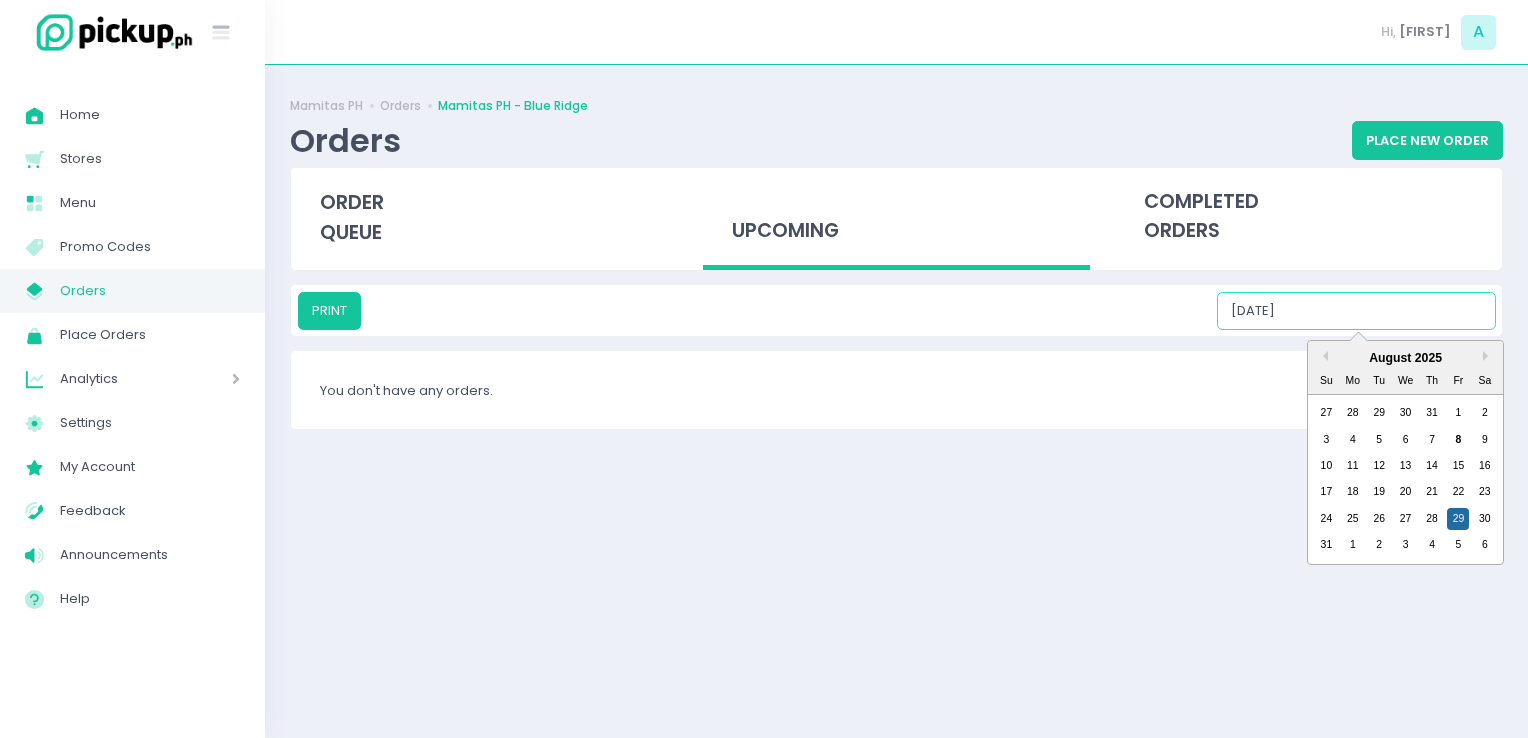 drag, startPoint x: 1484, startPoint y: 511, endPoint x: 1332, endPoint y: 610, distance: 181.39735 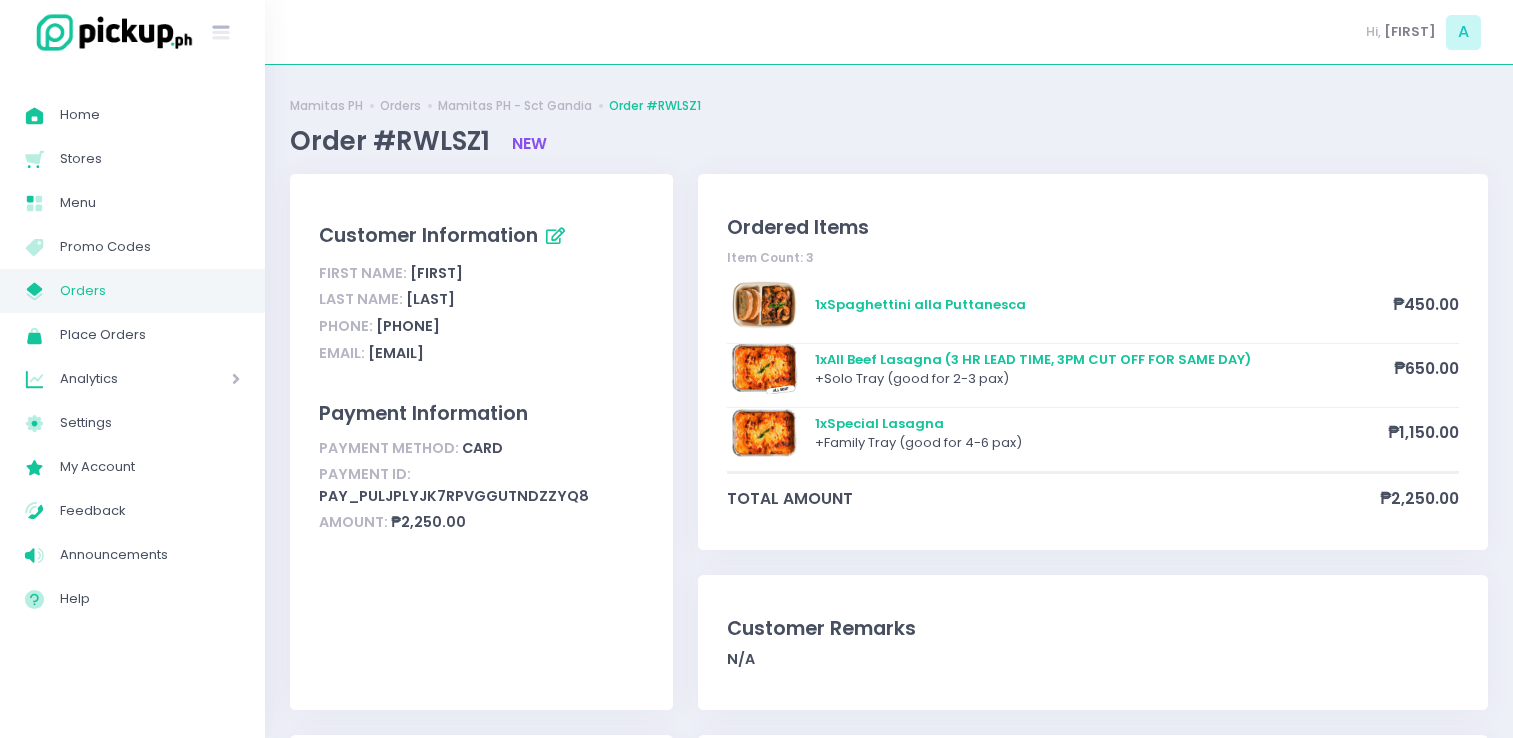 scroll, scrollTop: 0, scrollLeft: 0, axis: both 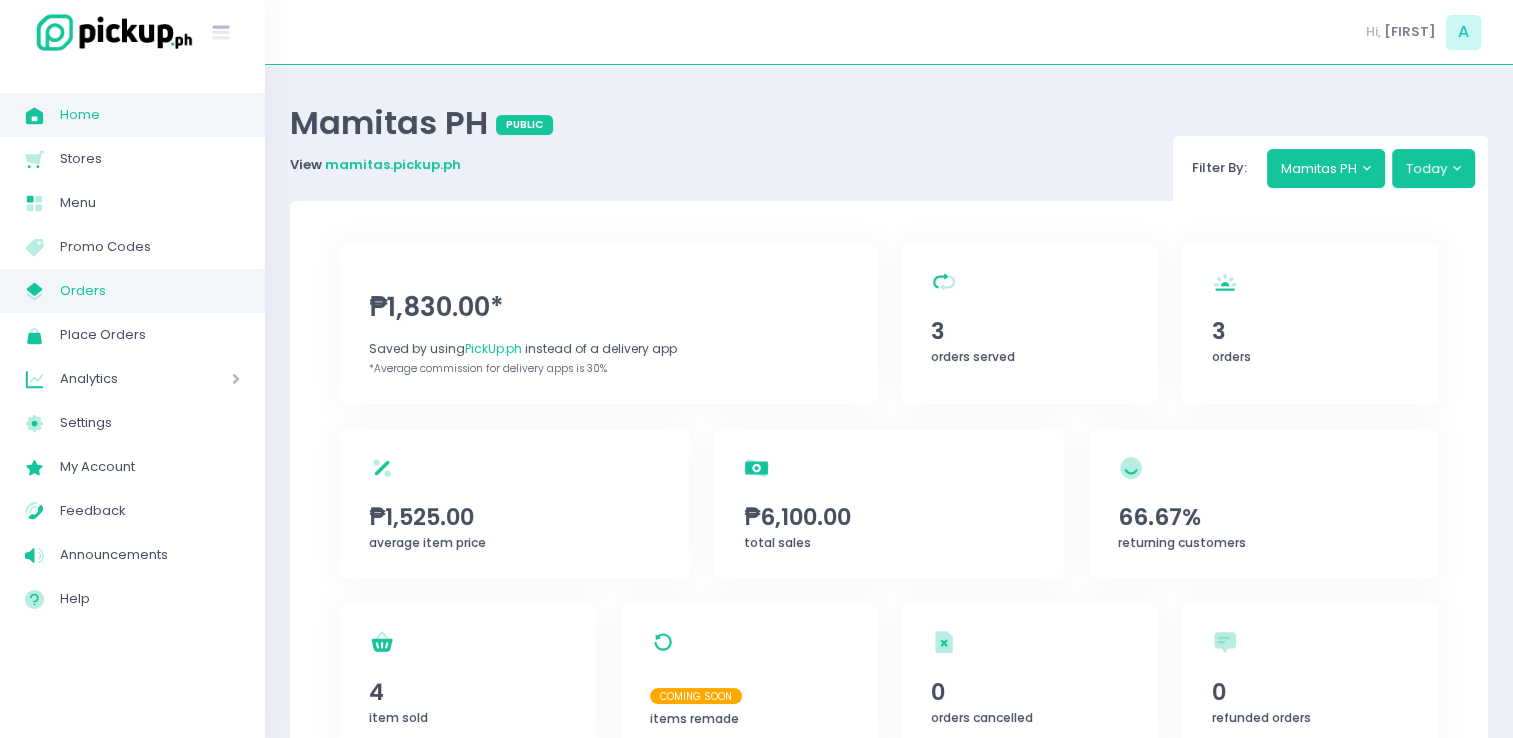 click on "Orders" at bounding box center (150, 291) 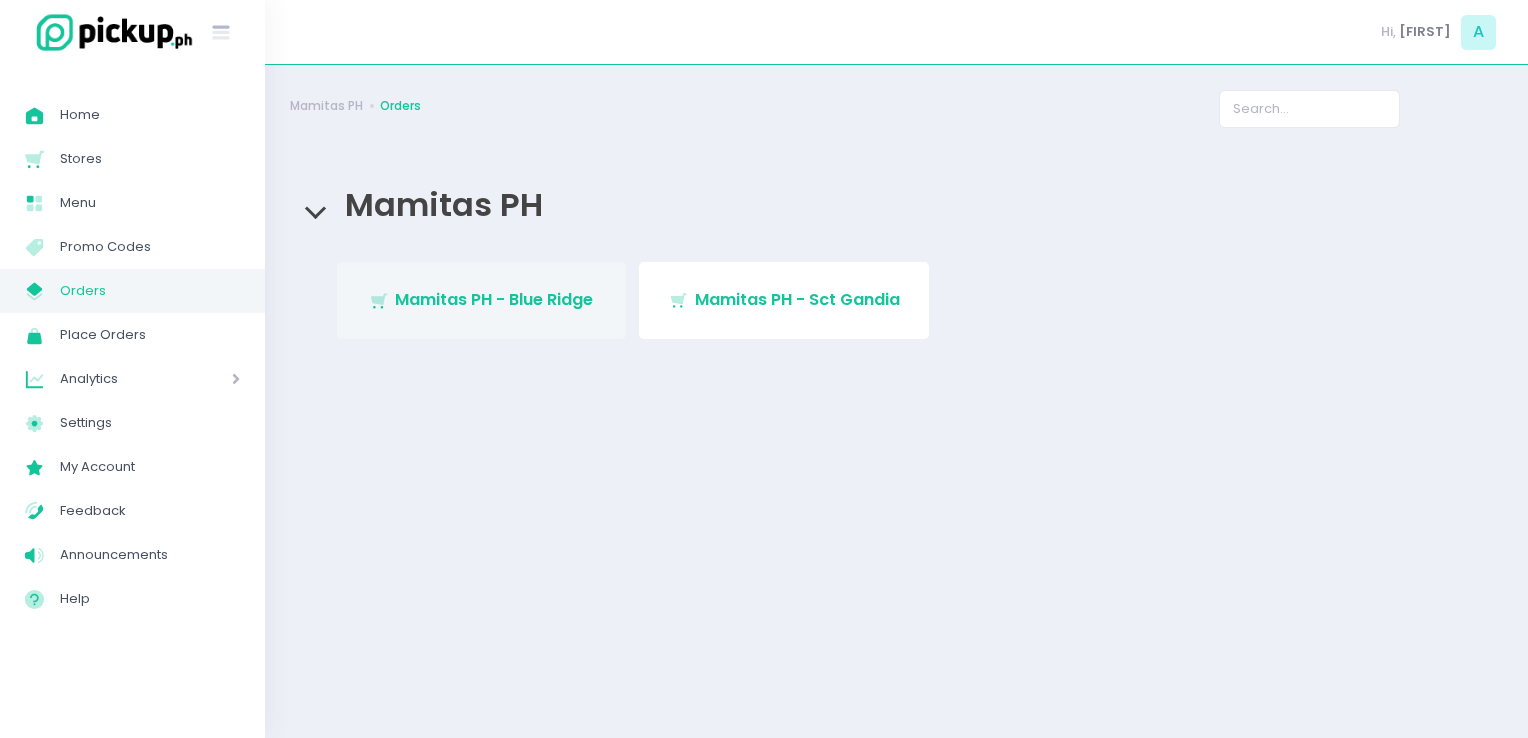 click on "Stockholm-icons / Shopping / Cart1 Created with Sketch. Mamitas PH - Blue Ridge" at bounding box center (482, 300) 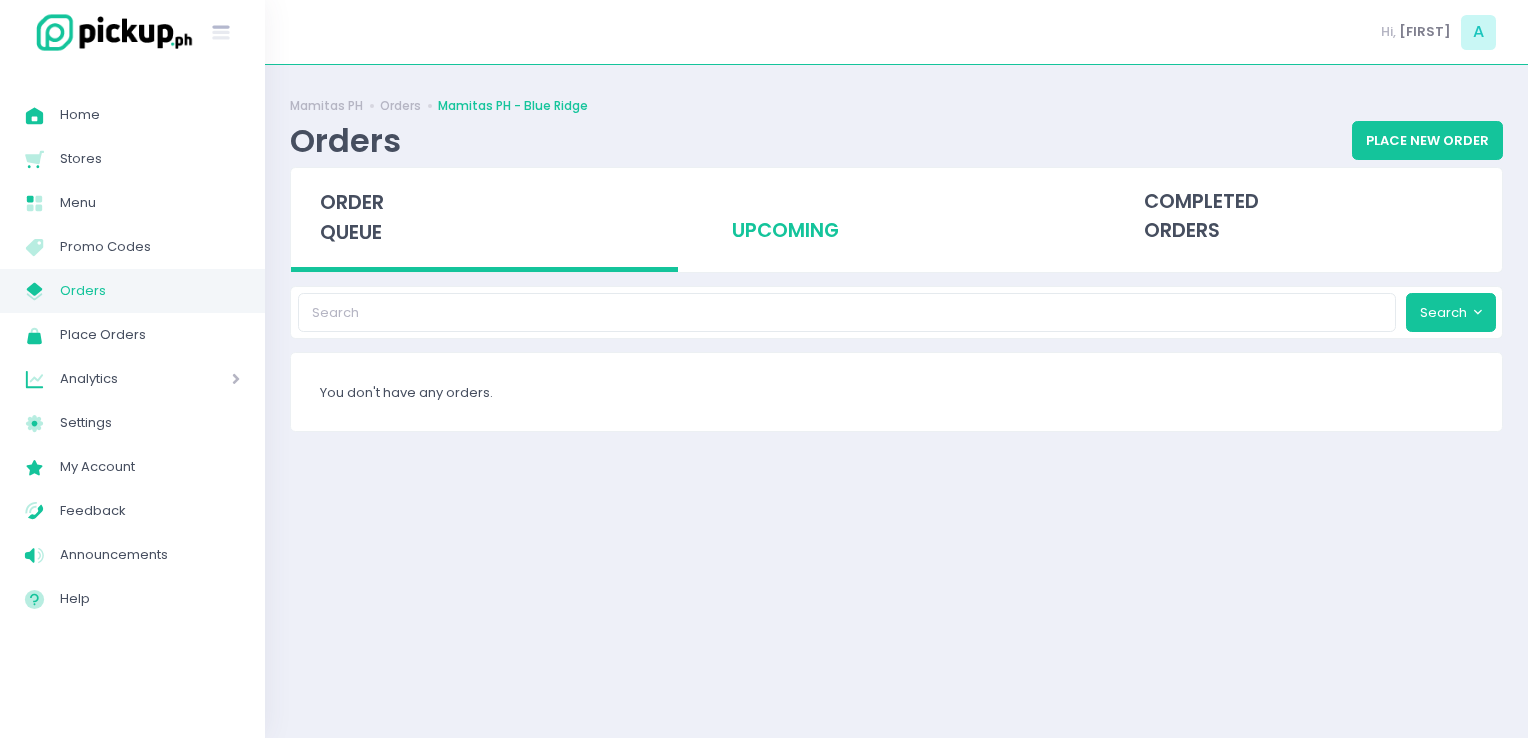 click on "upcoming" at bounding box center (896, 217) 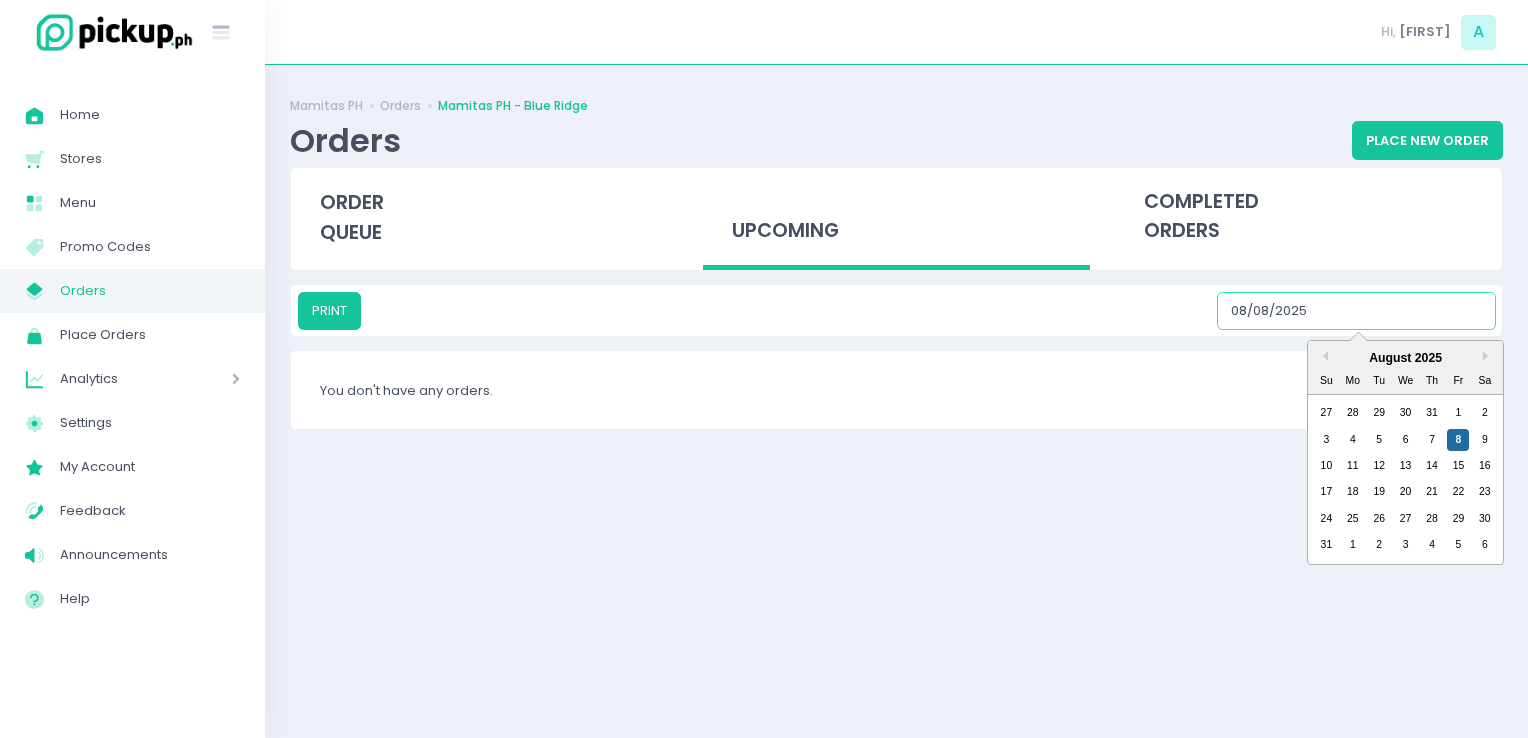 click on "08/08/2025" at bounding box center (1356, 311) 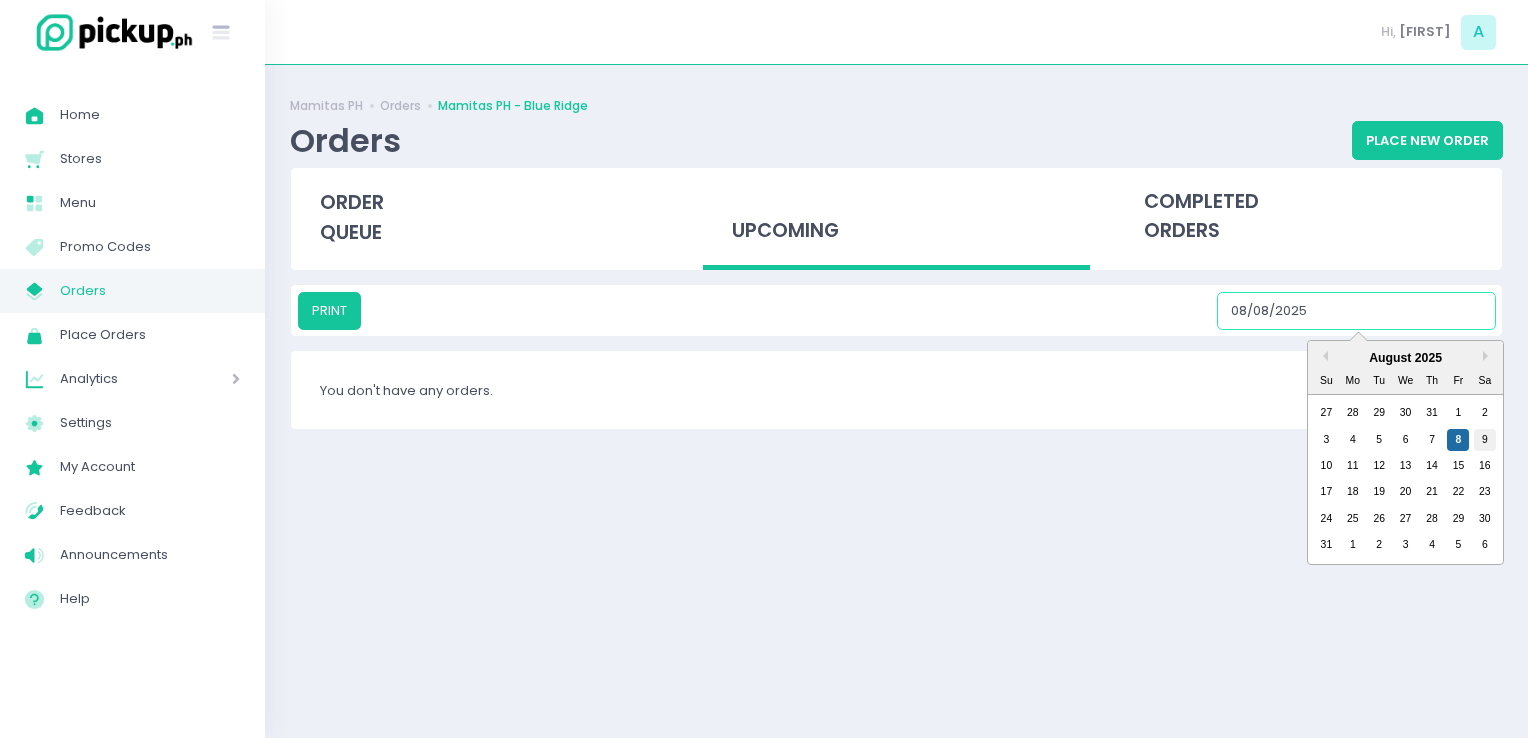 click on "9" at bounding box center (1485, 440) 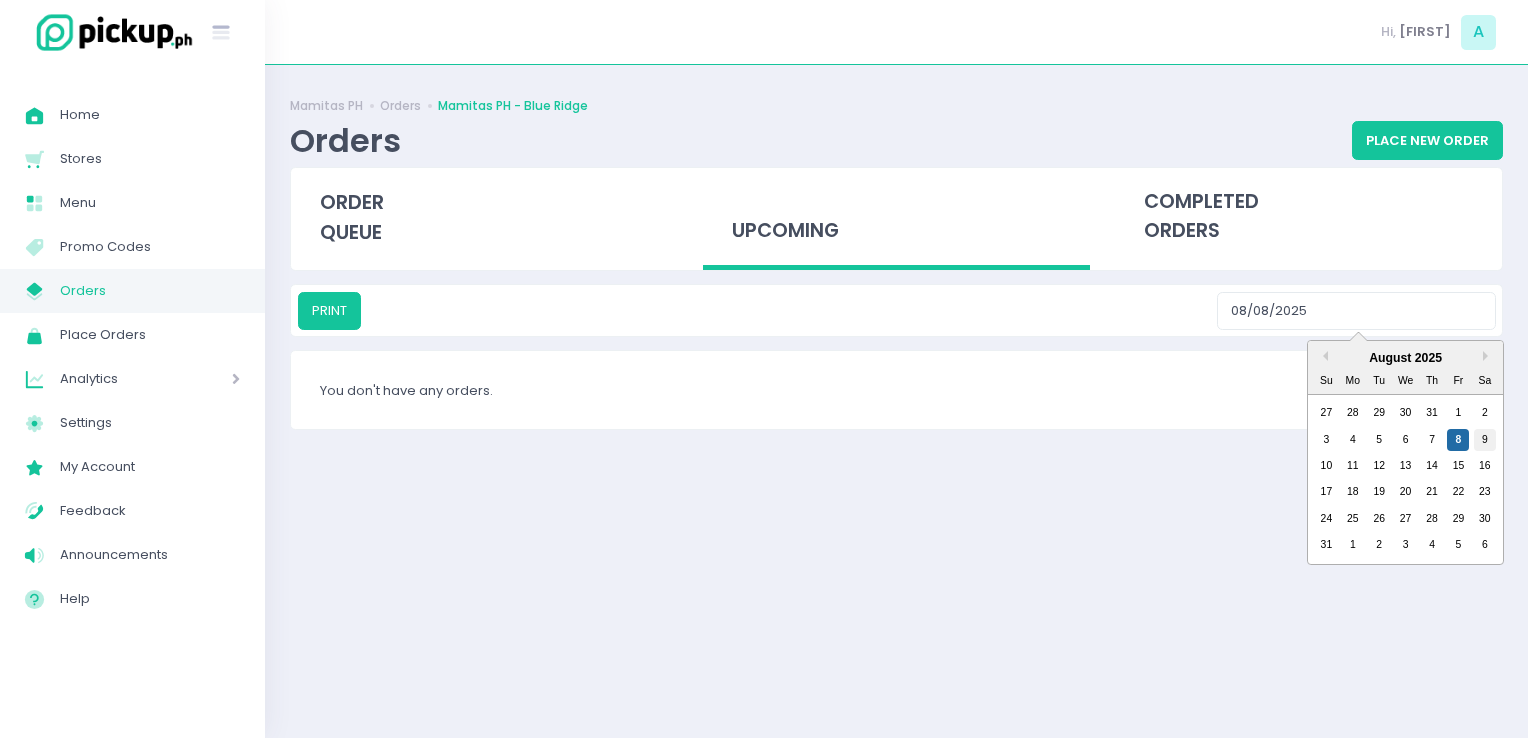 type on "08/09/2025" 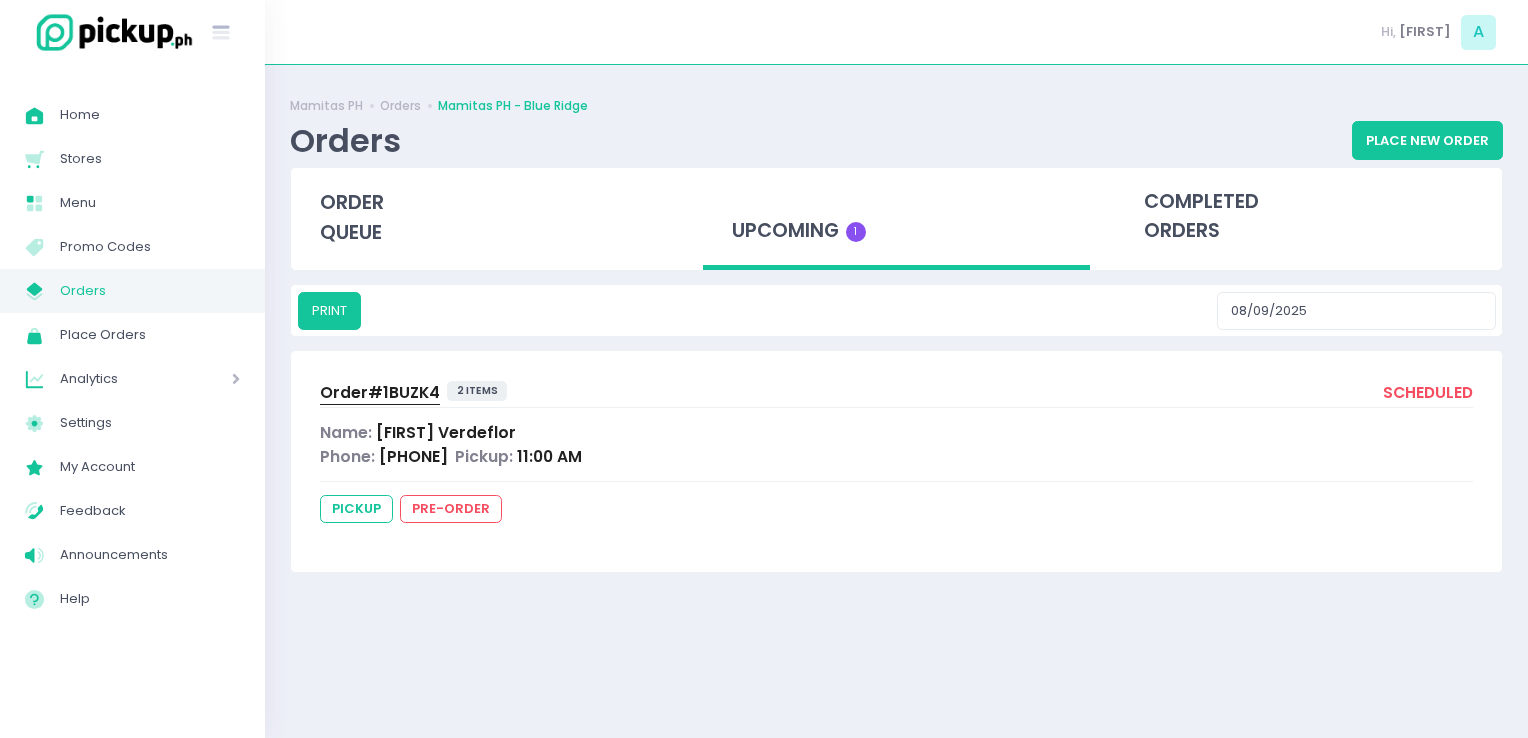 click on "Order# 1BUZK4" at bounding box center (380, 392) 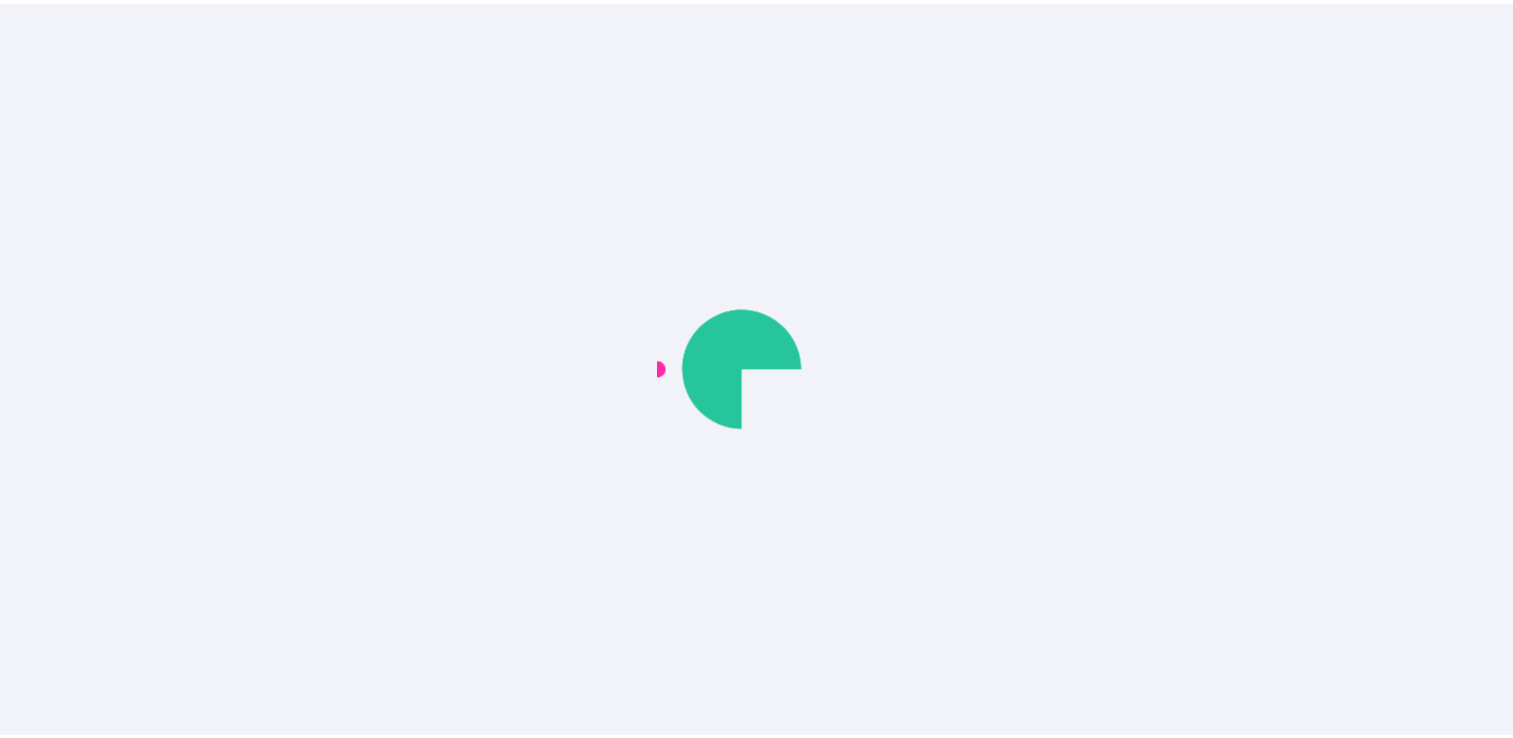 scroll, scrollTop: 0, scrollLeft: 0, axis: both 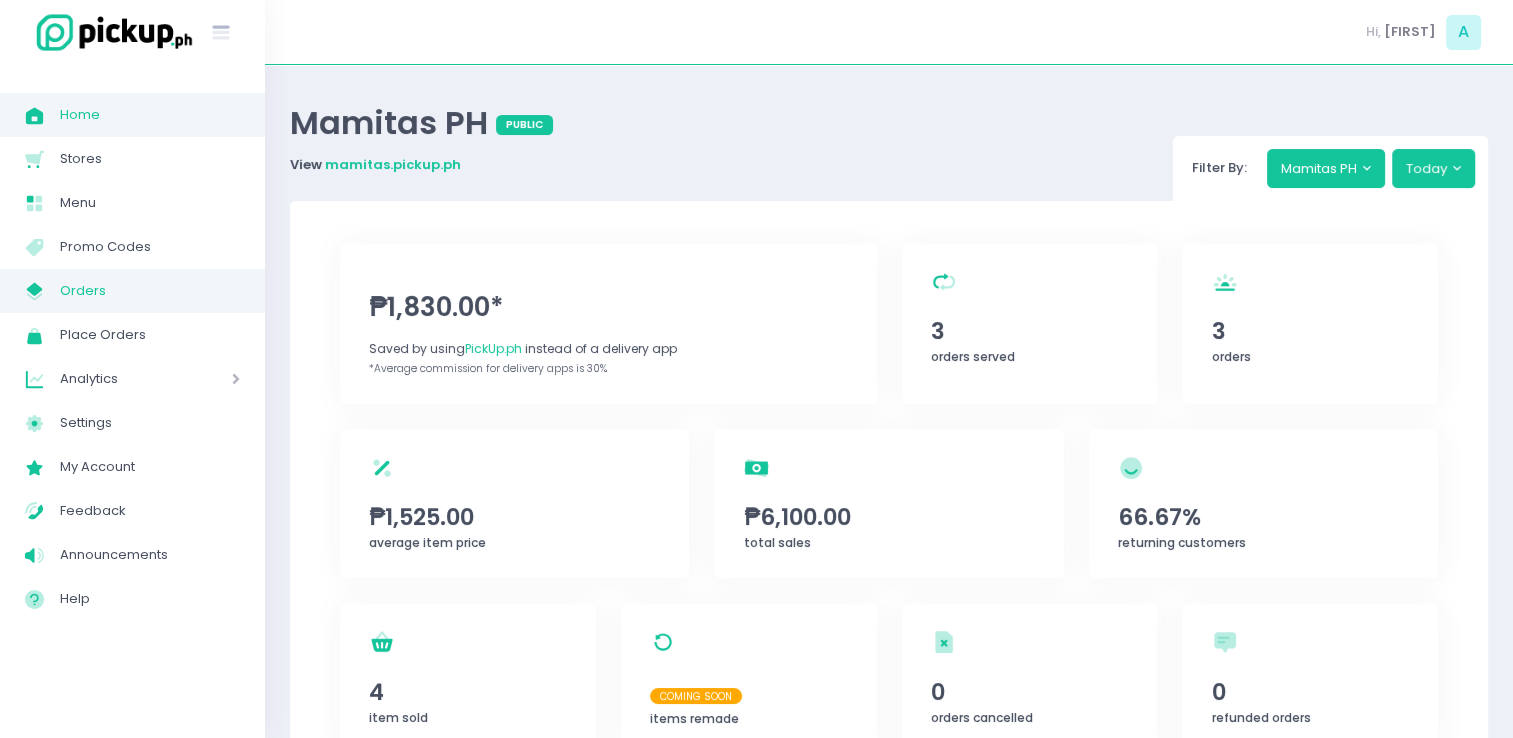 click on "Orders" at bounding box center (150, 291) 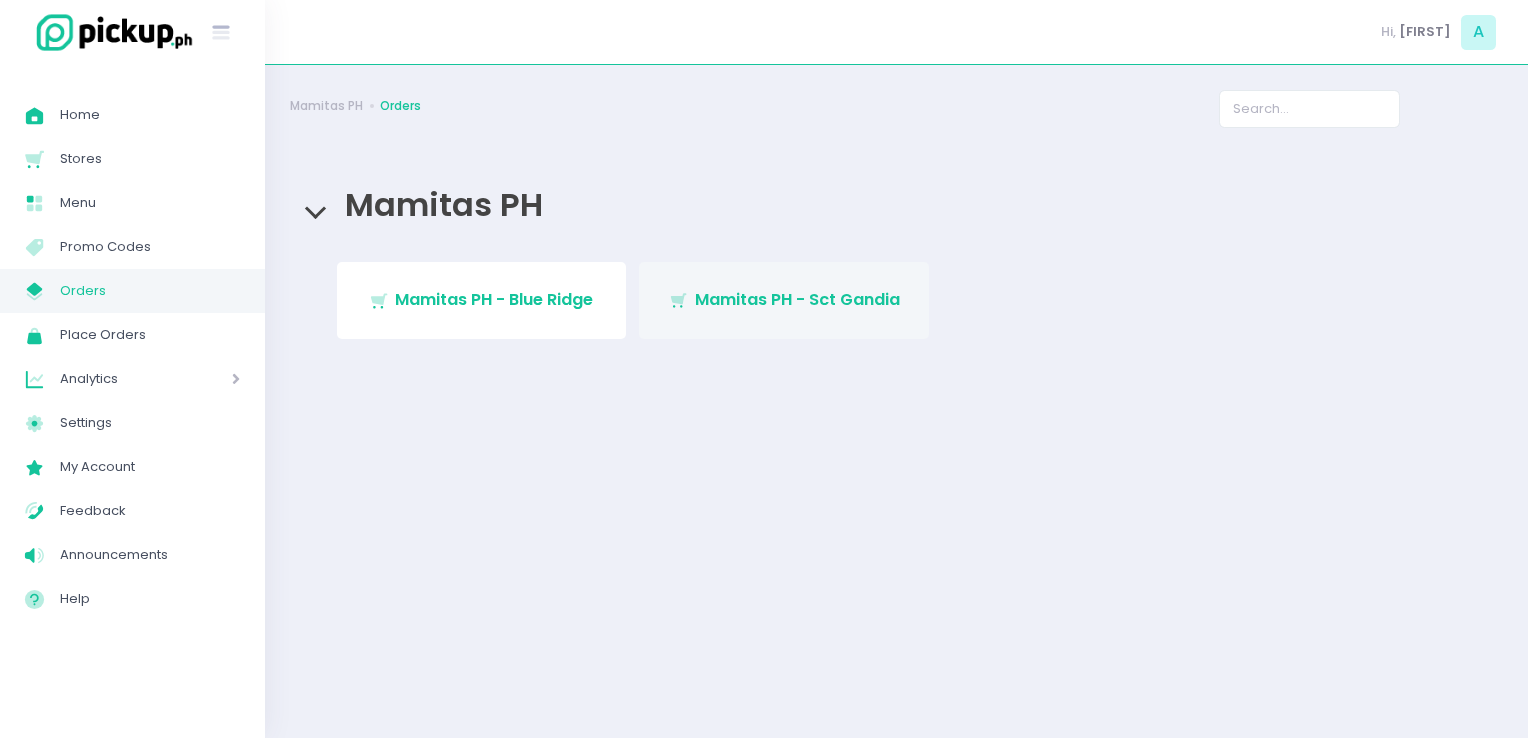 click on "Mamitas PH - Sct Gandia" at bounding box center (797, 299) 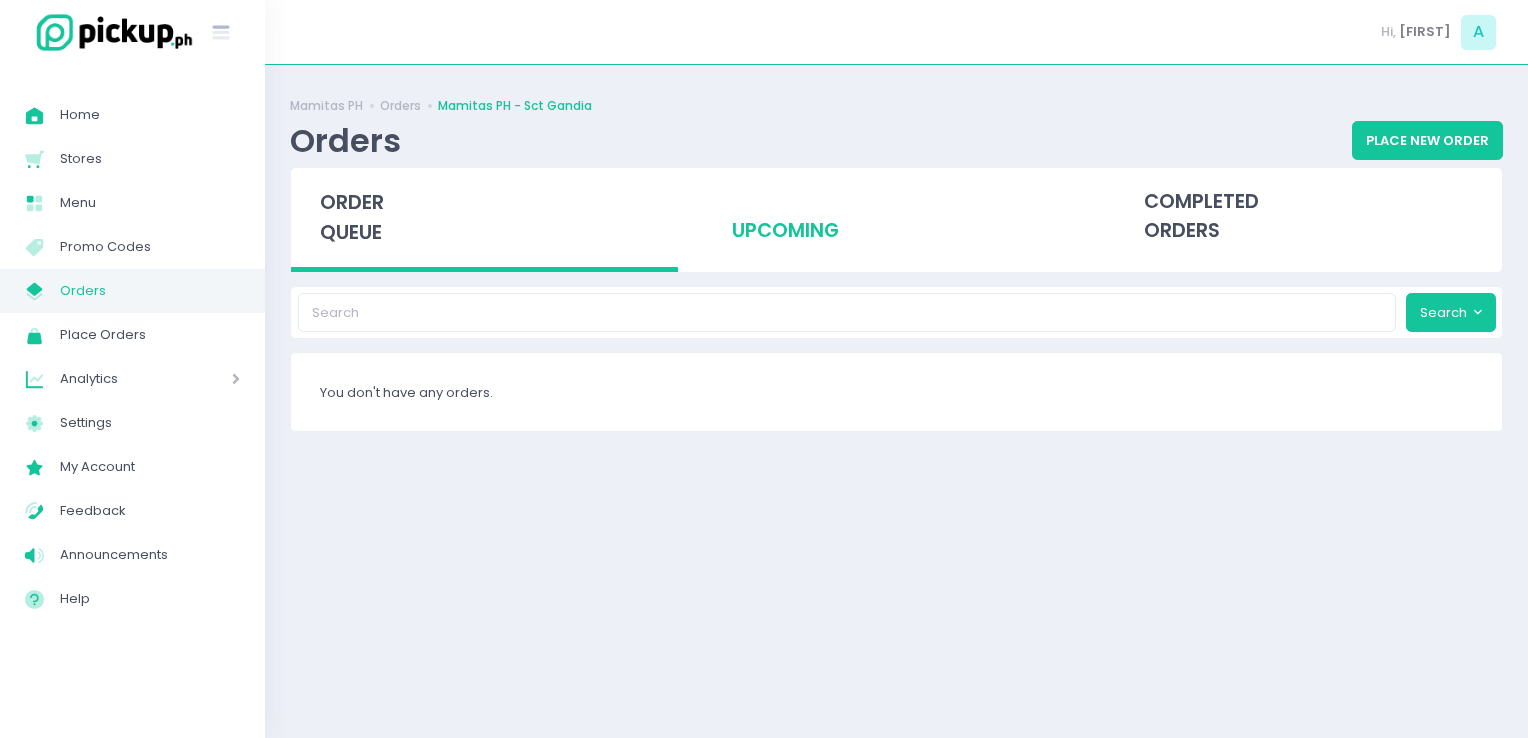click on "upcoming" at bounding box center [896, 217] 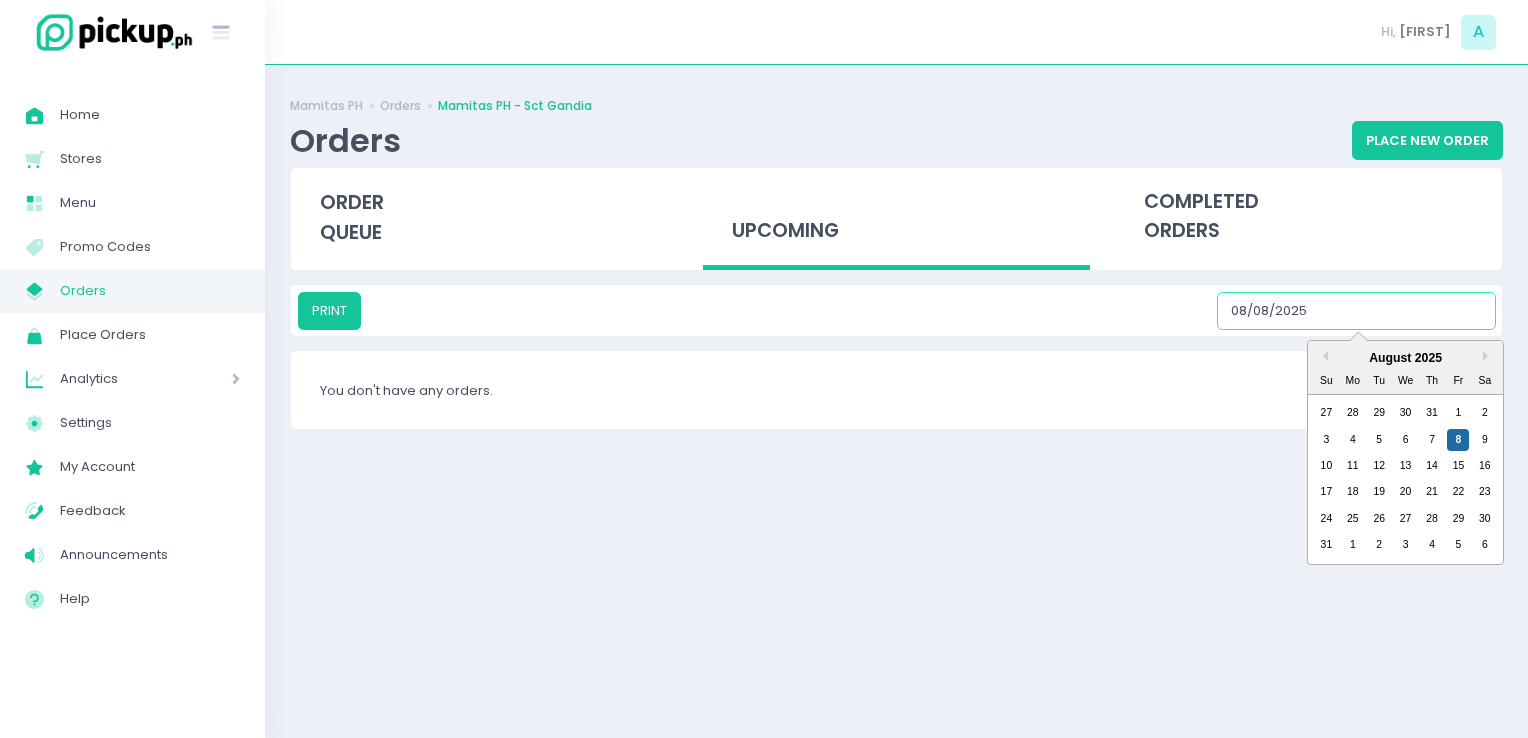 click on "08/08/2025" at bounding box center [1356, 311] 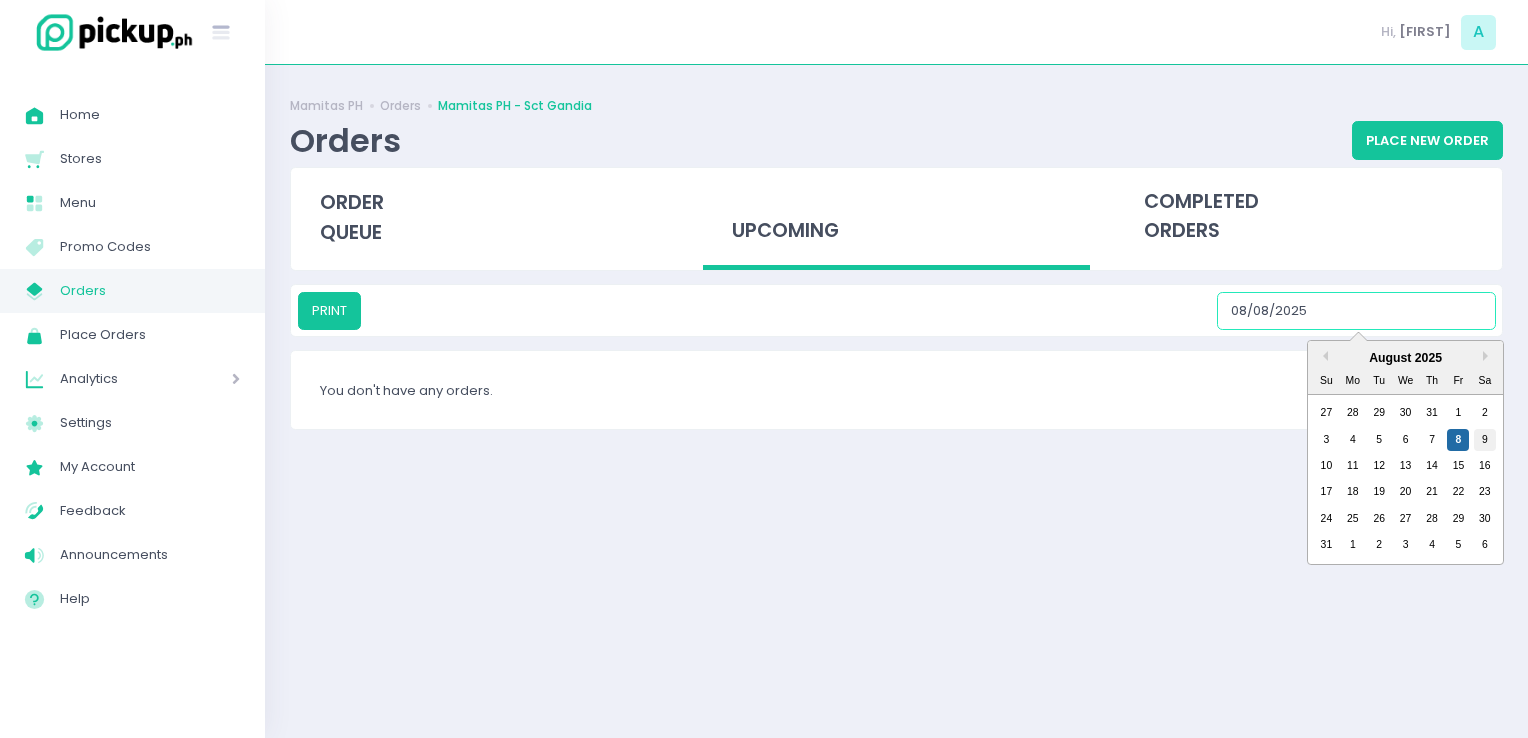 click on "9" at bounding box center (1485, 440) 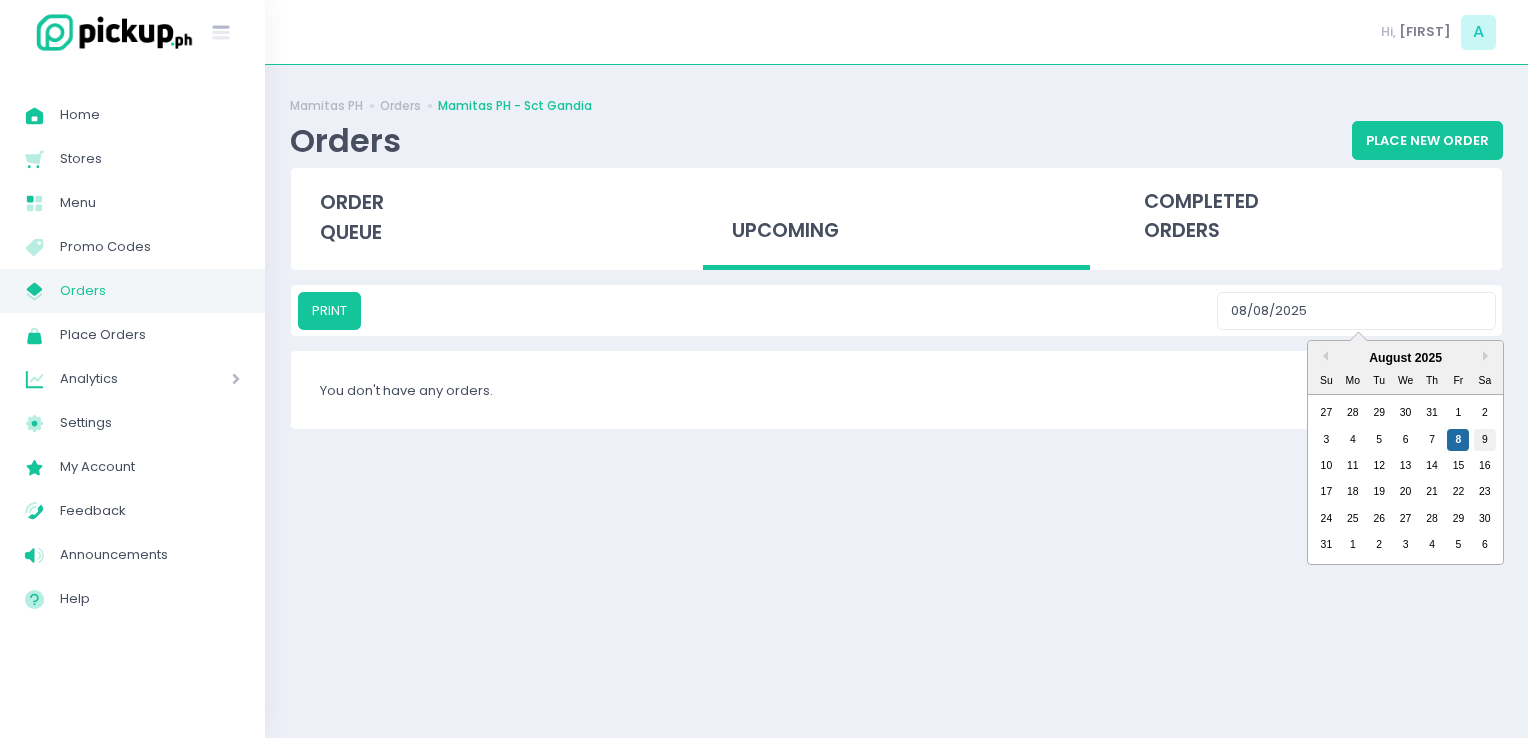 type on "08/09/2025" 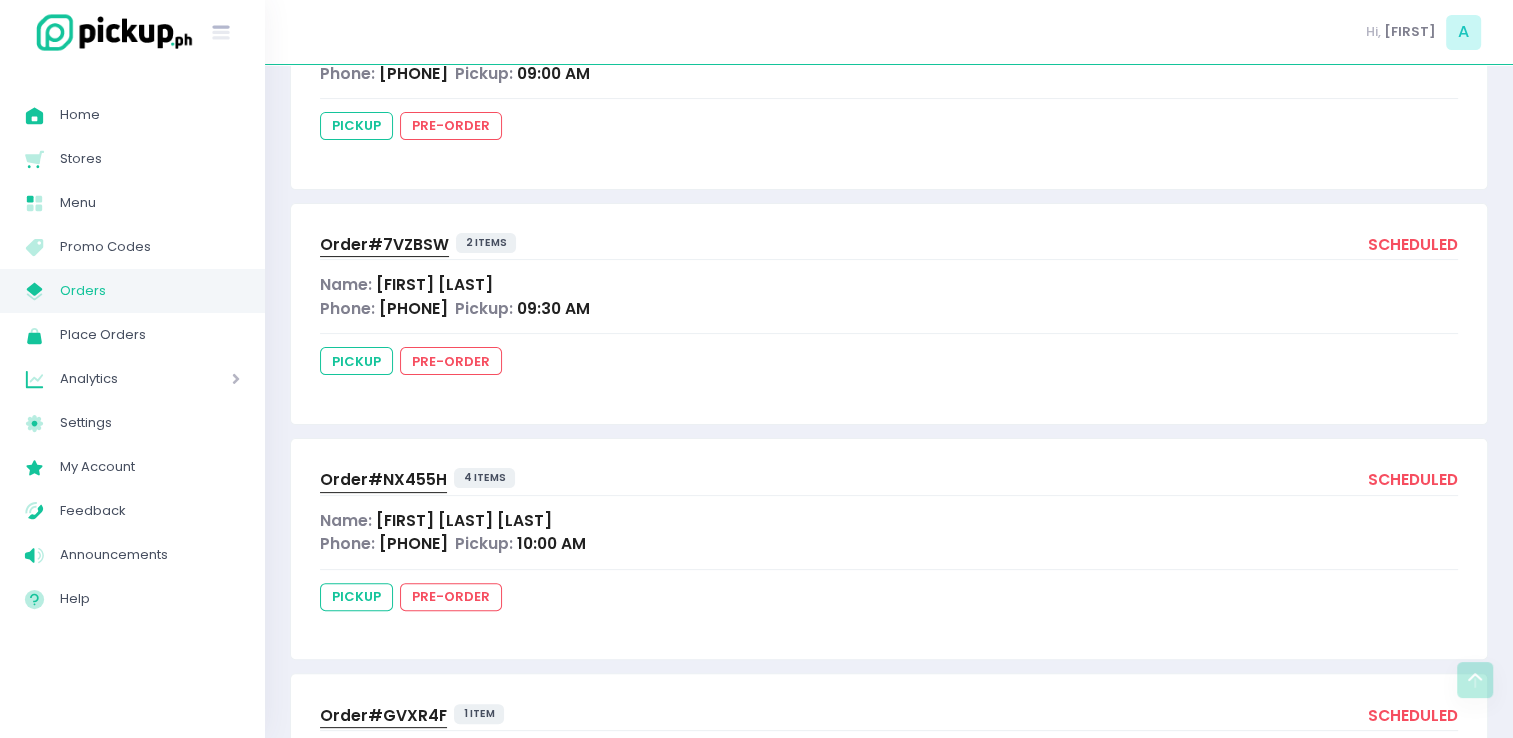 scroll, scrollTop: 400, scrollLeft: 0, axis: vertical 